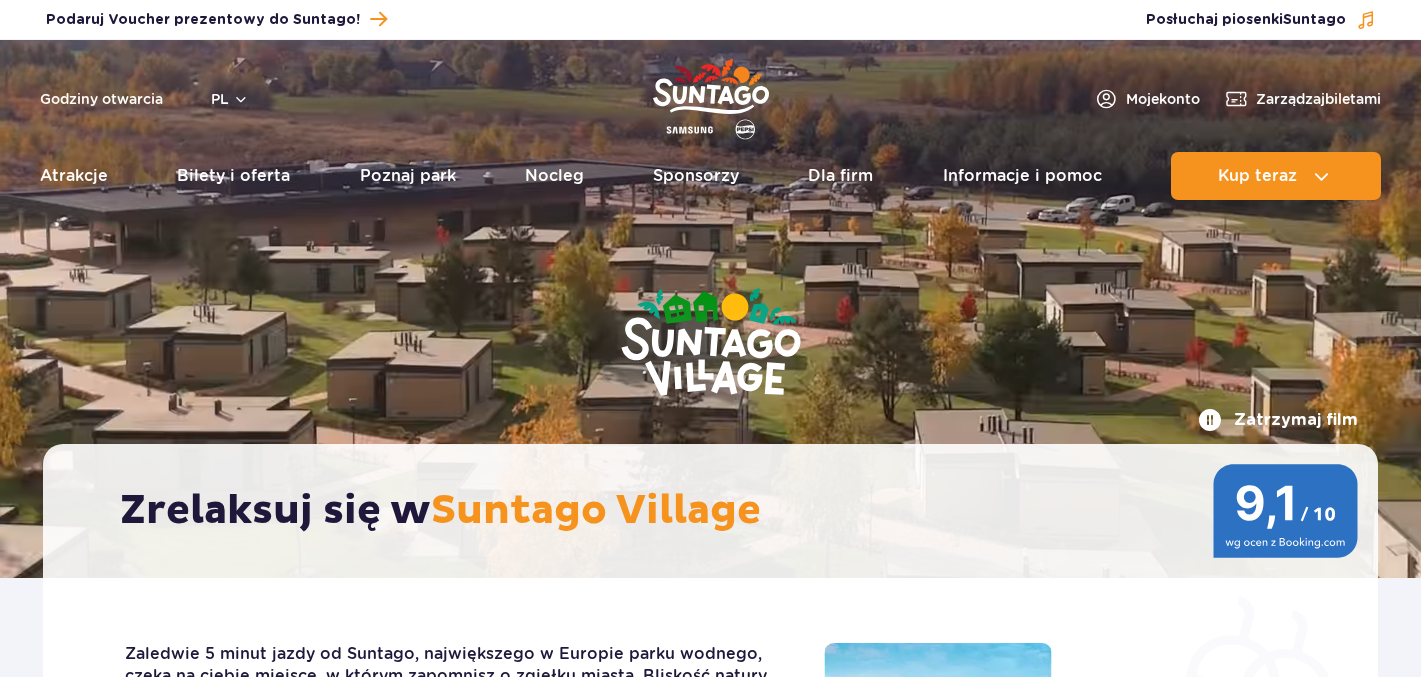 scroll, scrollTop: 0, scrollLeft: 0, axis: both 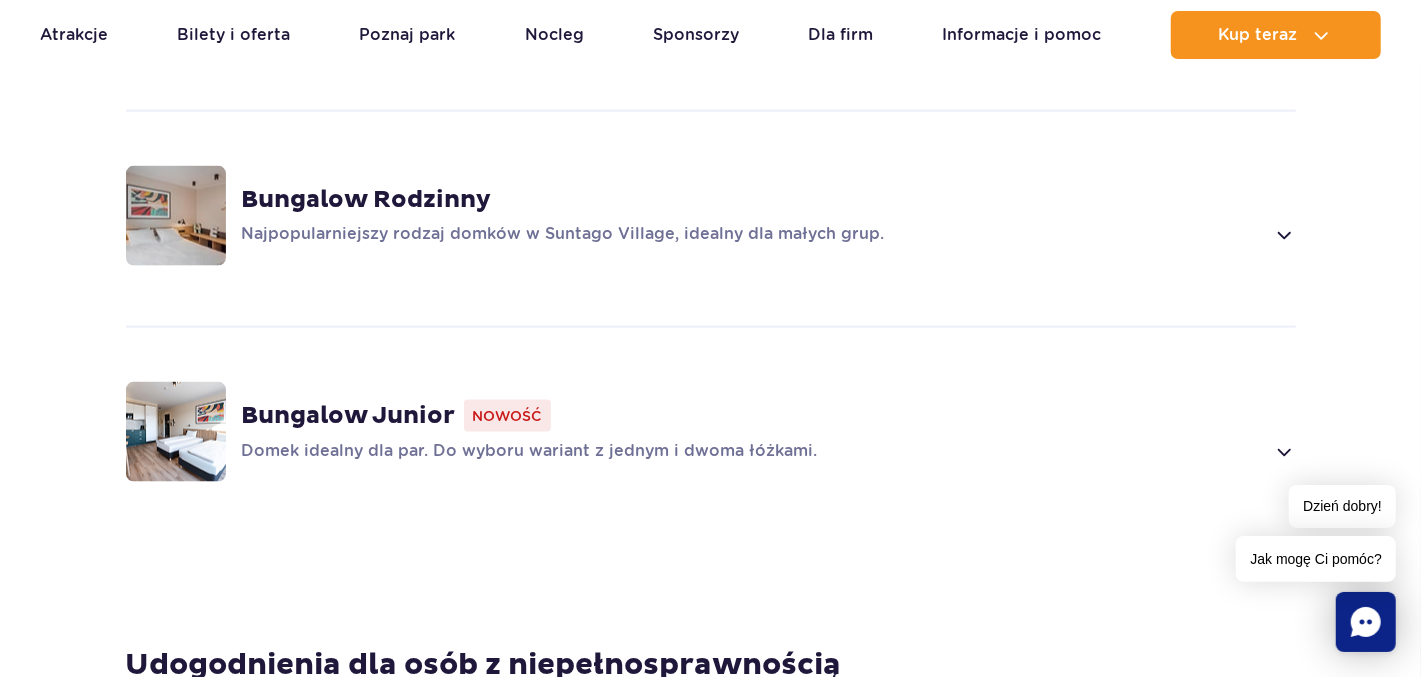 click on "Bungalow Rodzinny" at bounding box center (367, 200) 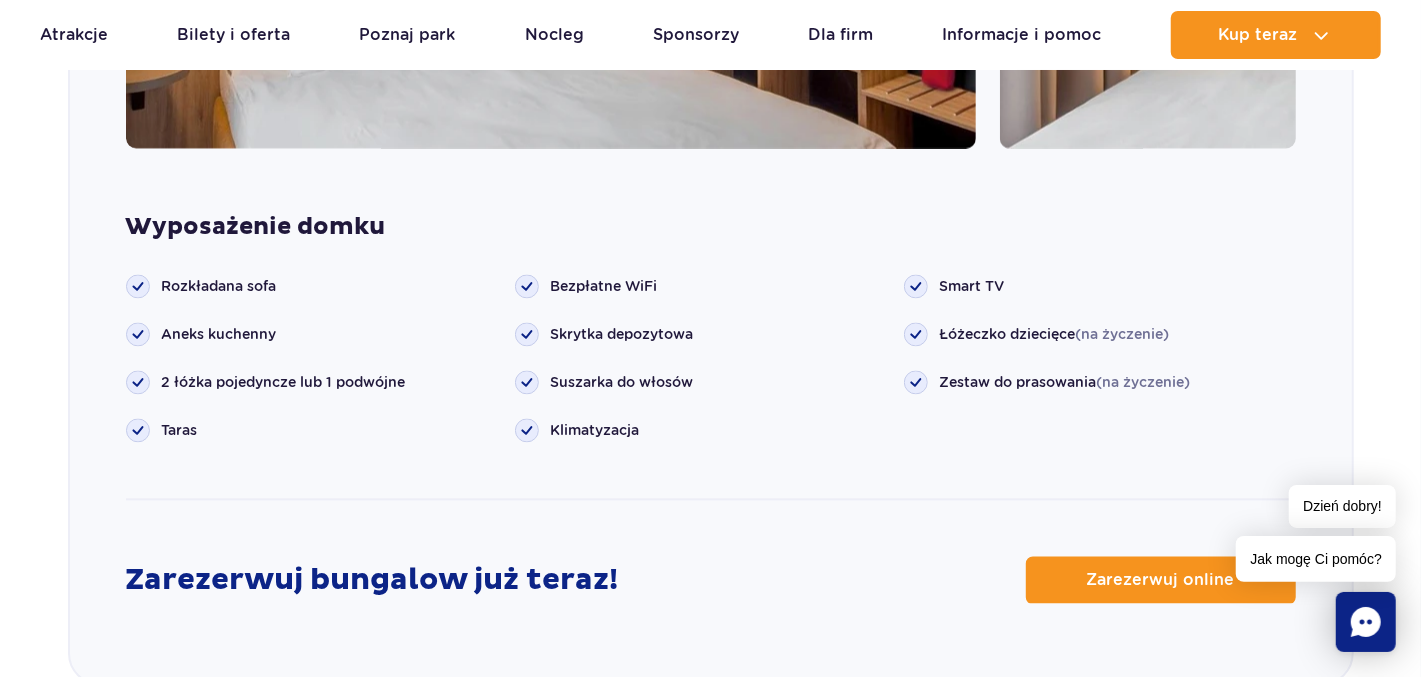 scroll, scrollTop: 2415, scrollLeft: 0, axis: vertical 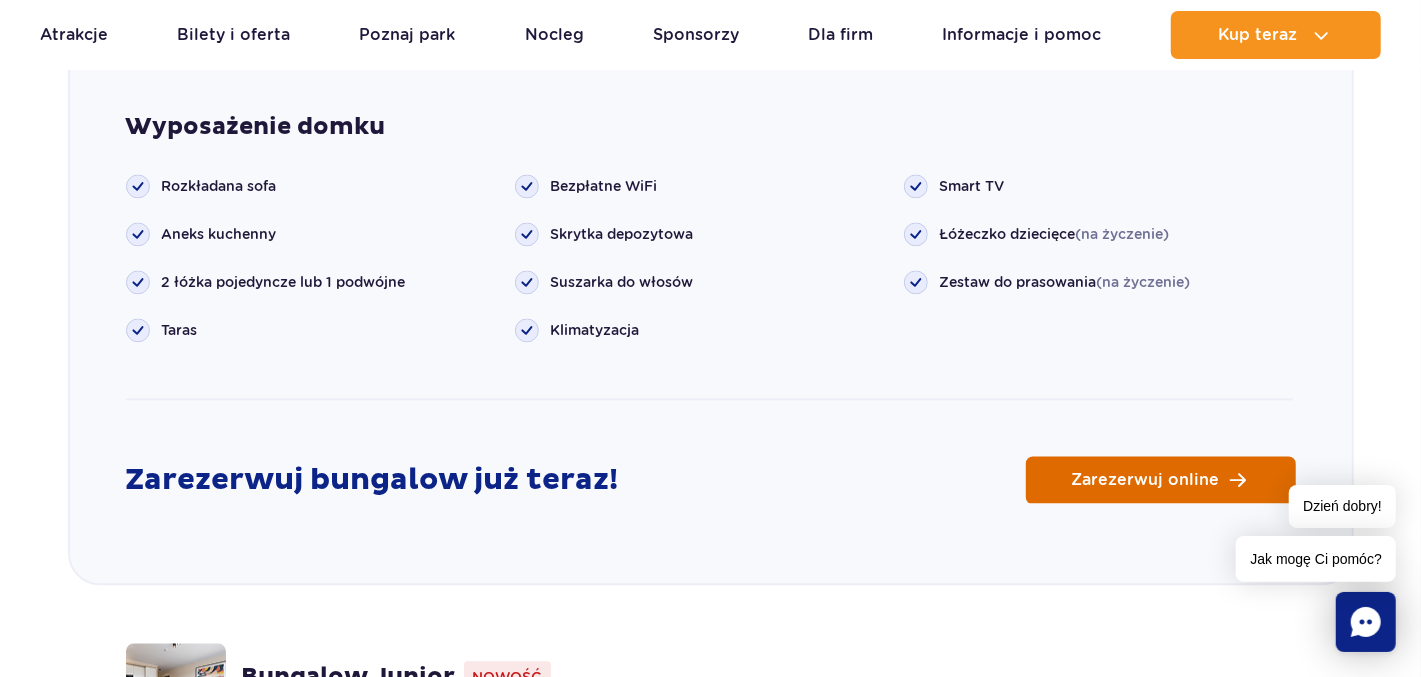 click on "Zarezerwuj online" at bounding box center [1146, 480] 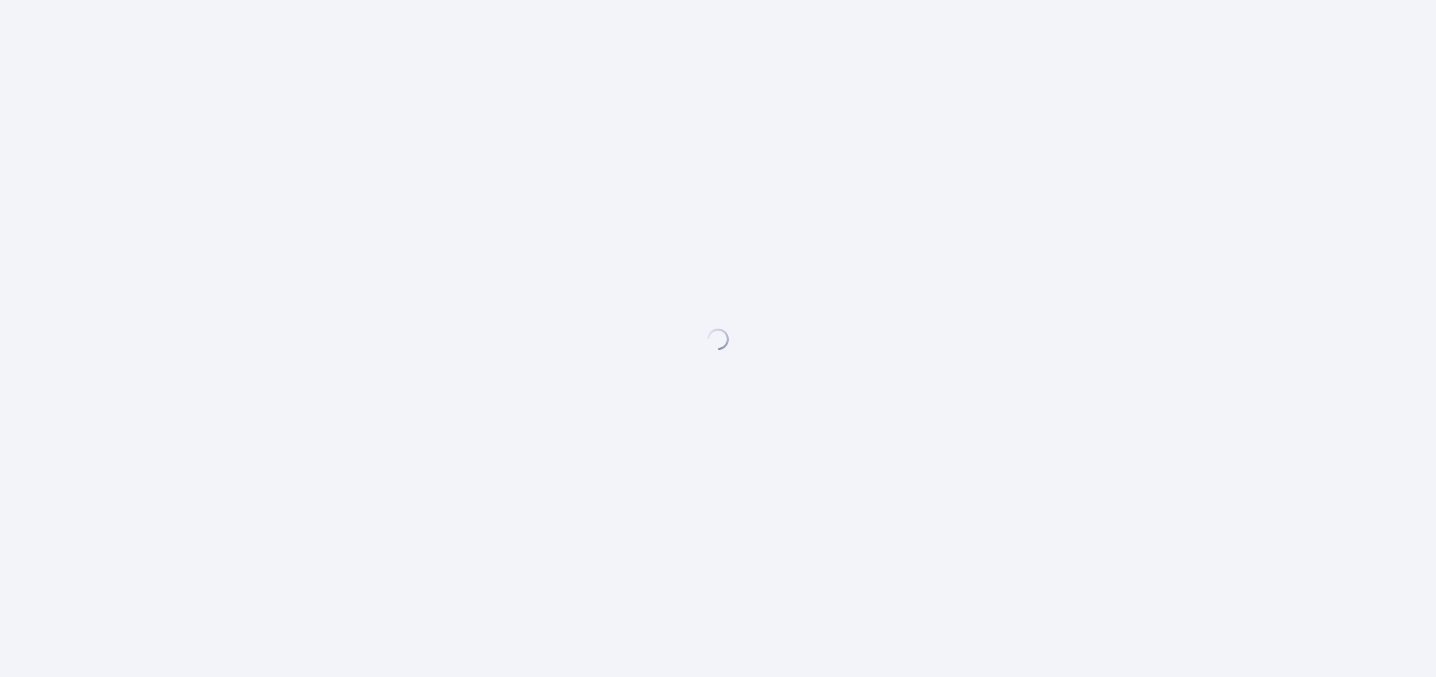 scroll, scrollTop: 0, scrollLeft: 0, axis: both 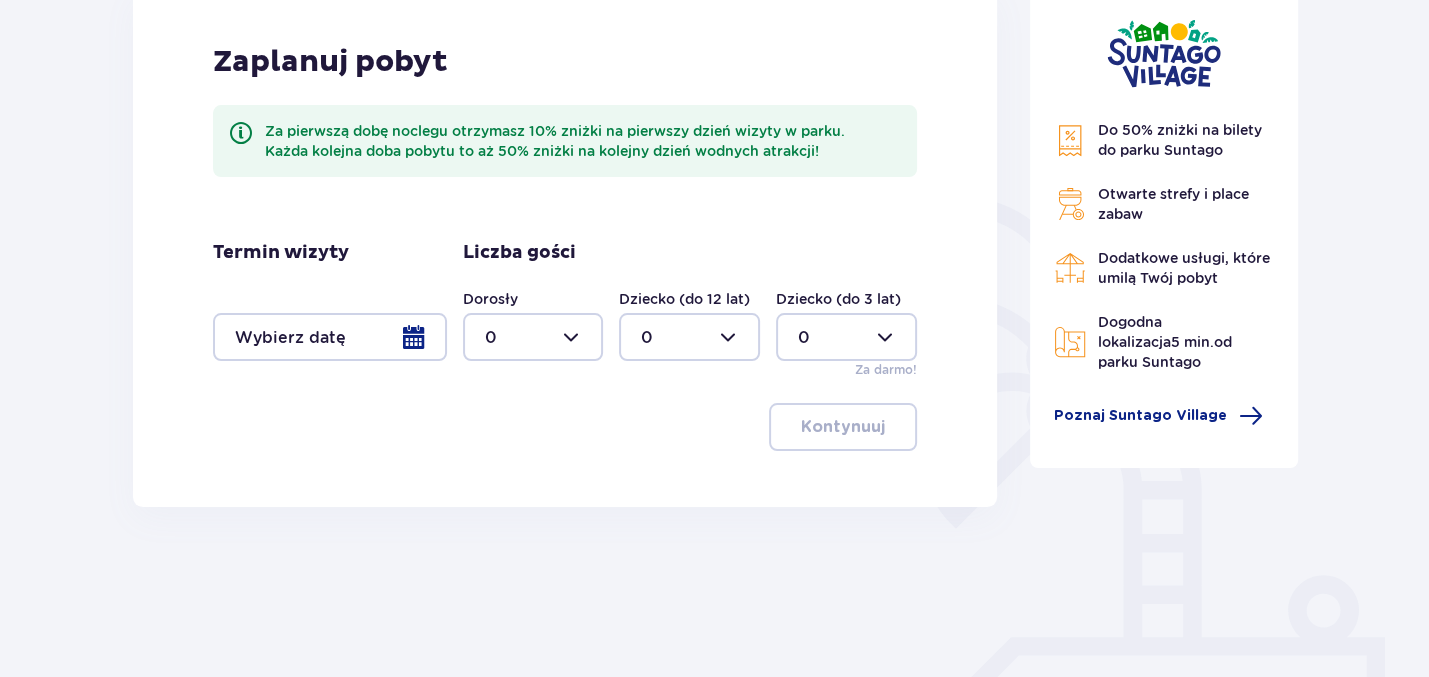click at bounding box center (330, 337) 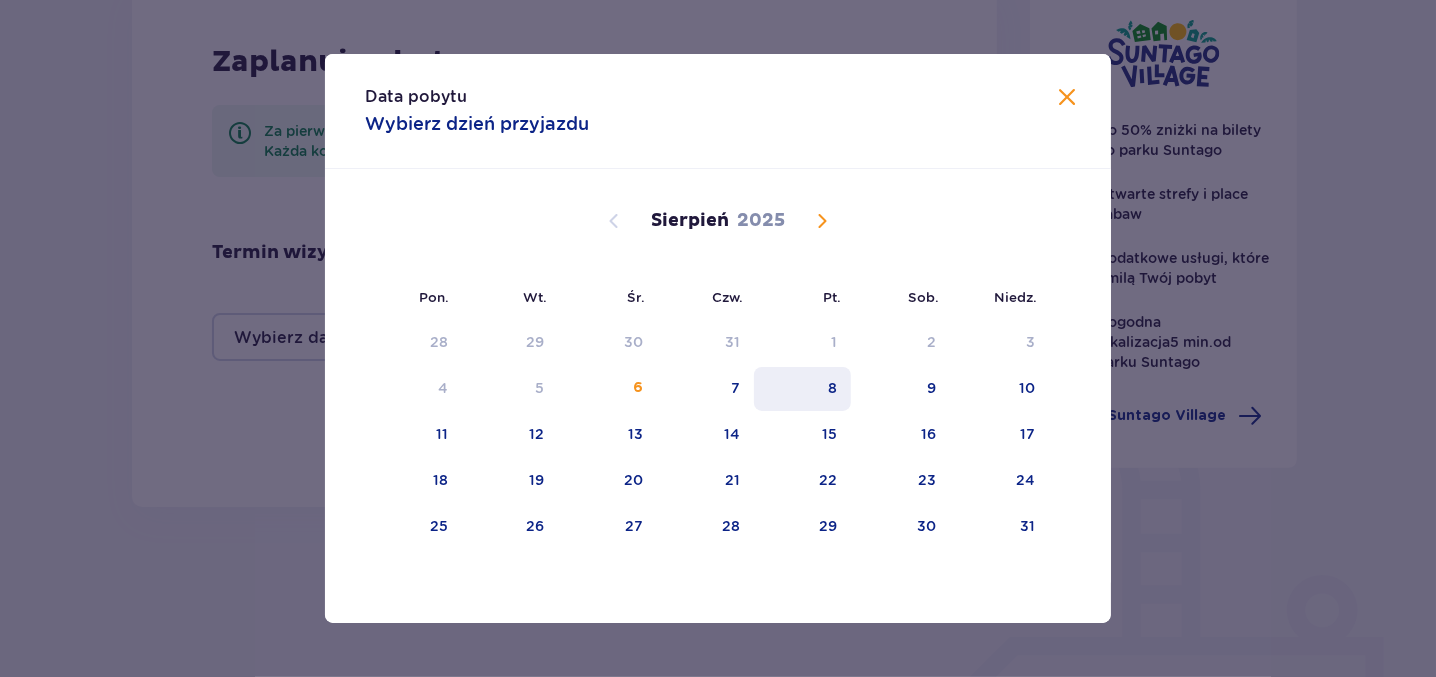 click on "8" at bounding box center [832, 388] 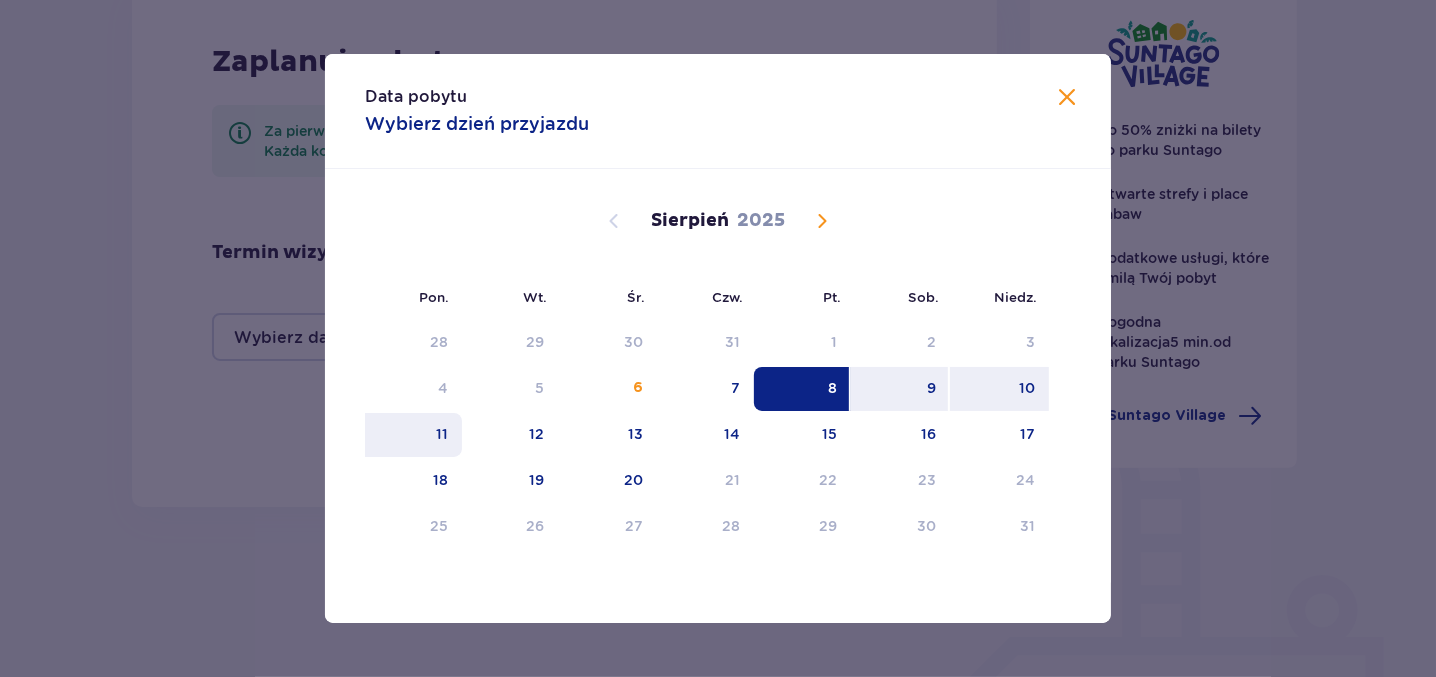 click on "11" at bounding box center [413, 435] 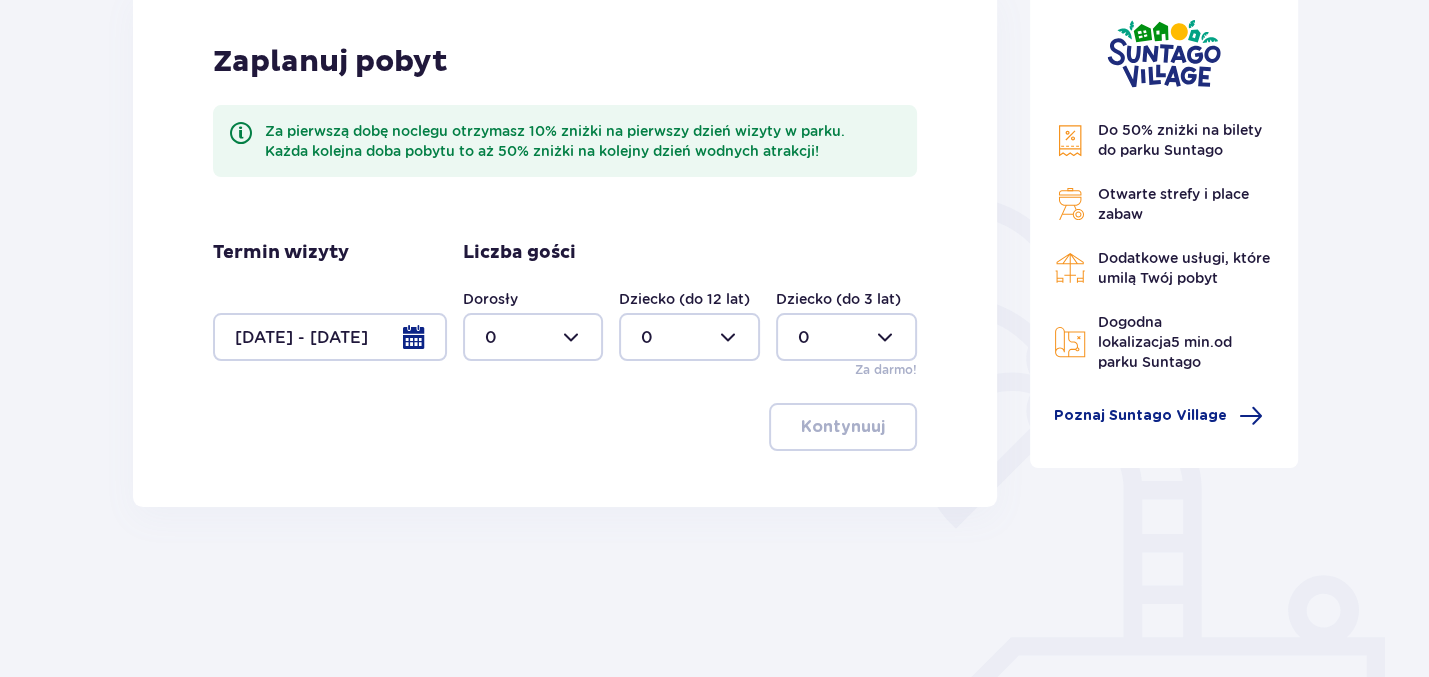 click at bounding box center [533, 337] 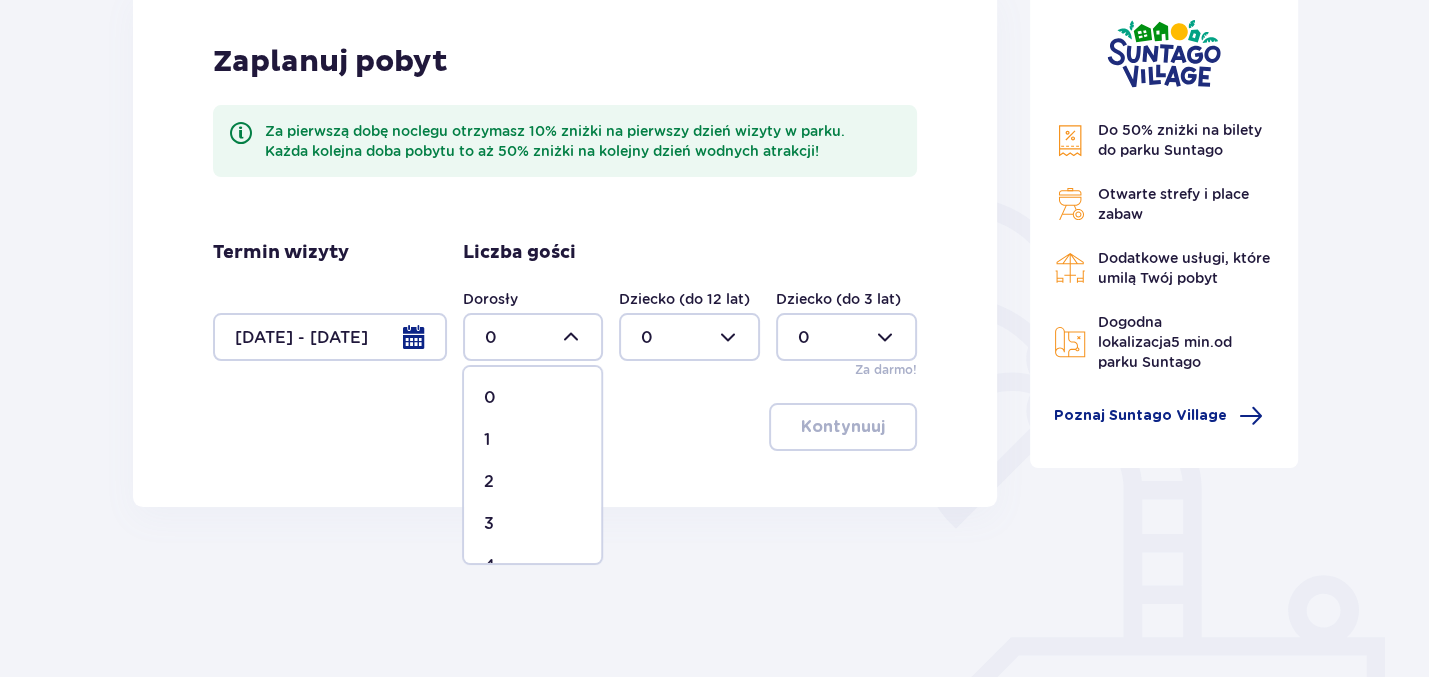 click on "3" at bounding box center (532, 524) 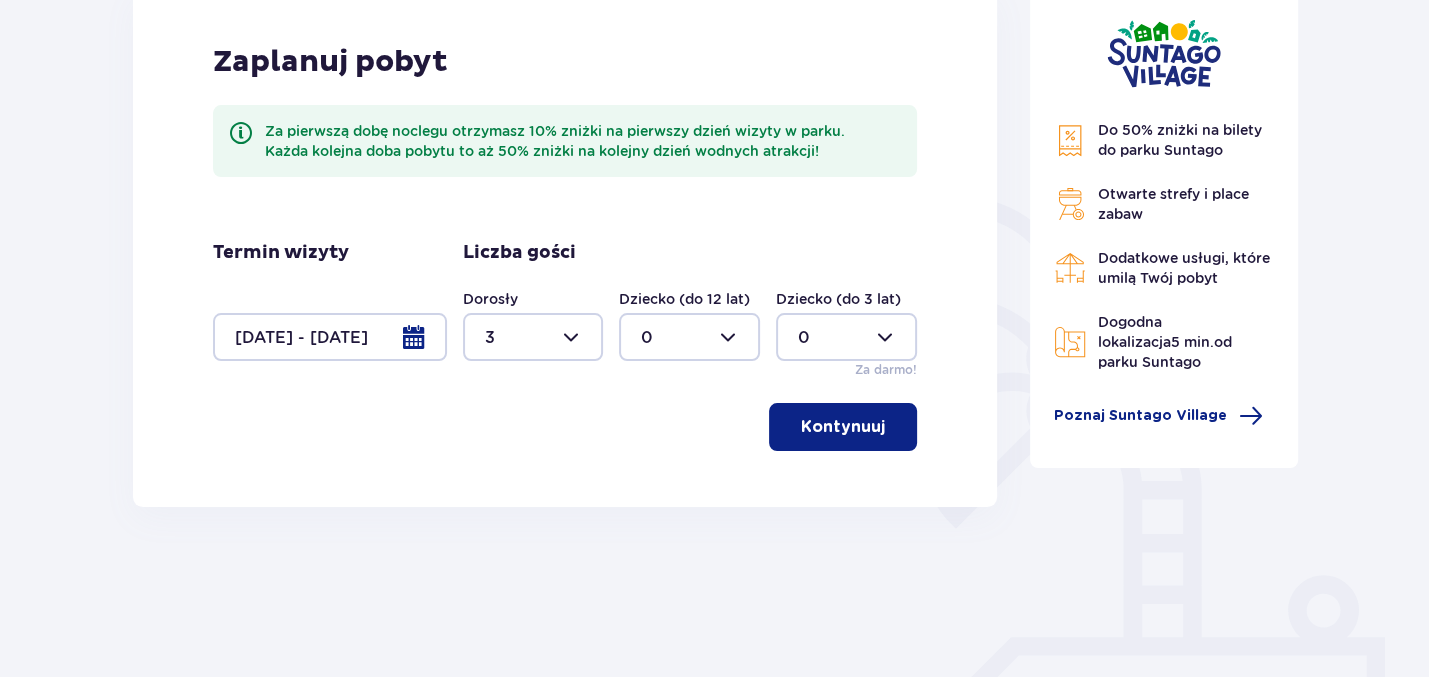 click at bounding box center [689, 337] 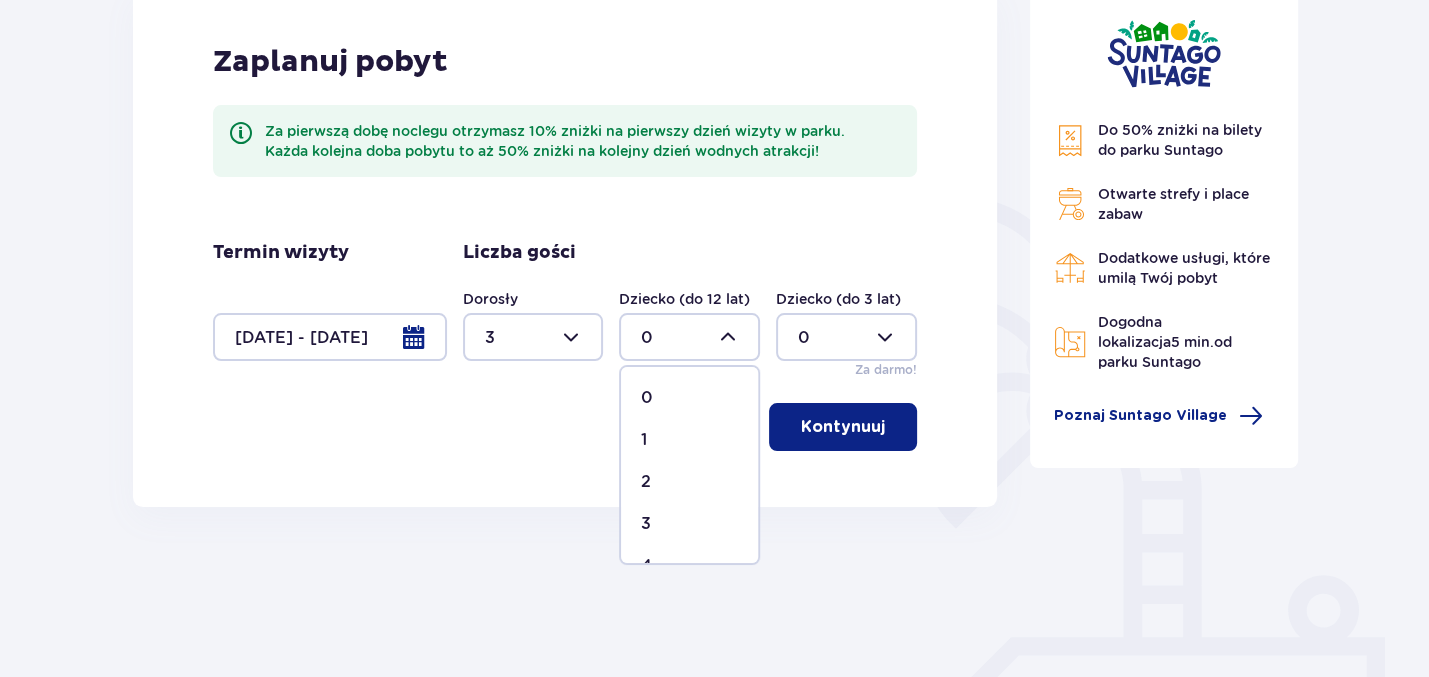 click on "1" at bounding box center [689, 440] 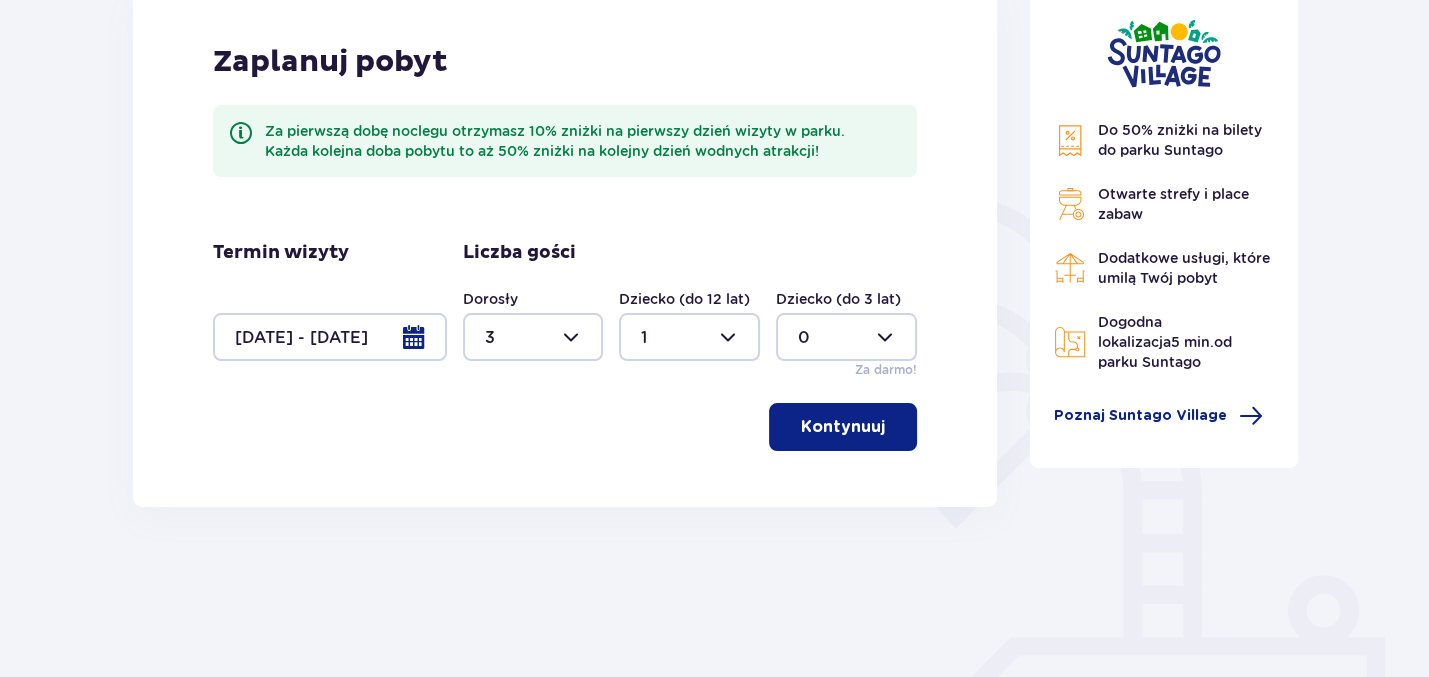 click at bounding box center (689, 337) 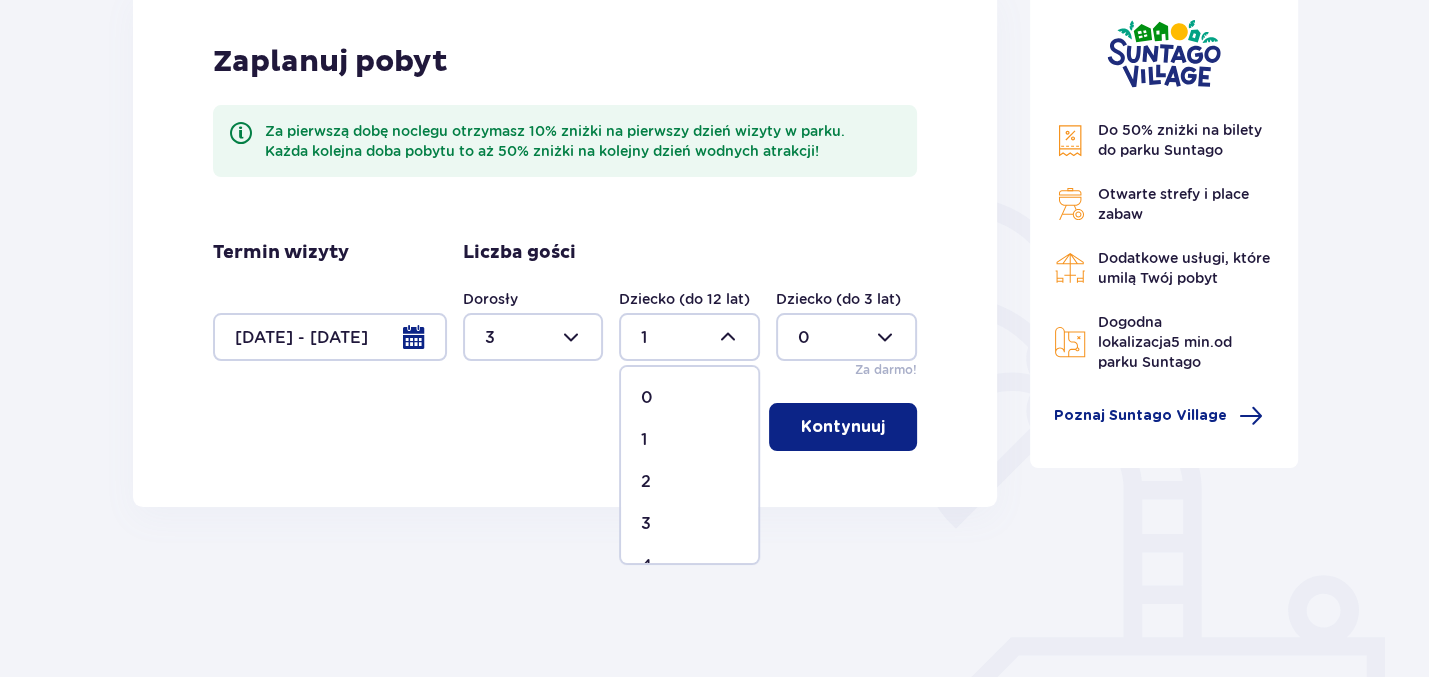 click on "2" at bounding box center [689, 482] 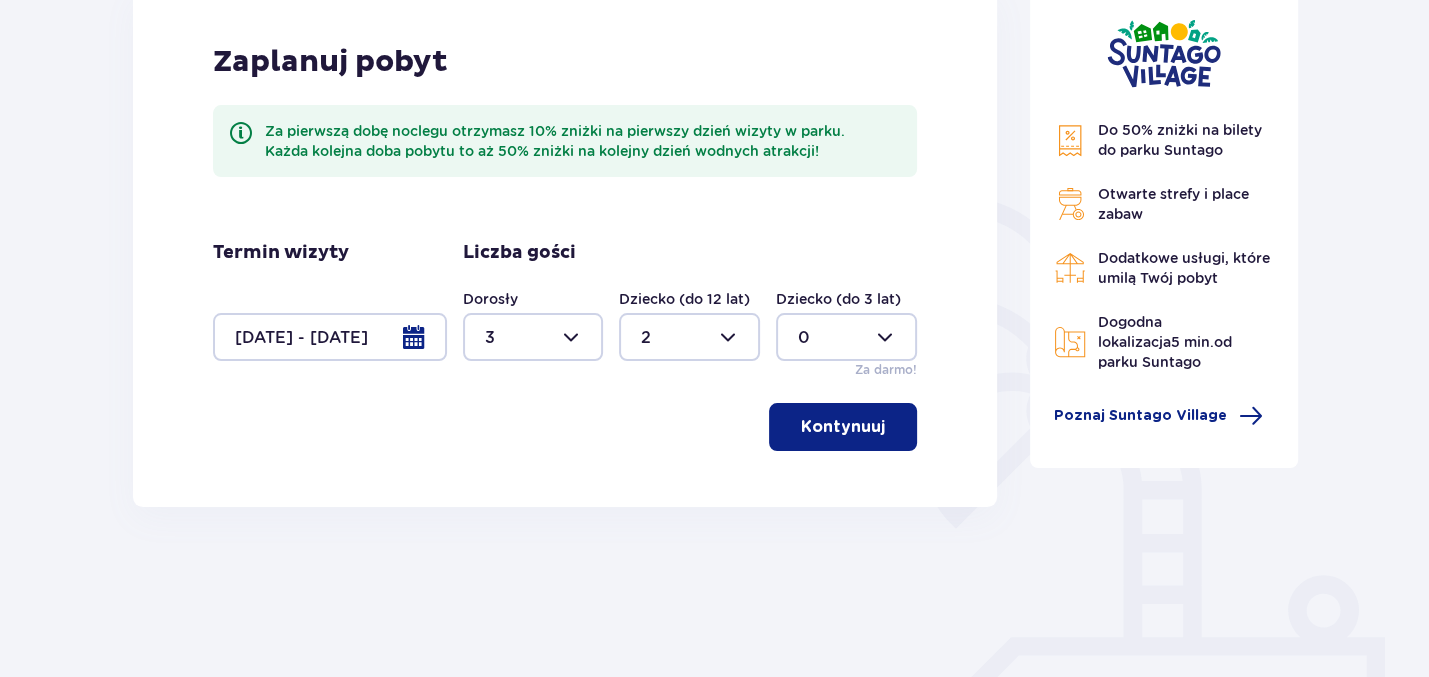 click on "Kontynuuj" at bounding box center (843, 427) 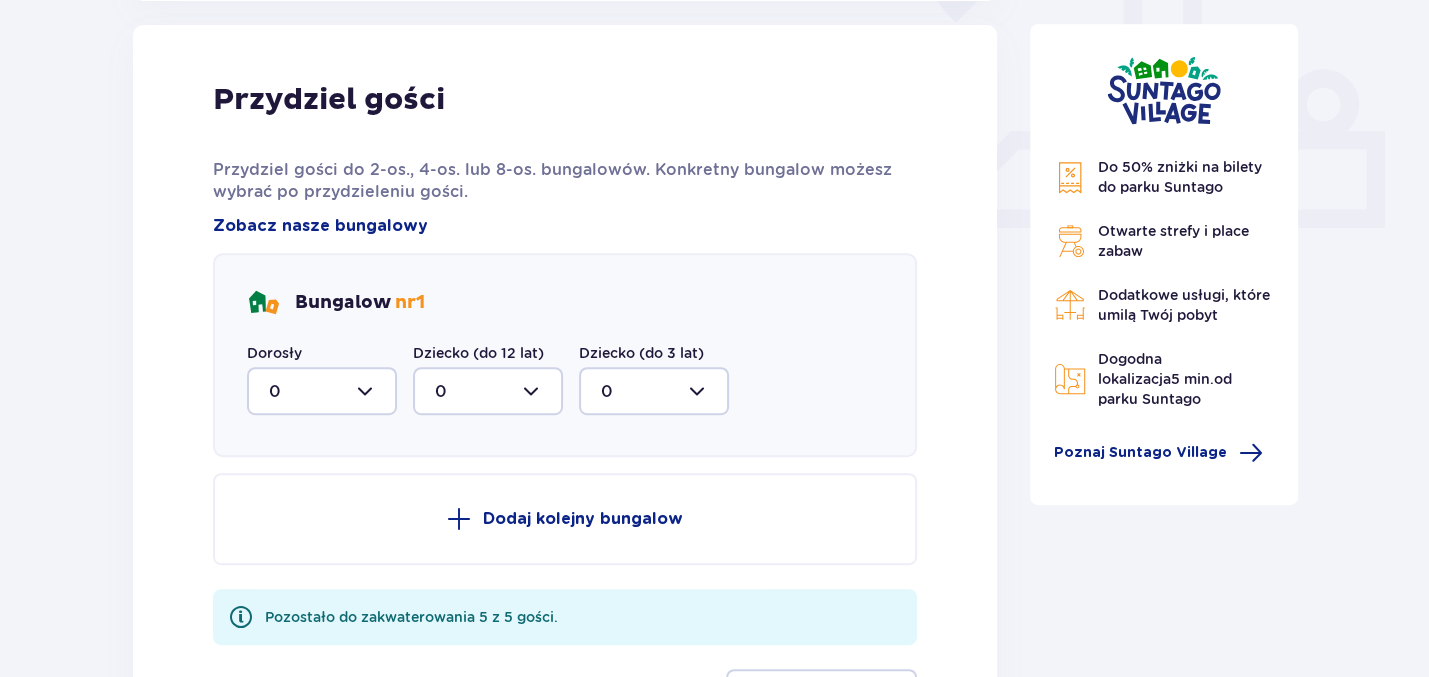 scroll, scrollTop: 805, scrollLeft: 0, axis: vertical 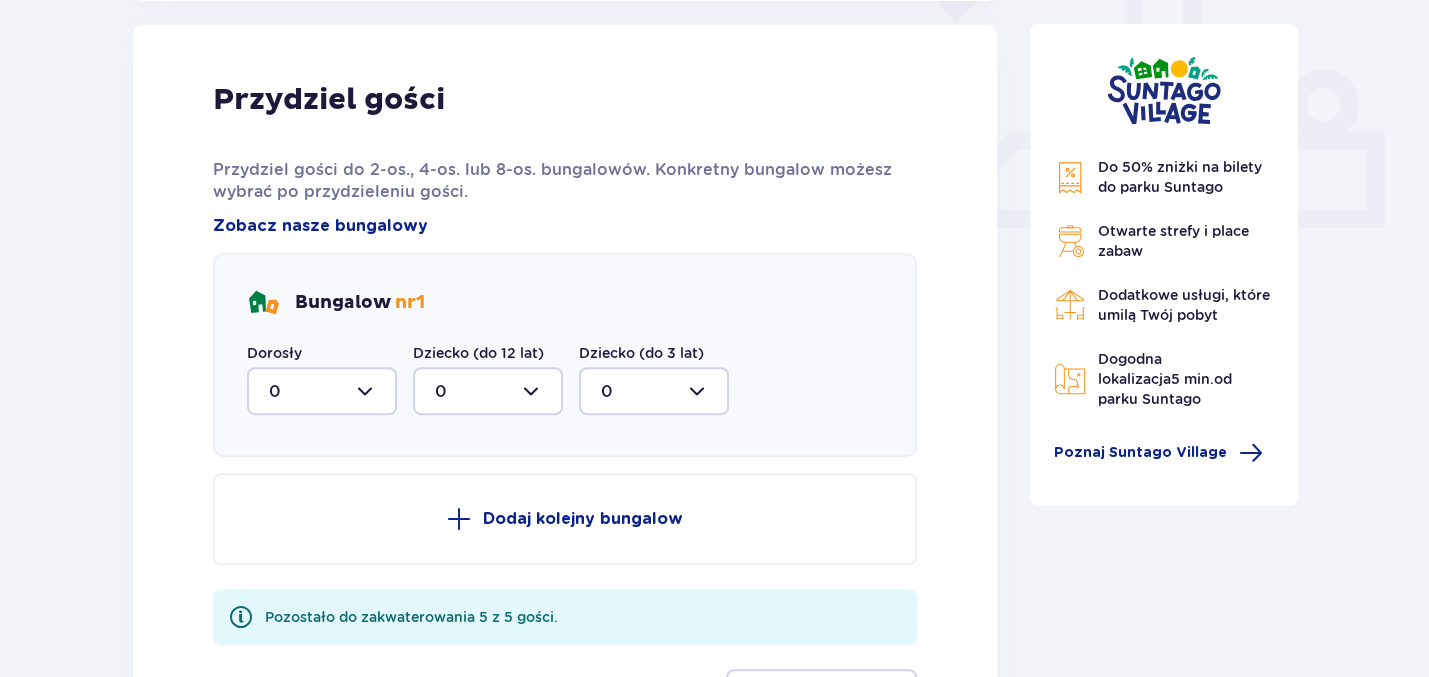 click at bounding box center [322, 391] 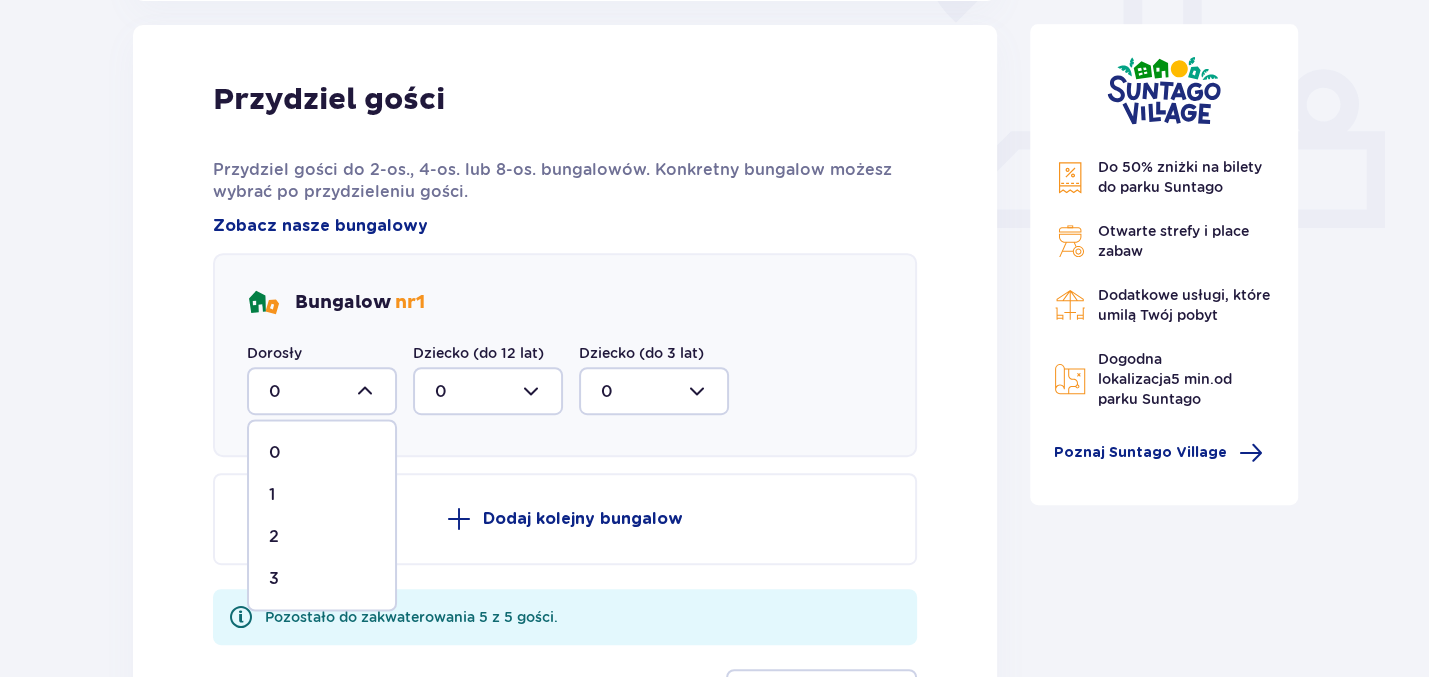 click on "3" at bounding box center (322, 578) 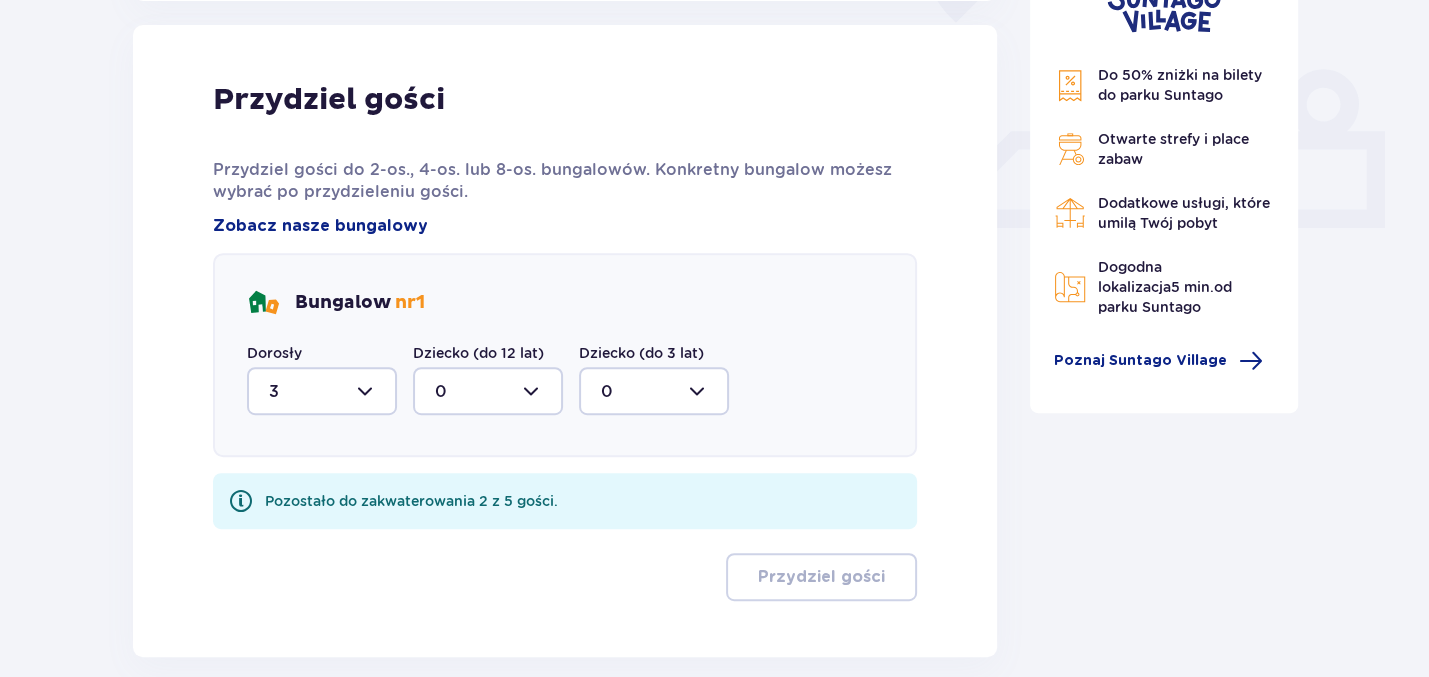 click at bounding box center [488, 391] 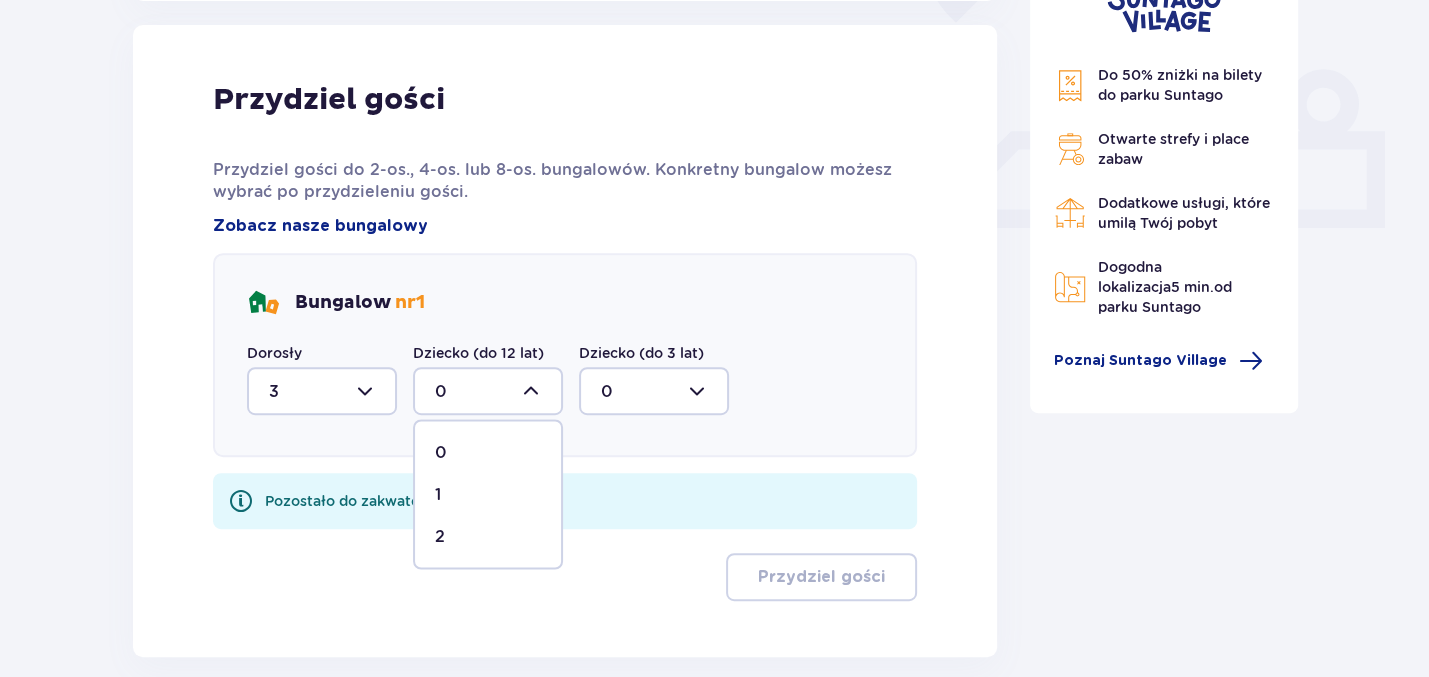 click on "2" at bounding box center (488, 536) 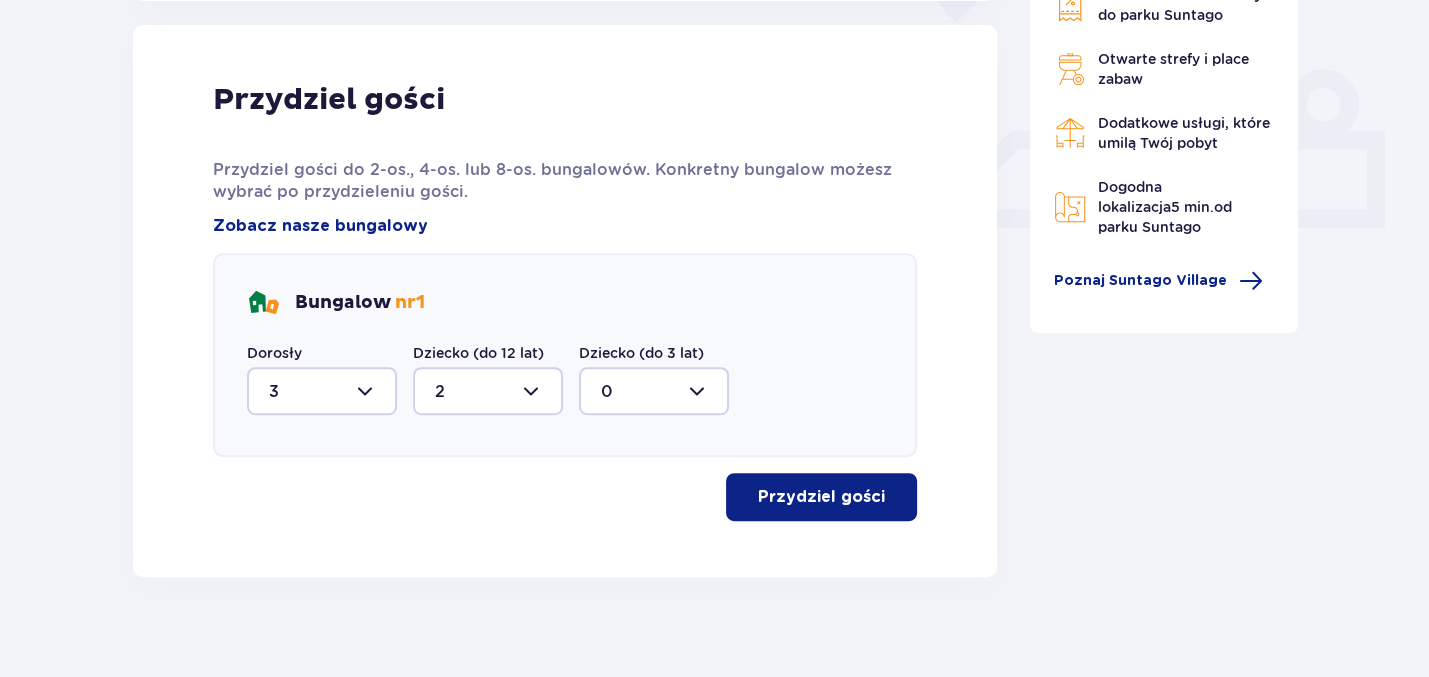 click on "Przydziel gości" at bounding box center (821, 497) 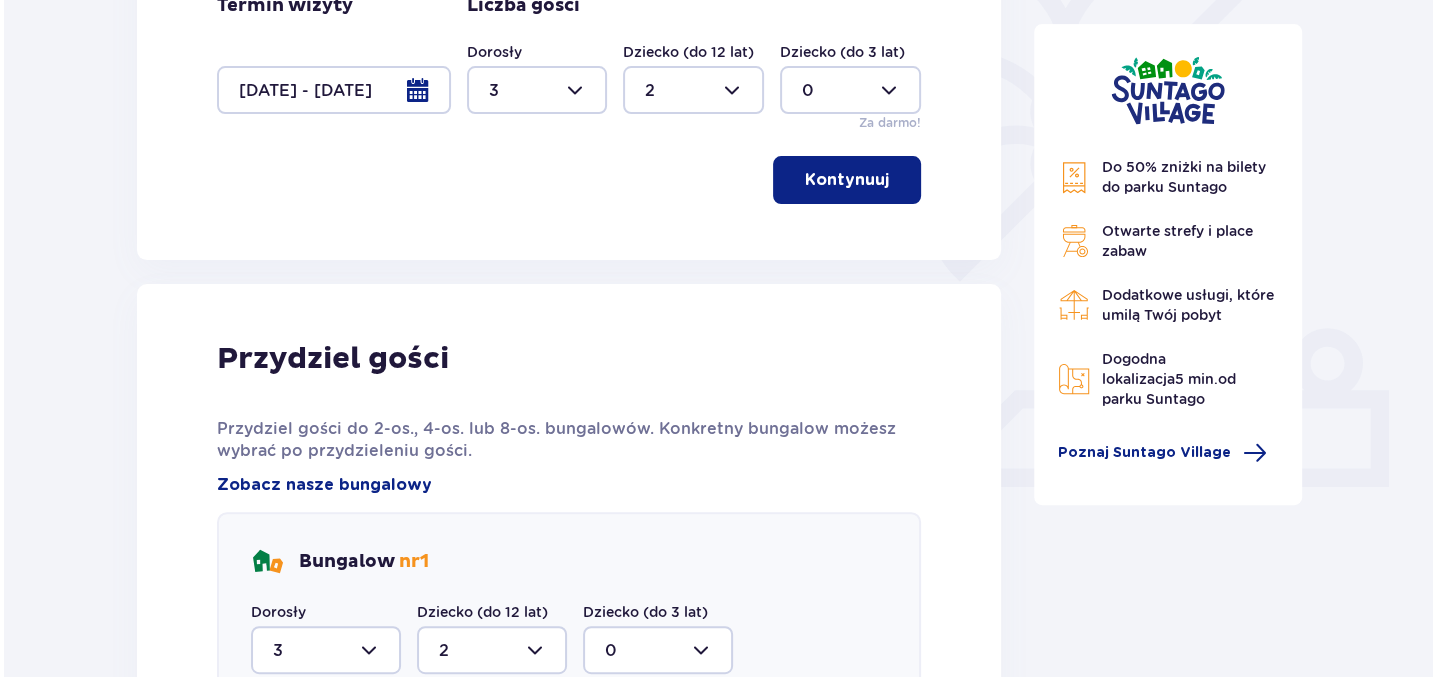 scroll, scrollTop: 446, scrollLeft: 0, axis: vertical 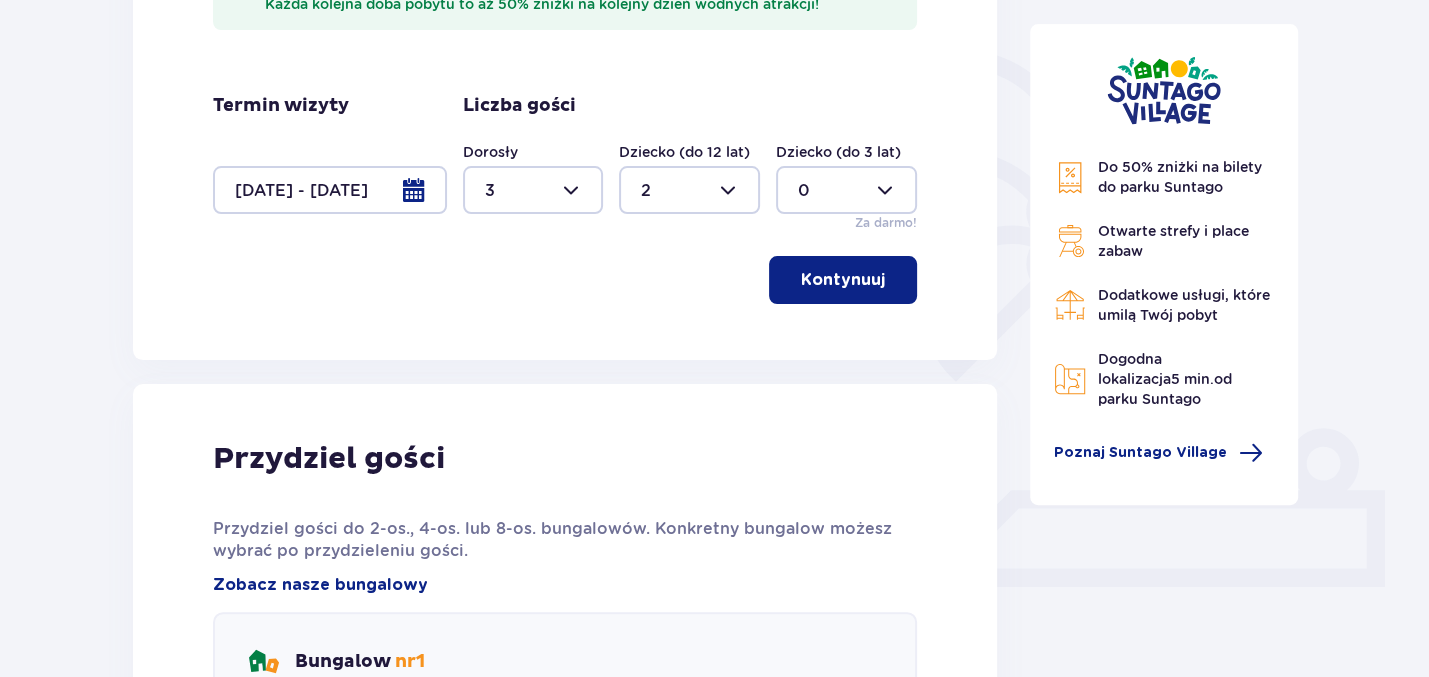 click at bounding box center (330, 190) 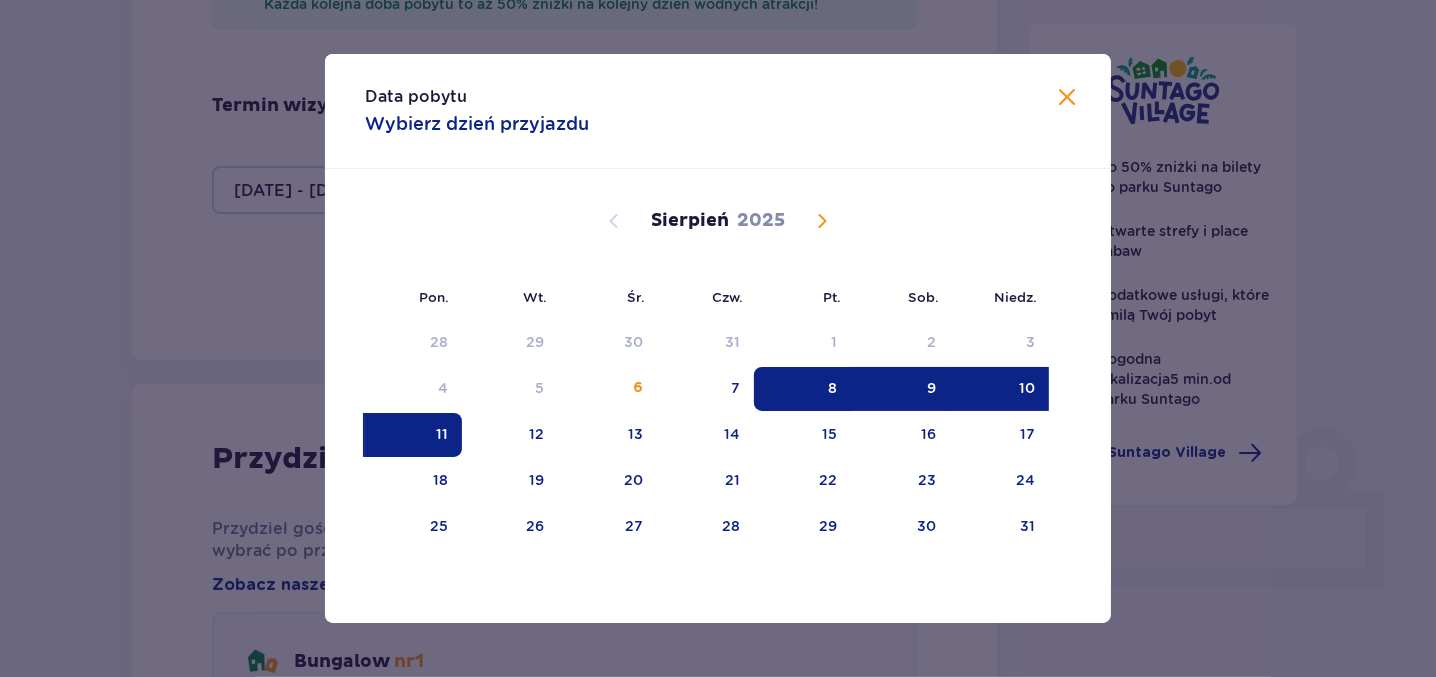 click on "9" at bounding box center (900, 389) 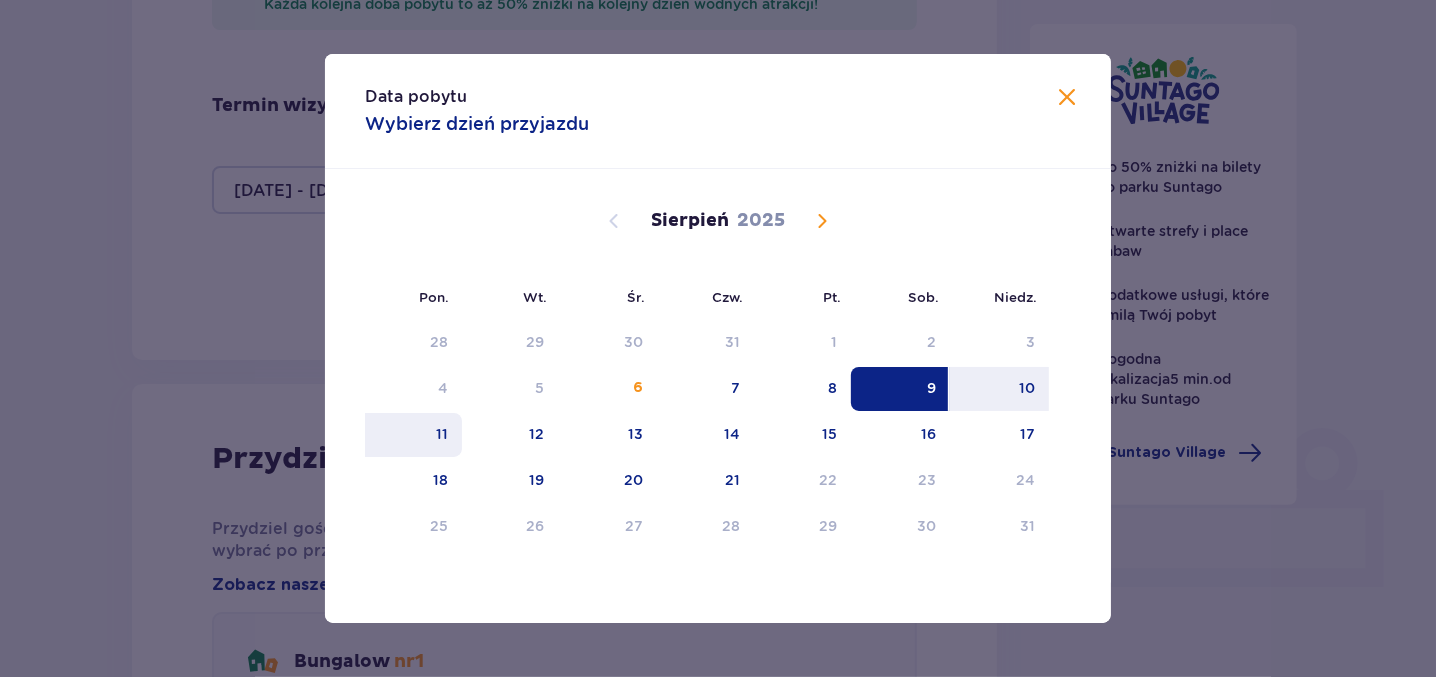 click on "11" at bounding box center [413, 435] 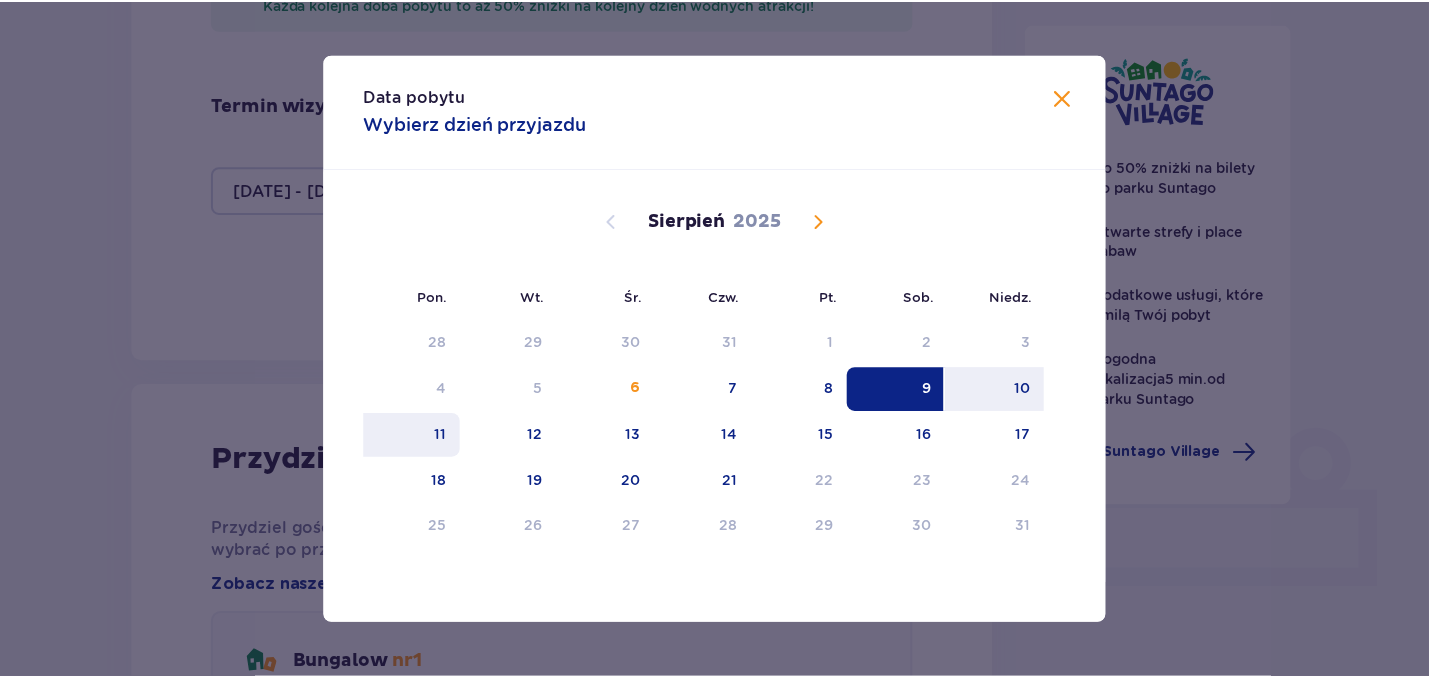 scroll, scrollTop: 434, scrollLeft: 0, axis: vertical 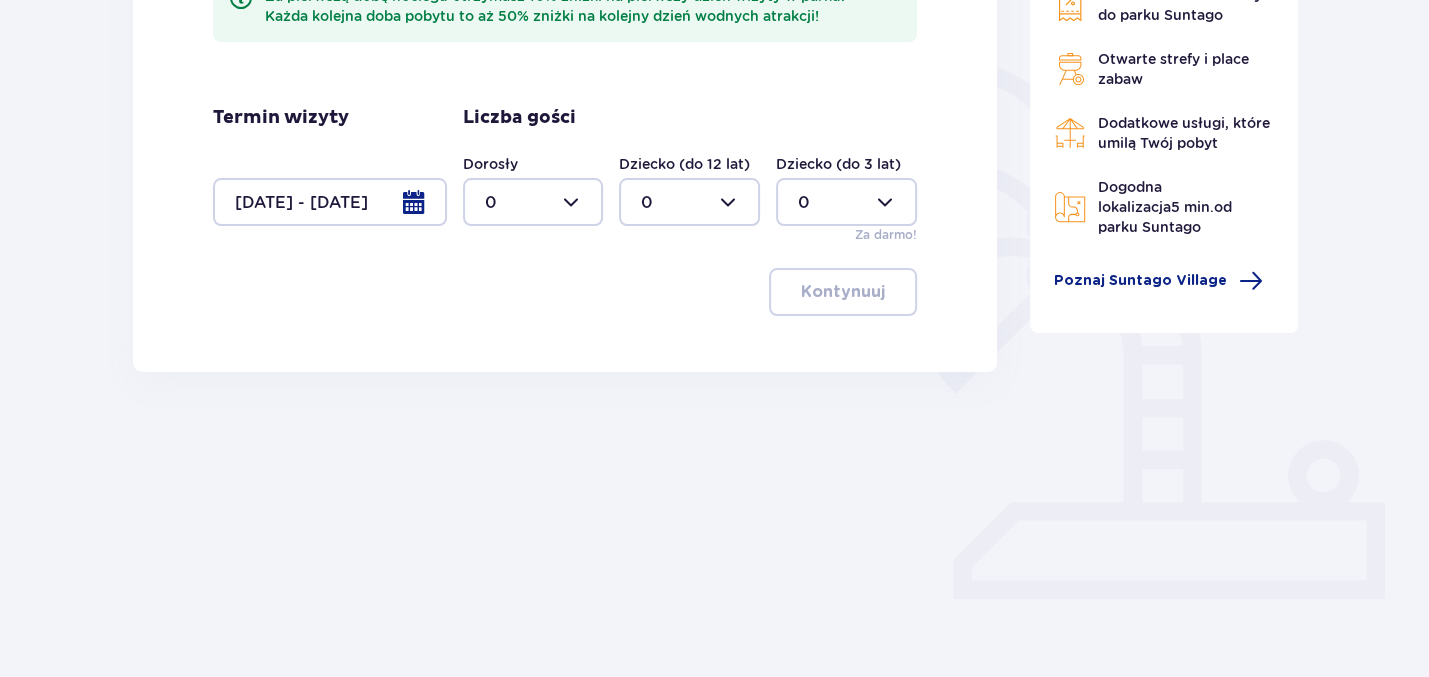 click at bounding box center [533, 202] 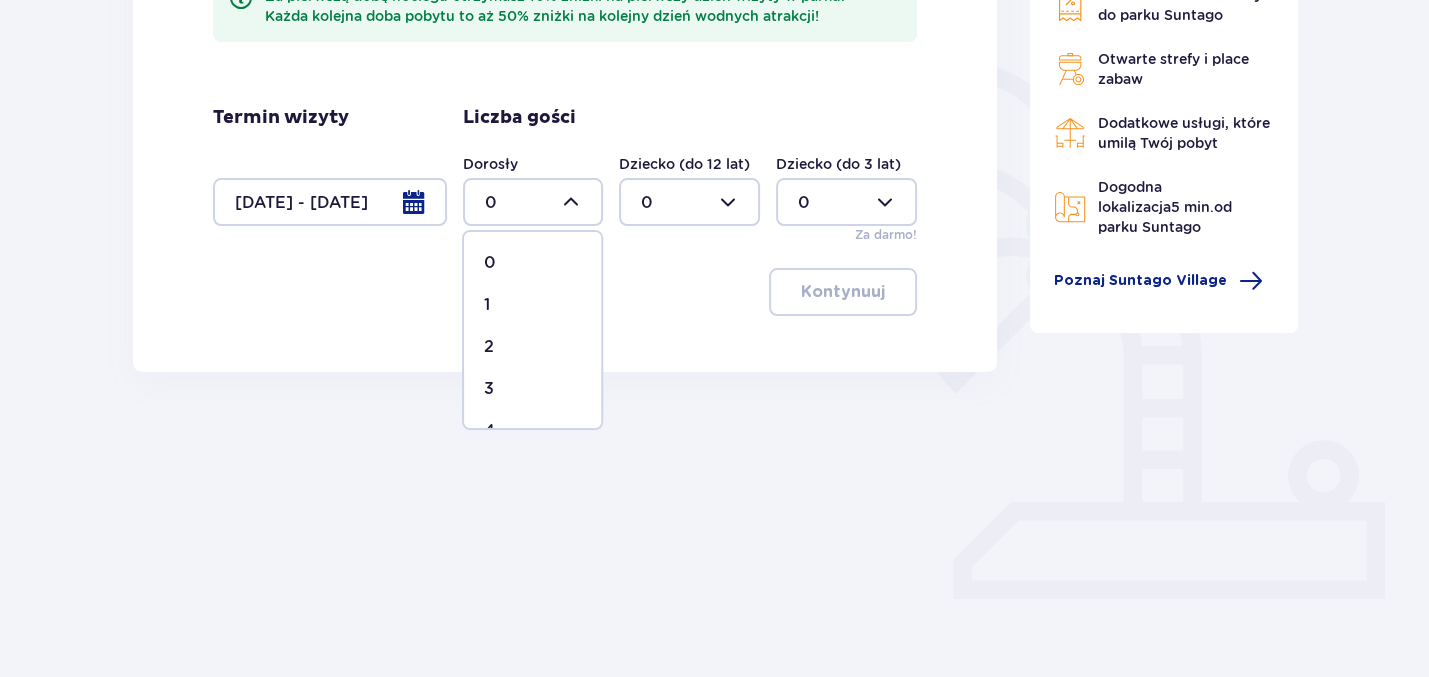 click on "3" at bounding box center (532, 389) 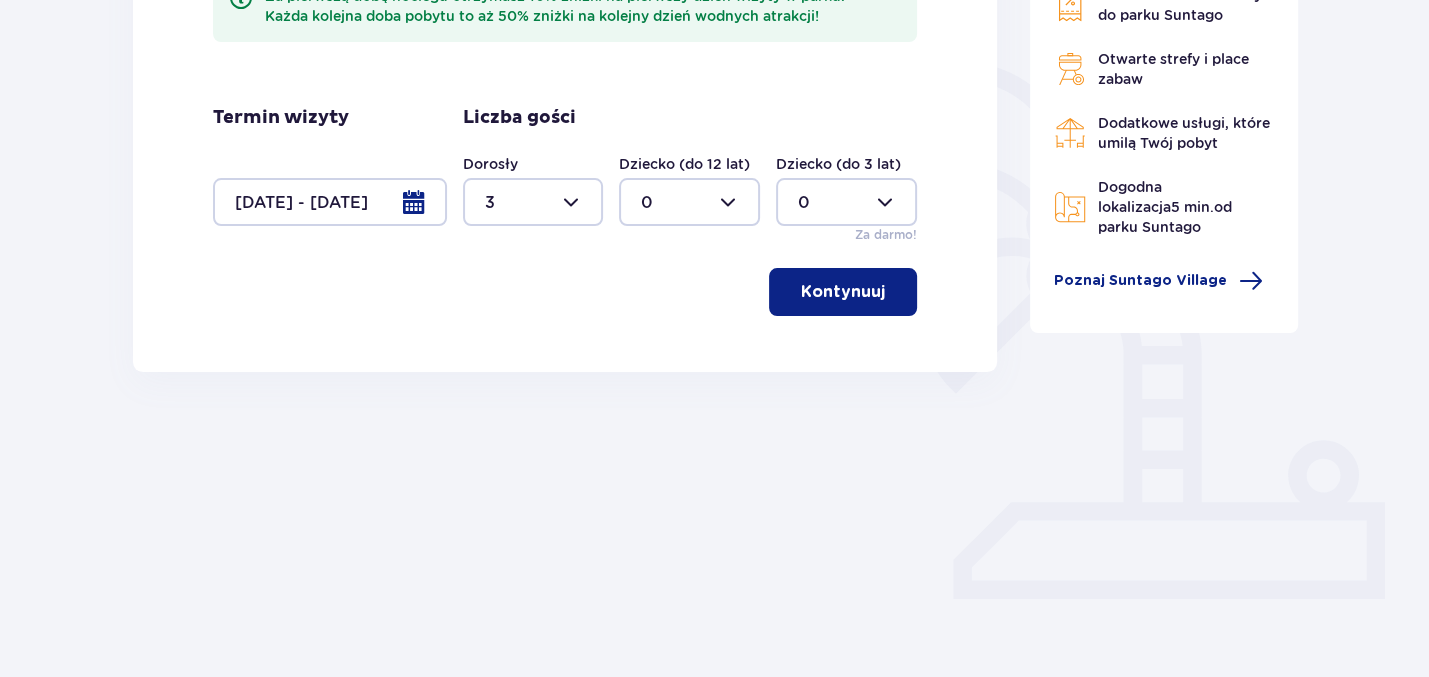 click at bounding box center [689, 202] 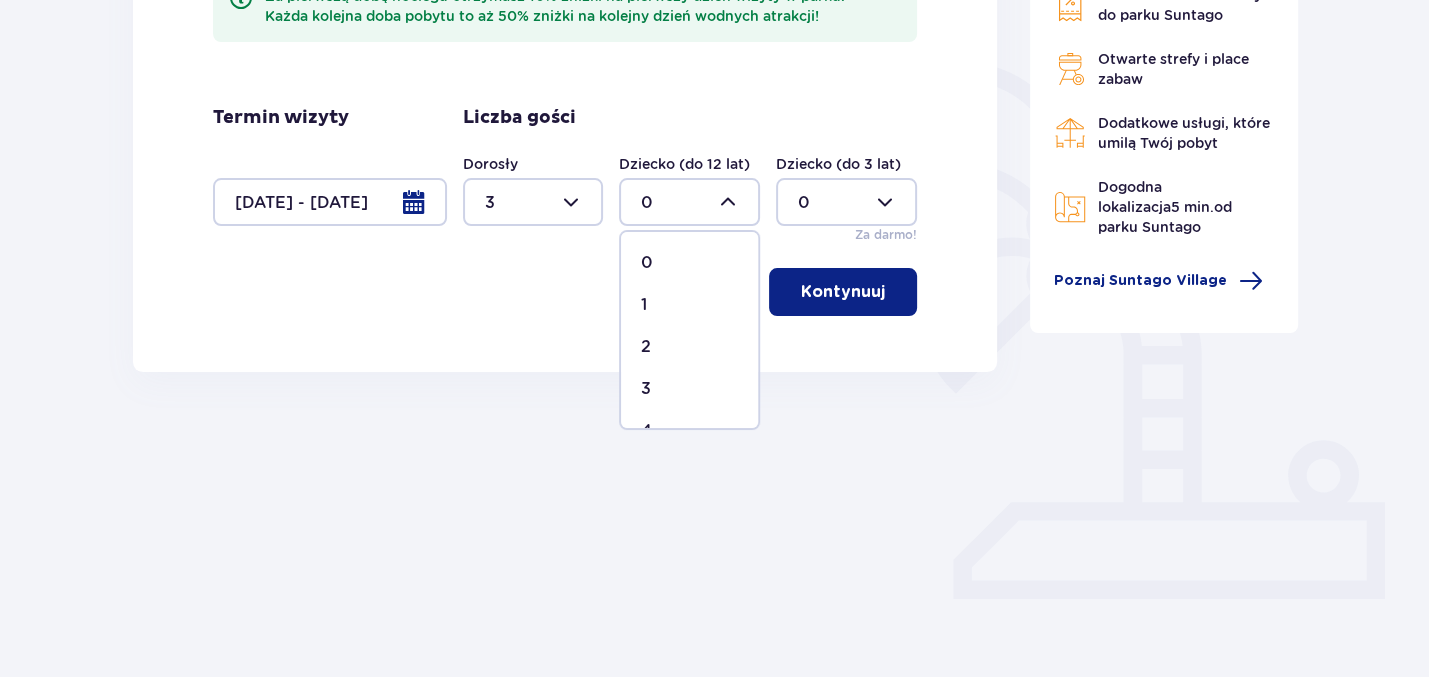 click on "2" at bounding box center [689, 347] 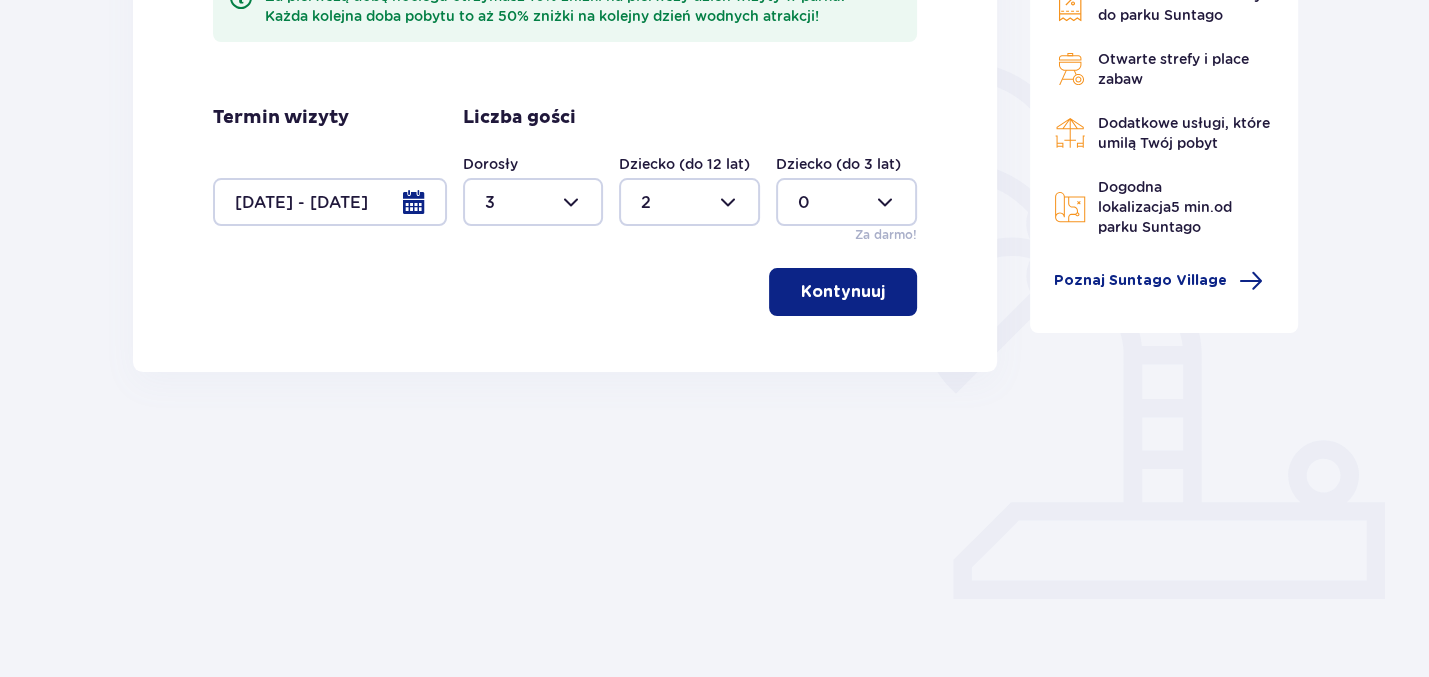 click on "Kontynuuj" at bounding box center (843, 292) 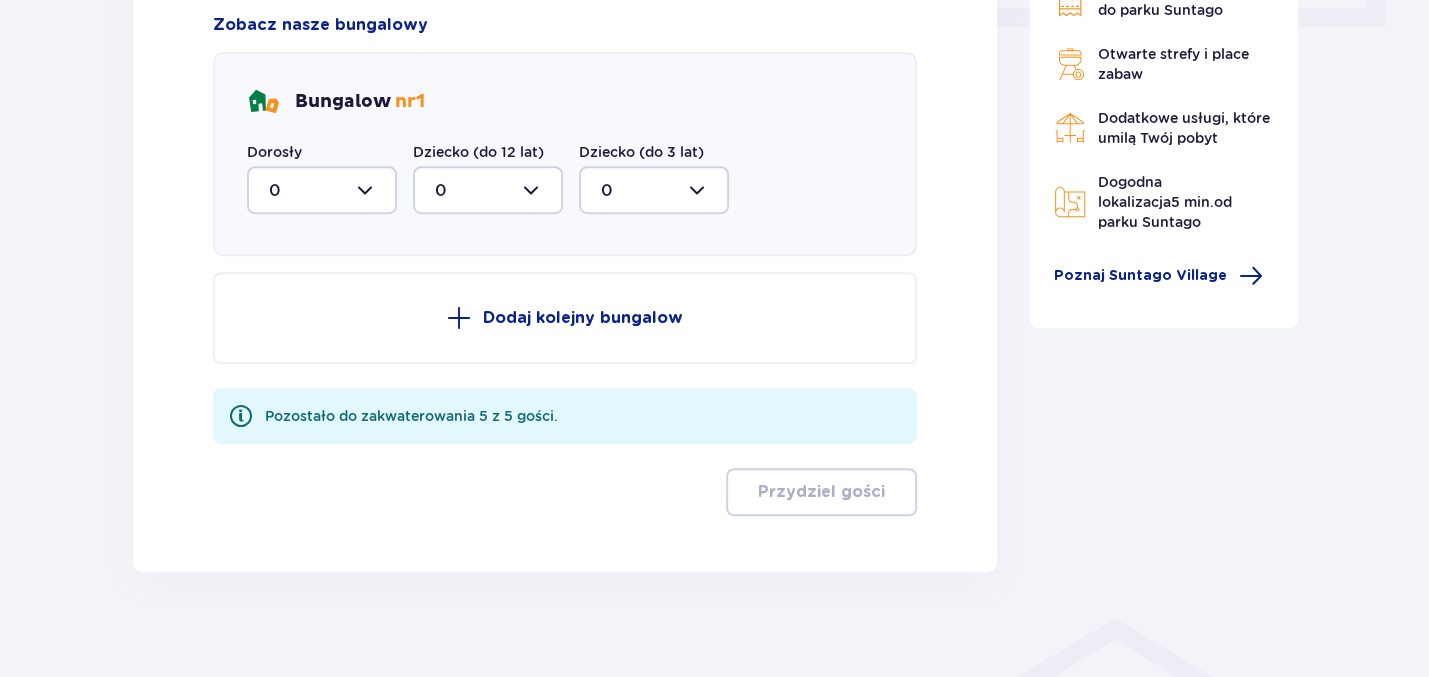 scroll, scrollTop: 906, scrollLeft: 0, axis: vertical 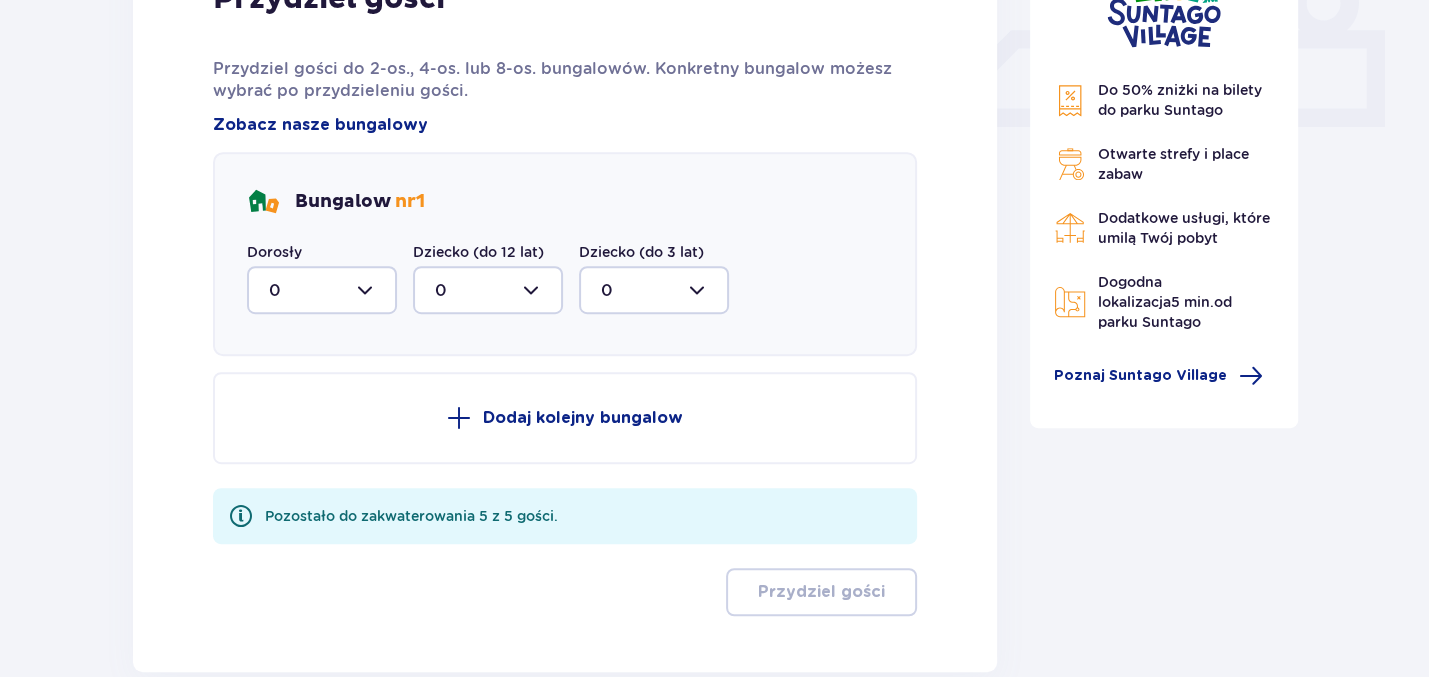 click at bounding box center (322, 290) 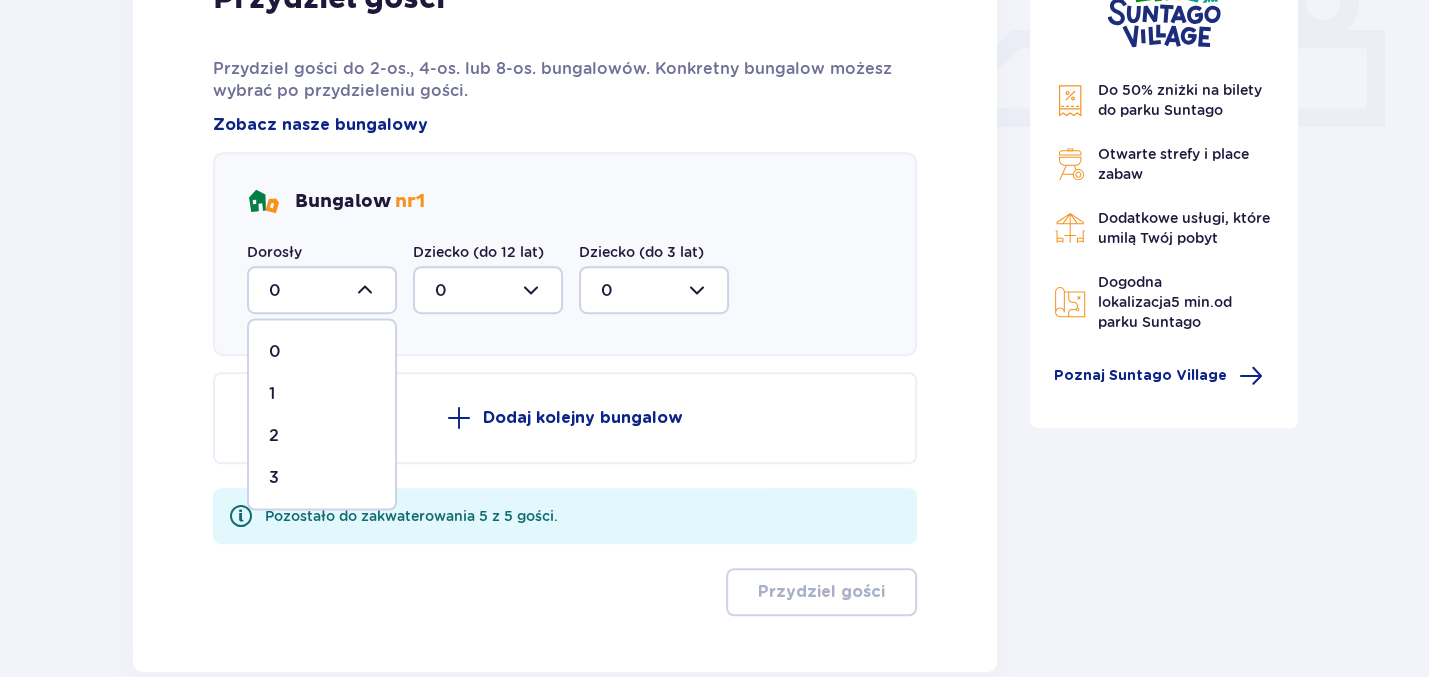 click on "3" at bounding box center (322, 477) 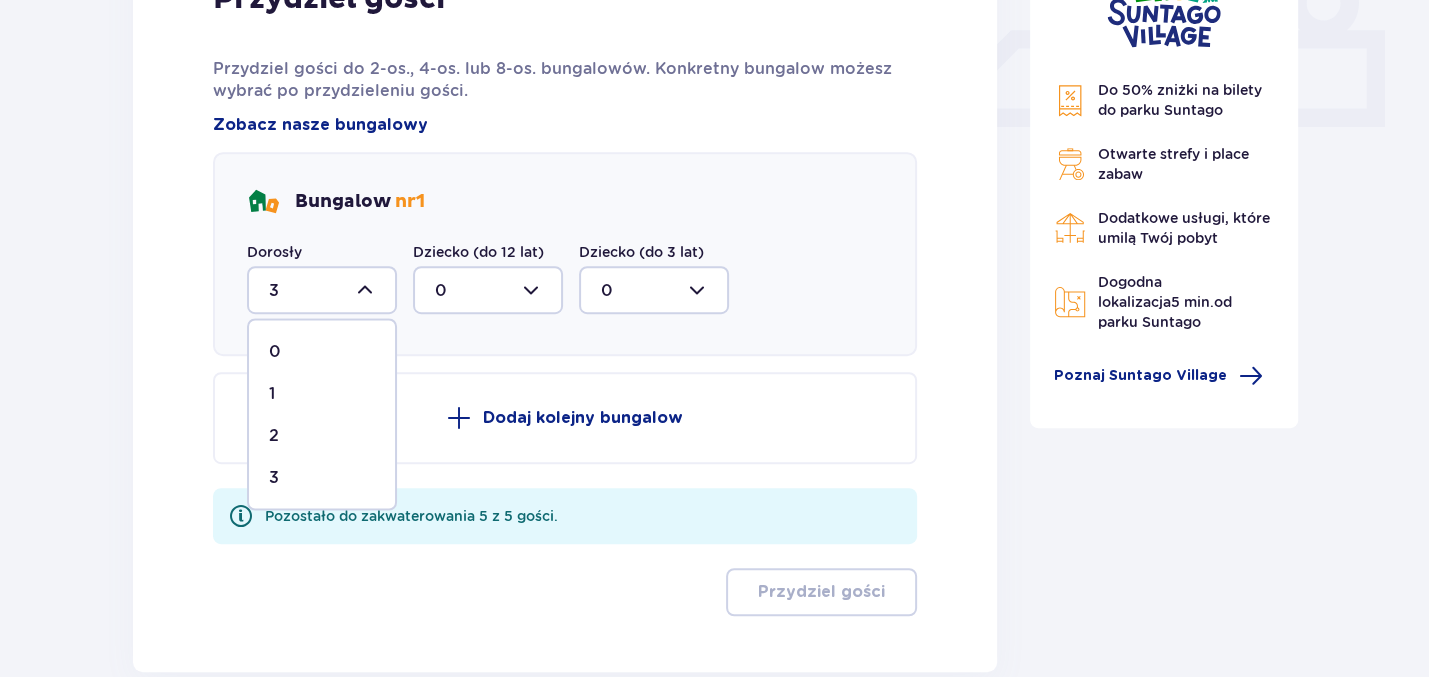 scroll, scrollTop: 903, scrollLeft: 0, axis: vertical 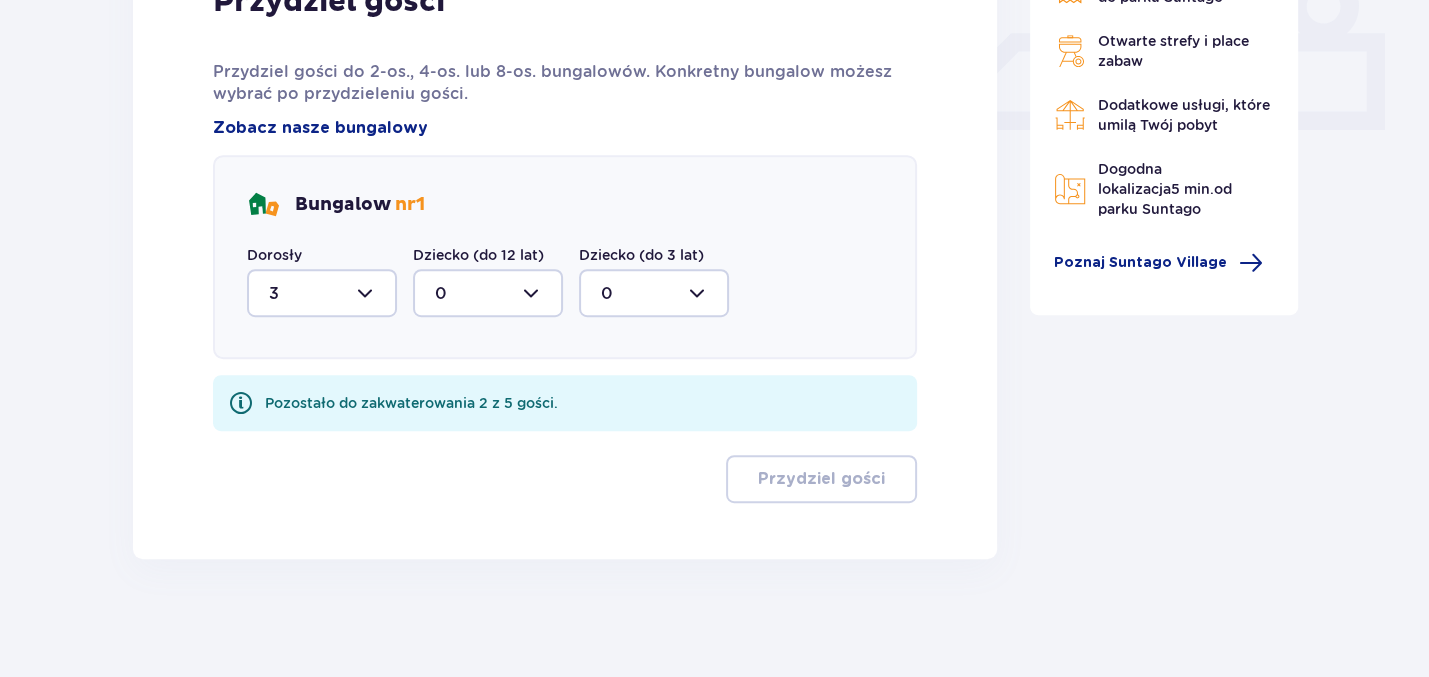 click at bounding box center (488, 293) 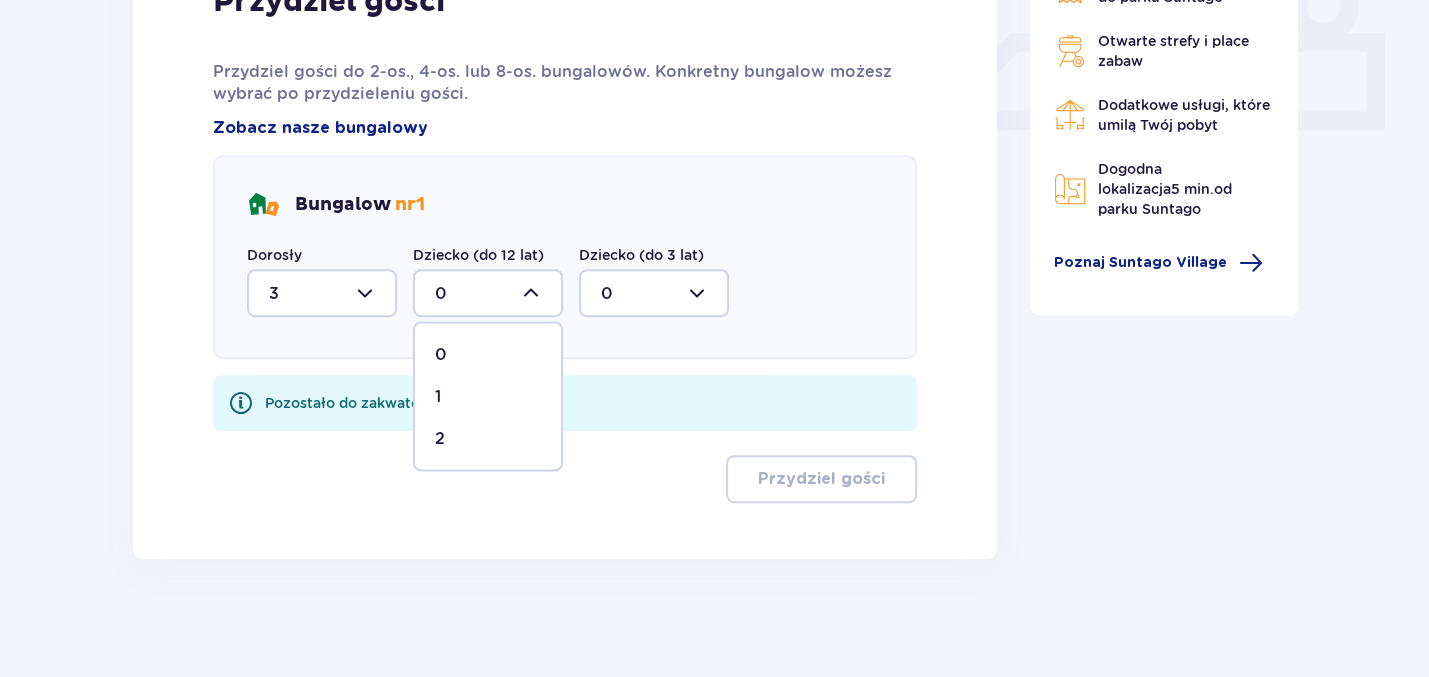 click on "2" at bounding box center (488, 438) 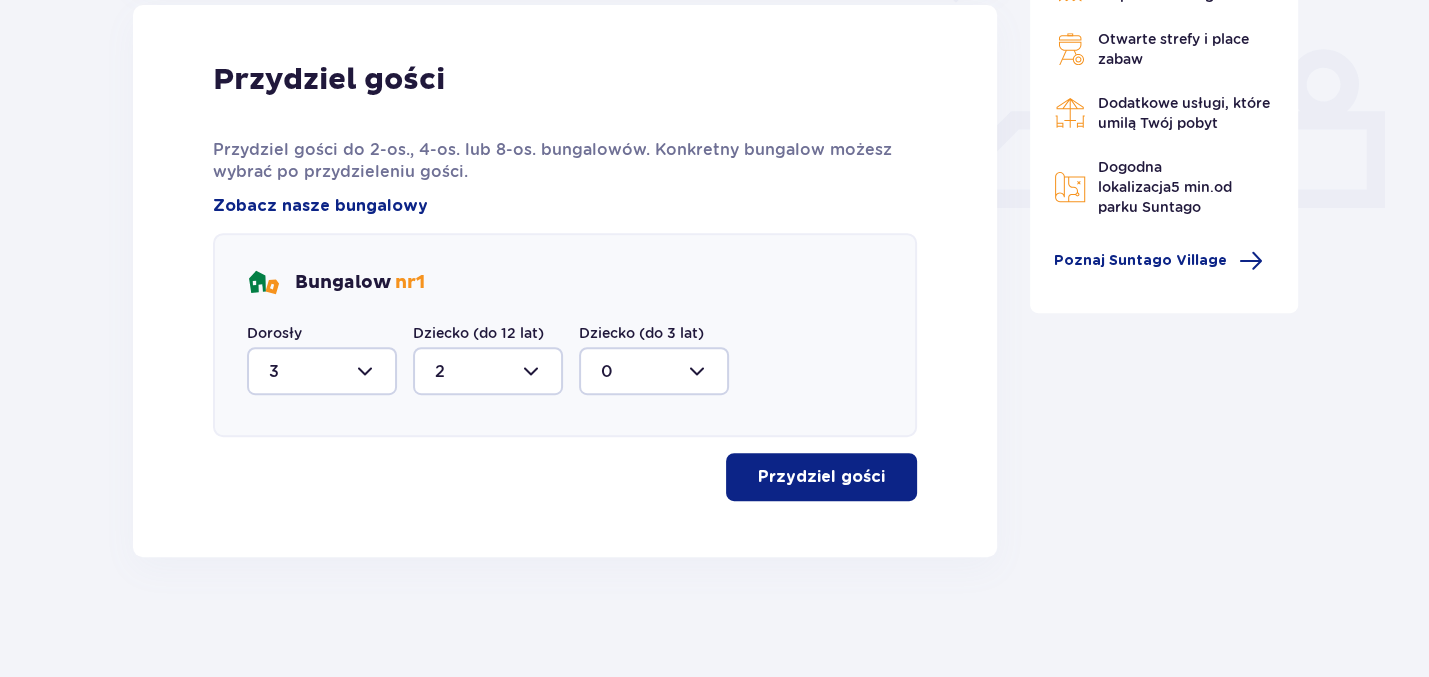 scroll, scrollTop: 823, scrollLeft: 0, axis: vertical 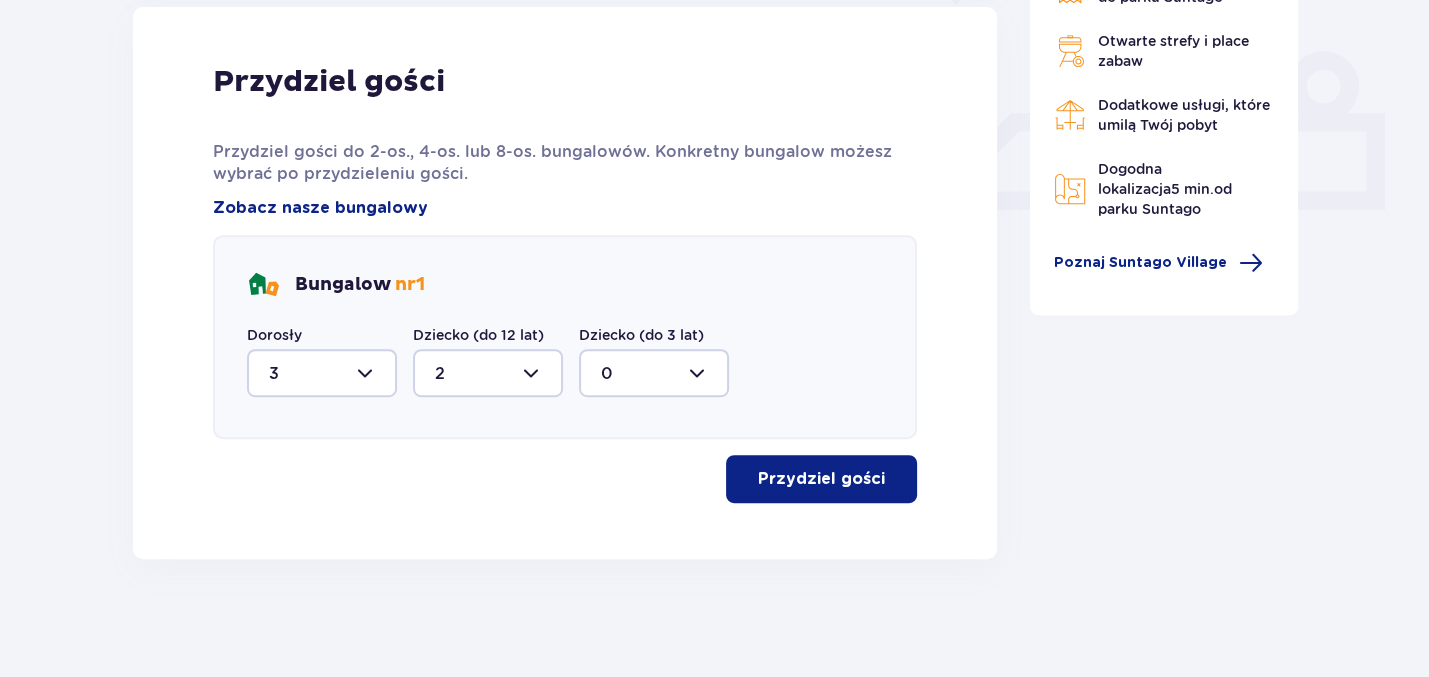 click on "Przydziel gości" at bounding box center [821, 479] 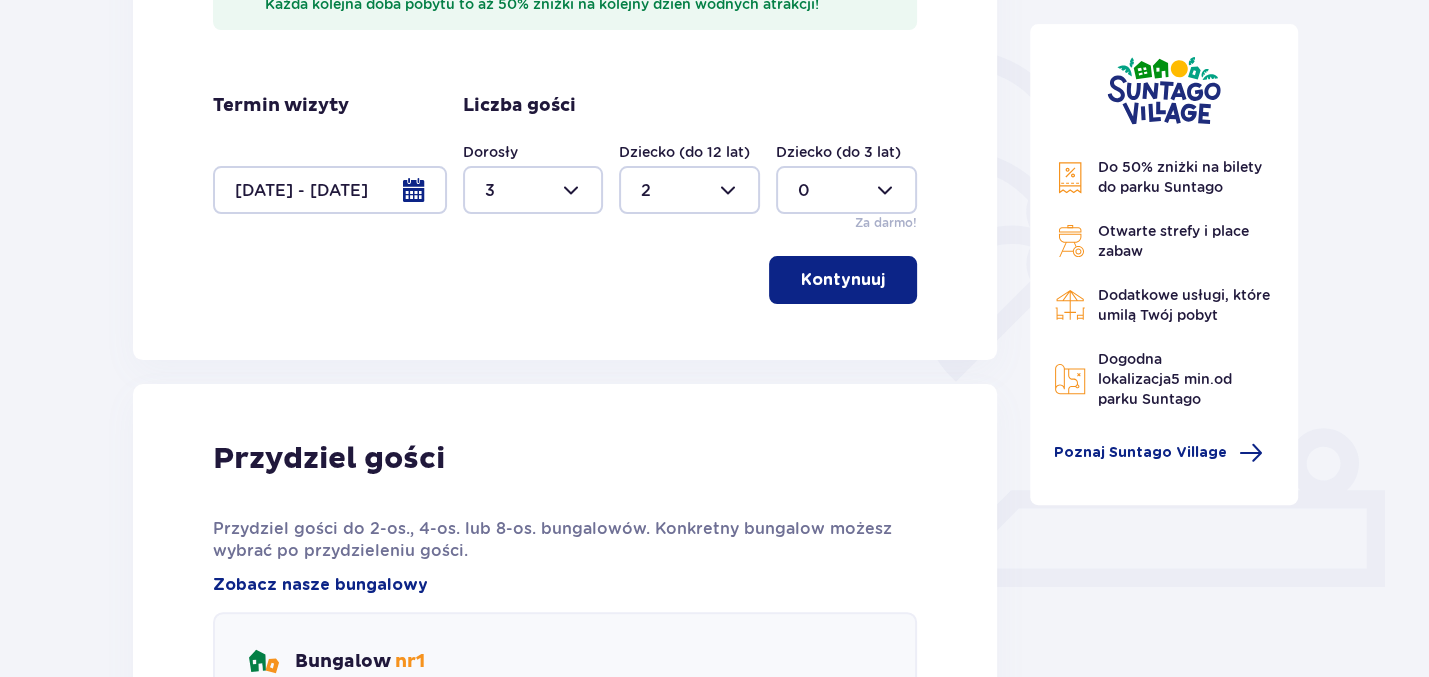 scroll, scrollTop: 346, scrollLeft: 0, axis: vertical 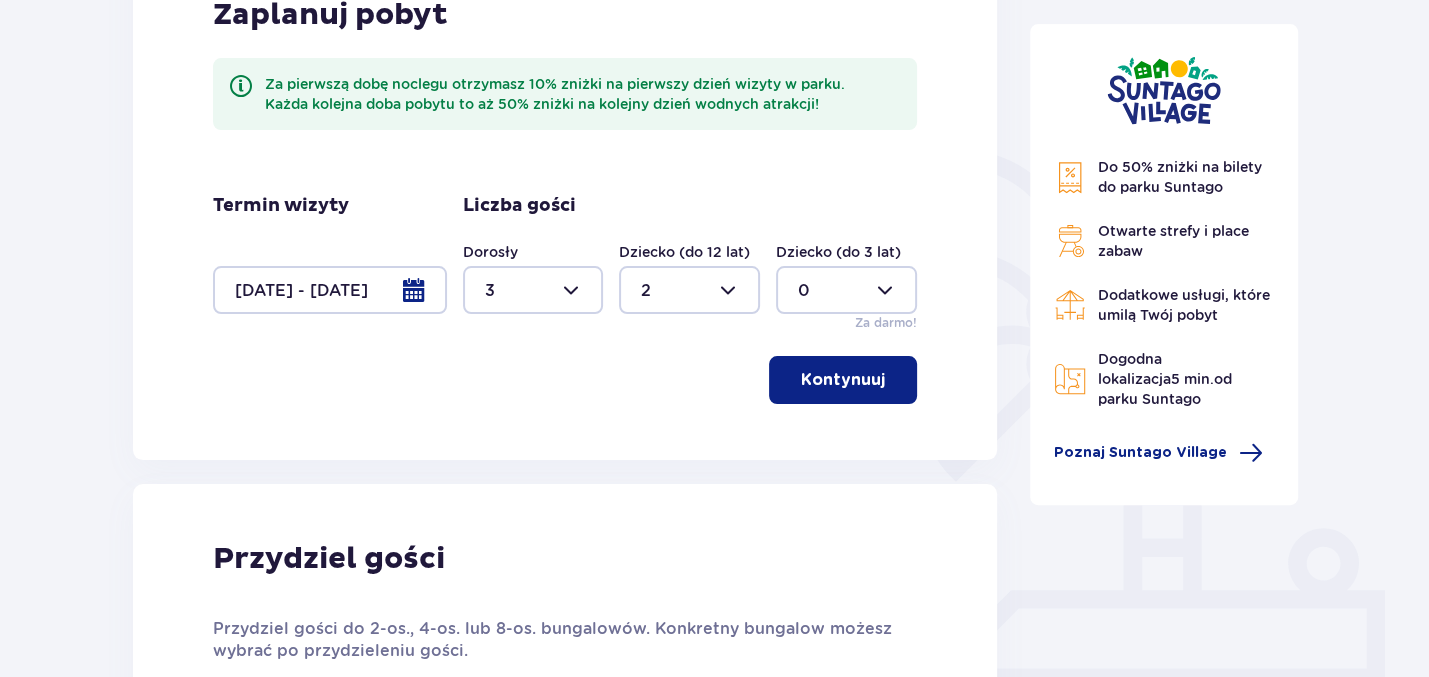 click at bounding box center [330, 290] 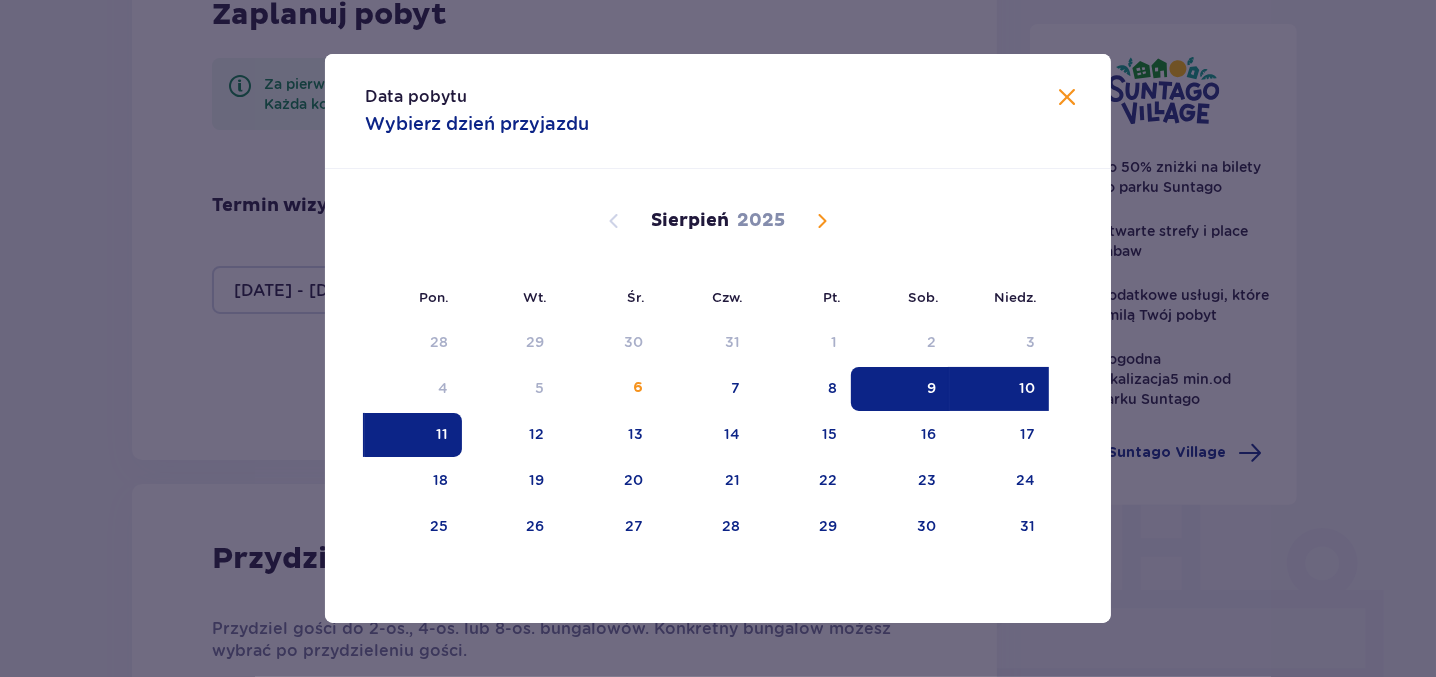 click on "10" at bounding box center (999, 389) 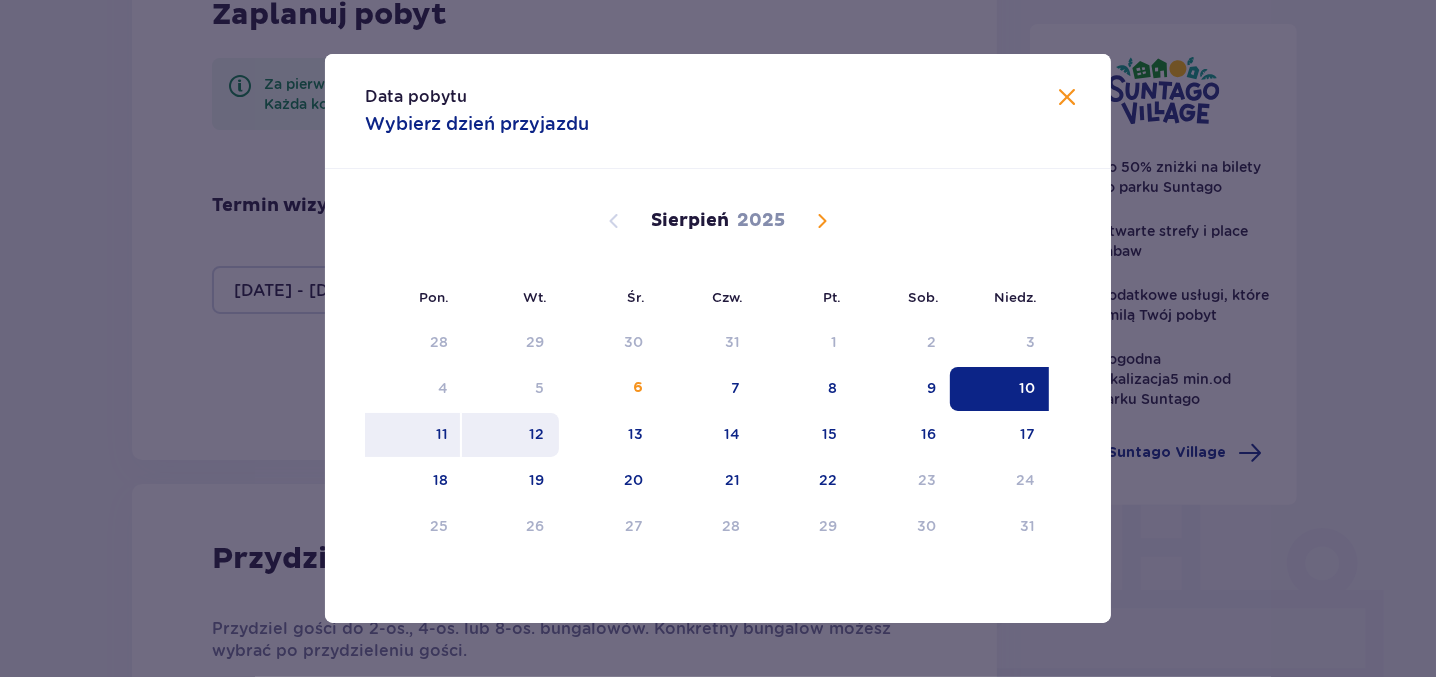 click on "12" at bounding box center [510, 435] 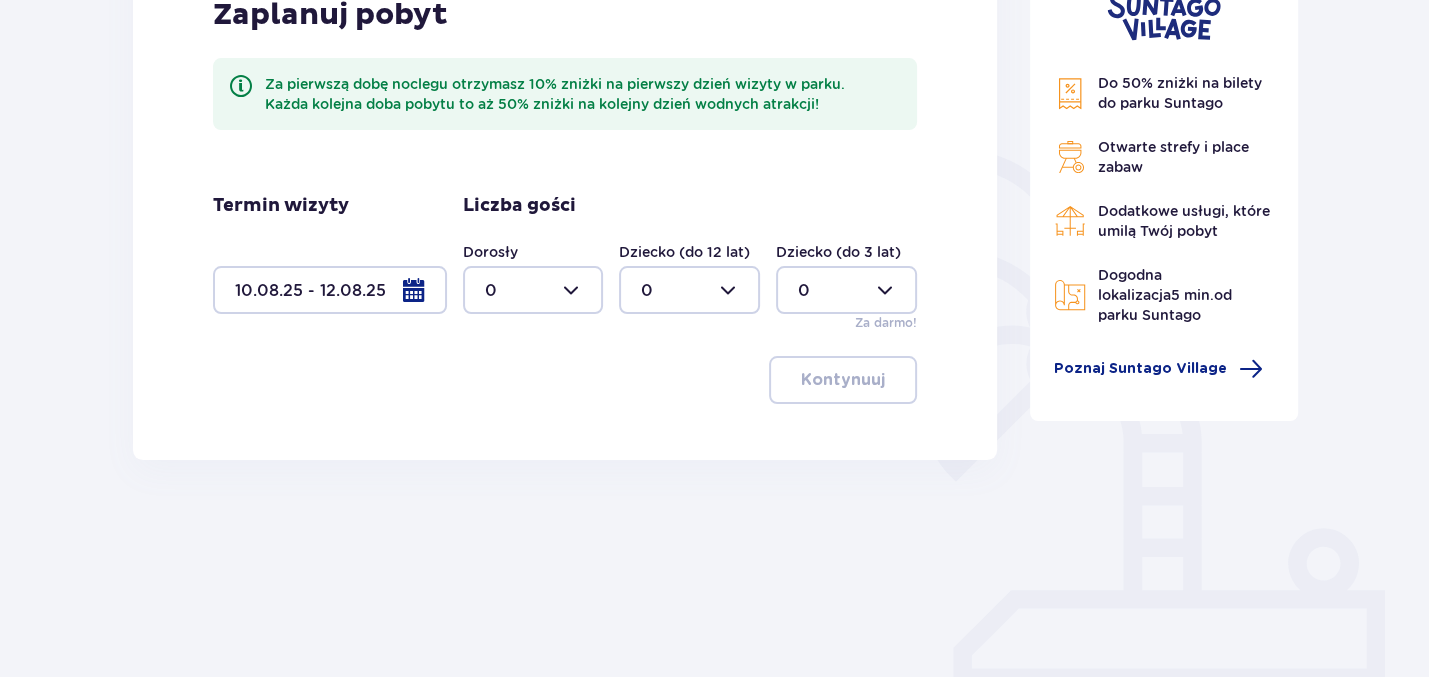 click at bounding box center (533, 290) 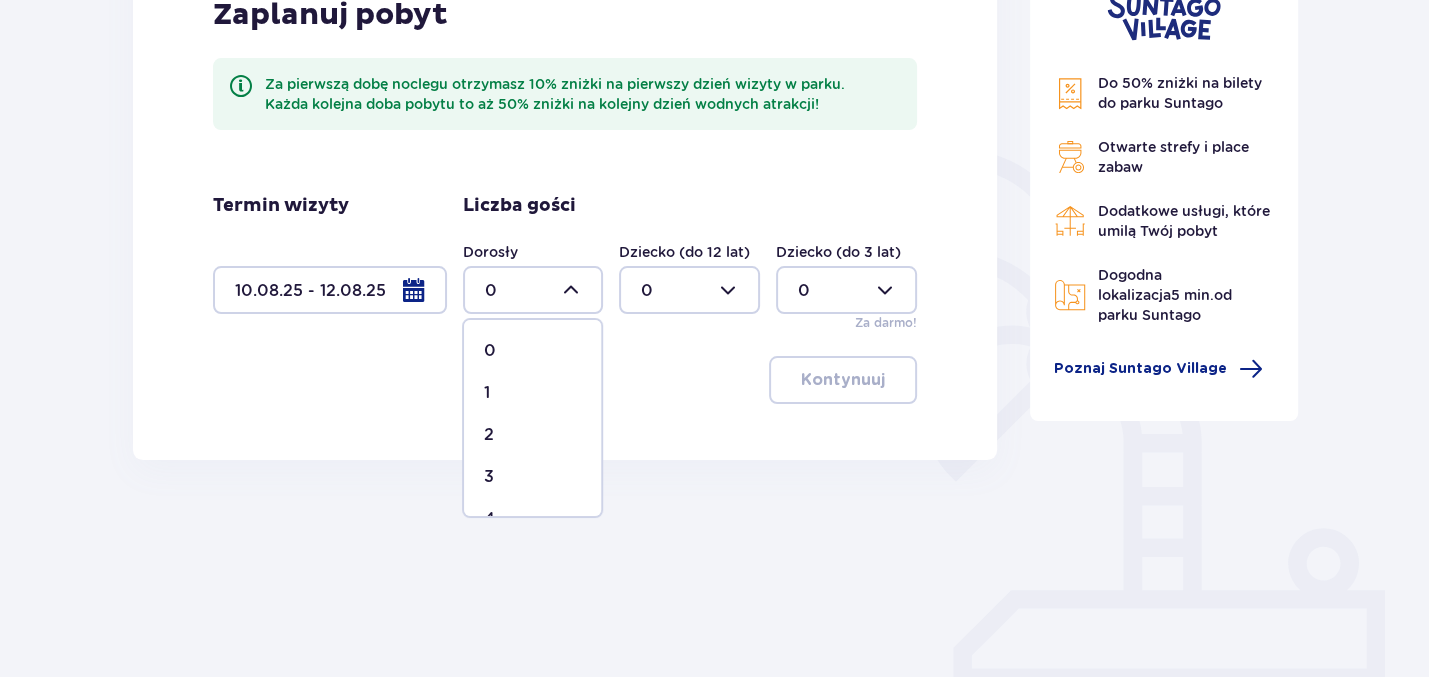 click on "3" at bounding box center [489, 477] 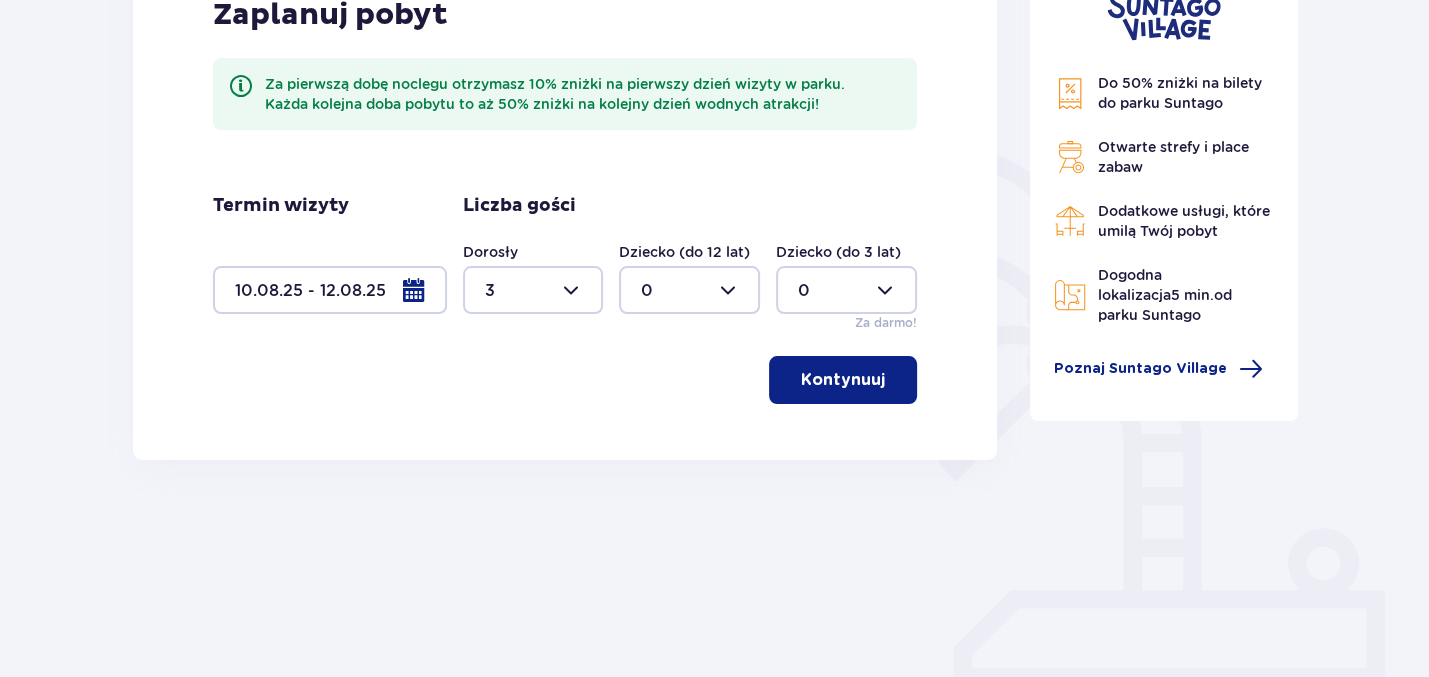 click at bounding box center (689, 290) 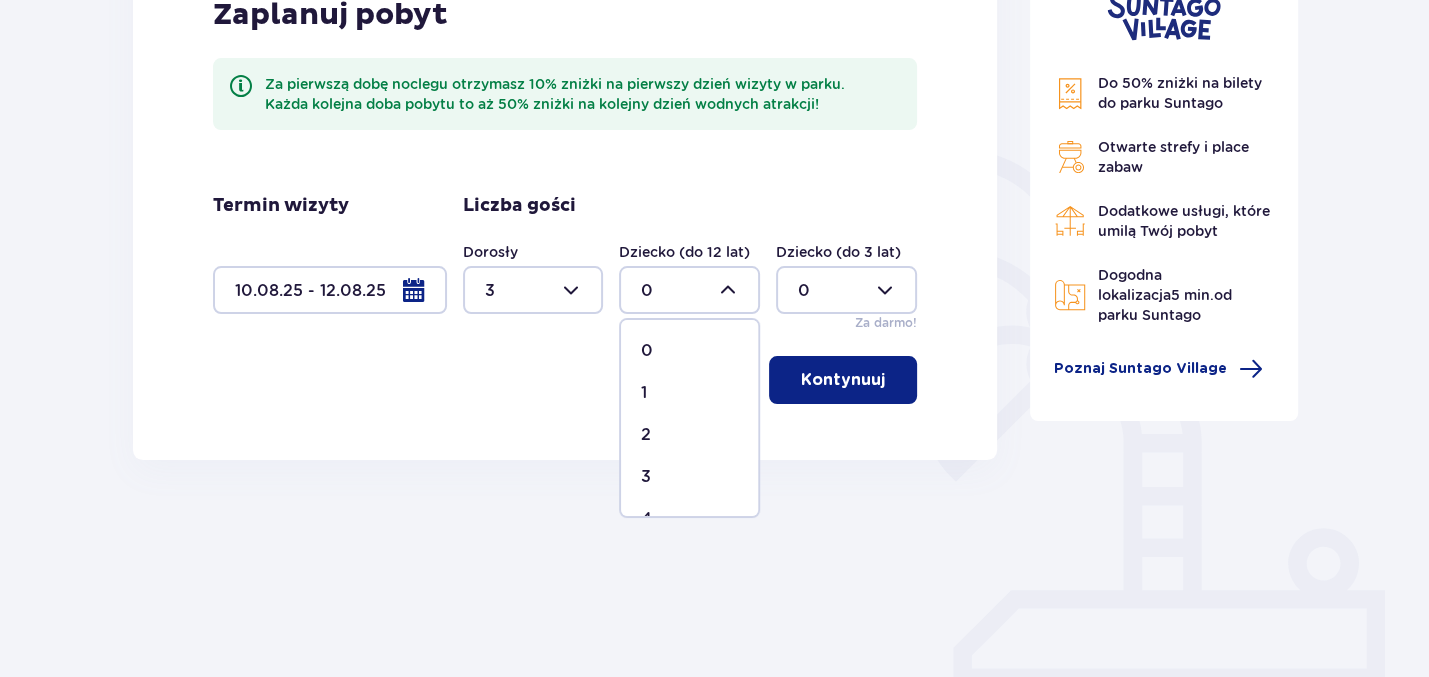 click on "2" at bounding box center [689, 435] 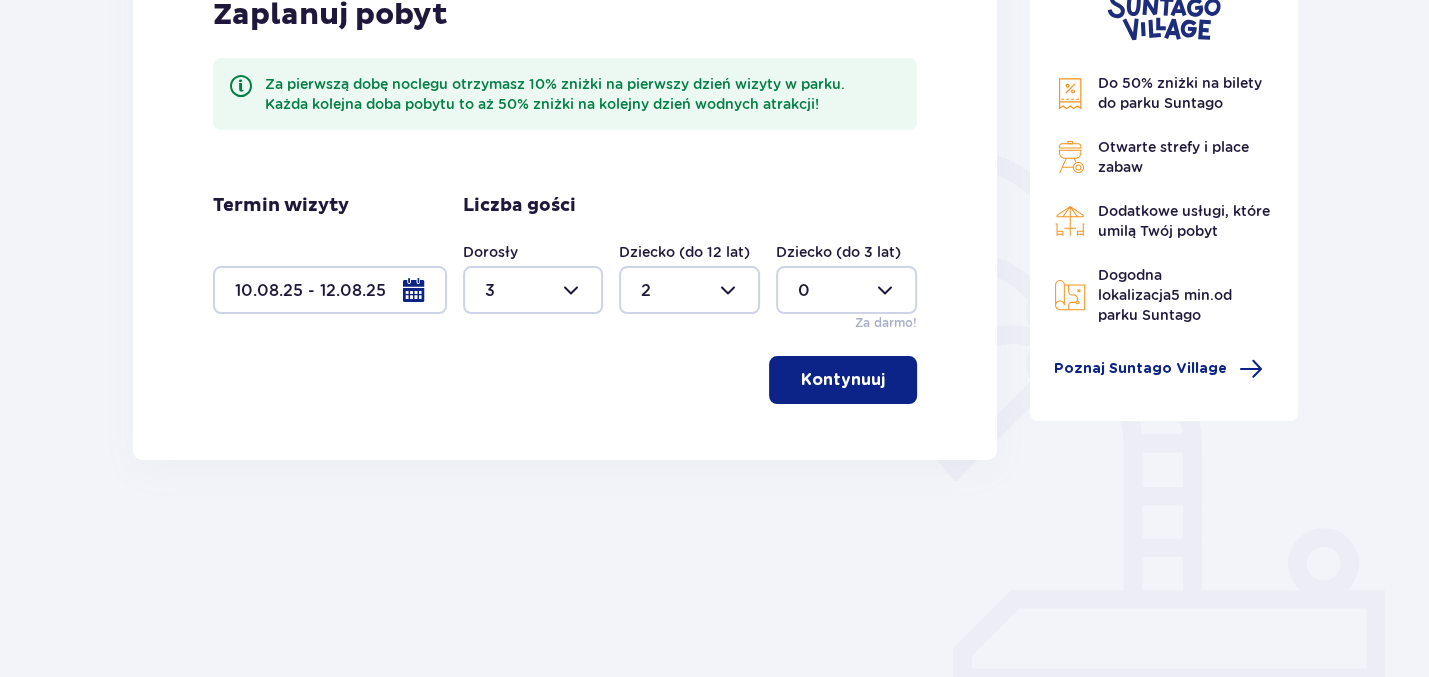 click on "Kontynuuj" at bounding box center [843, 380] 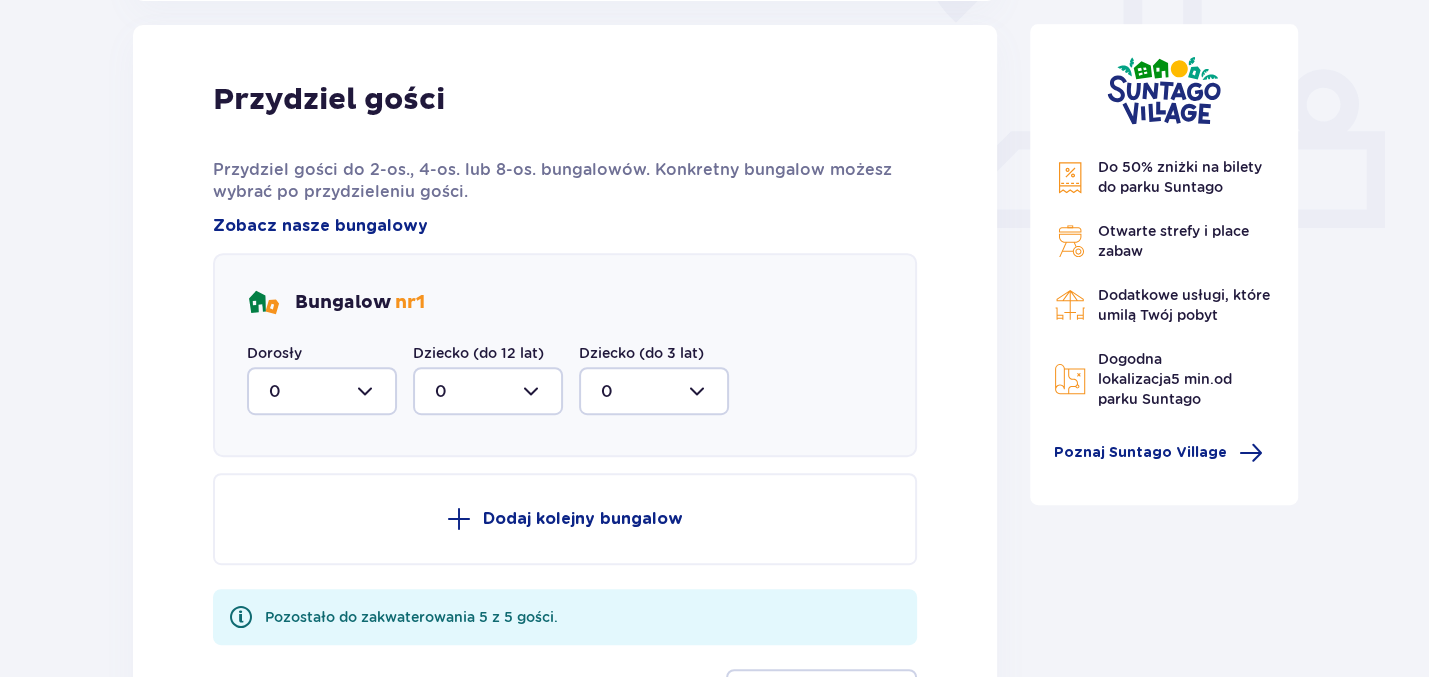 scroll, scrollTop: 906, scrollLeft: 0, axis: vertical 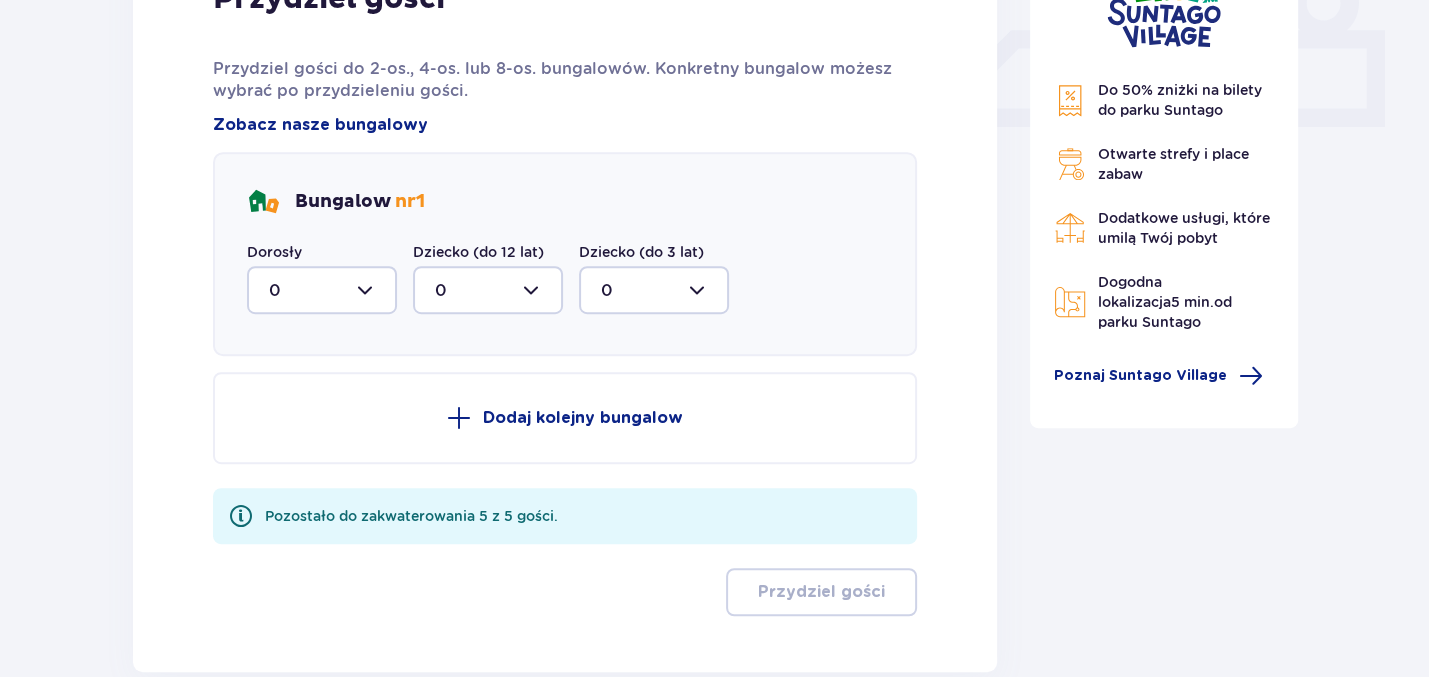 click at bounding box center (322, 290) 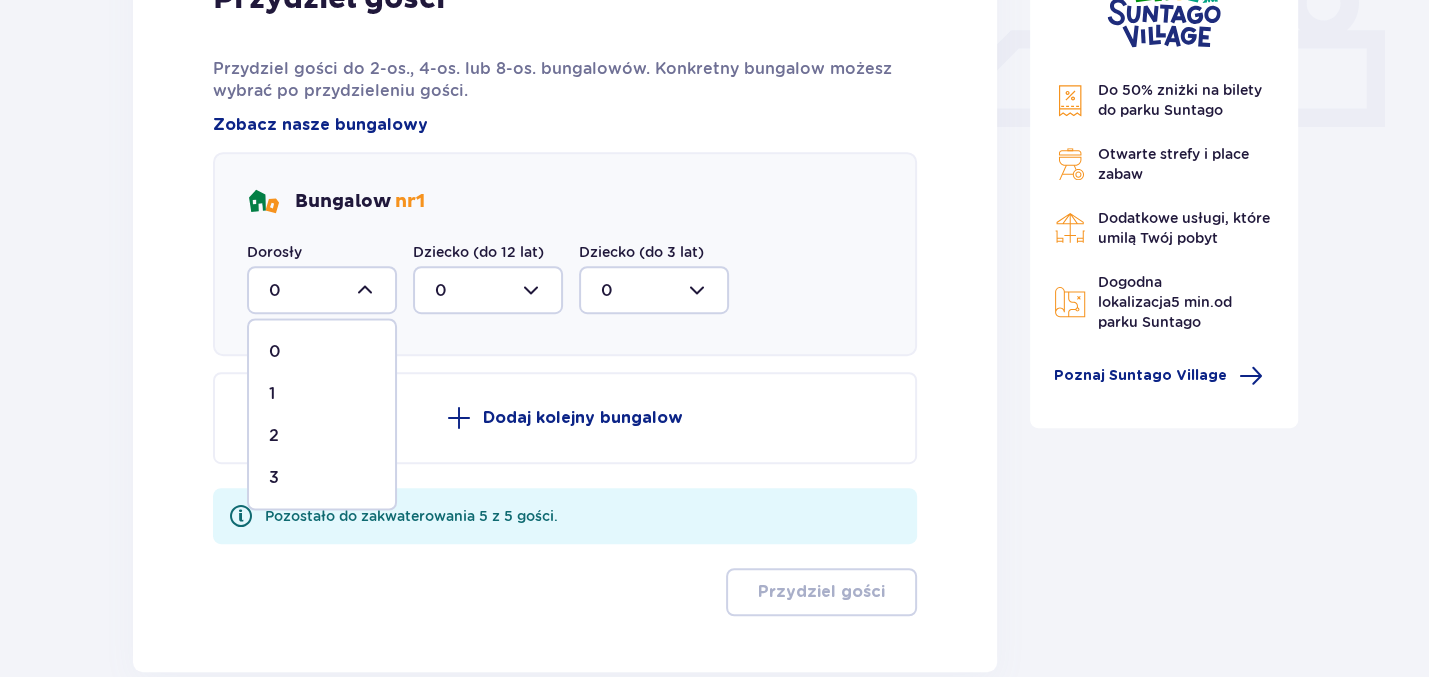 click on "3" at bounding box center [322, 477] 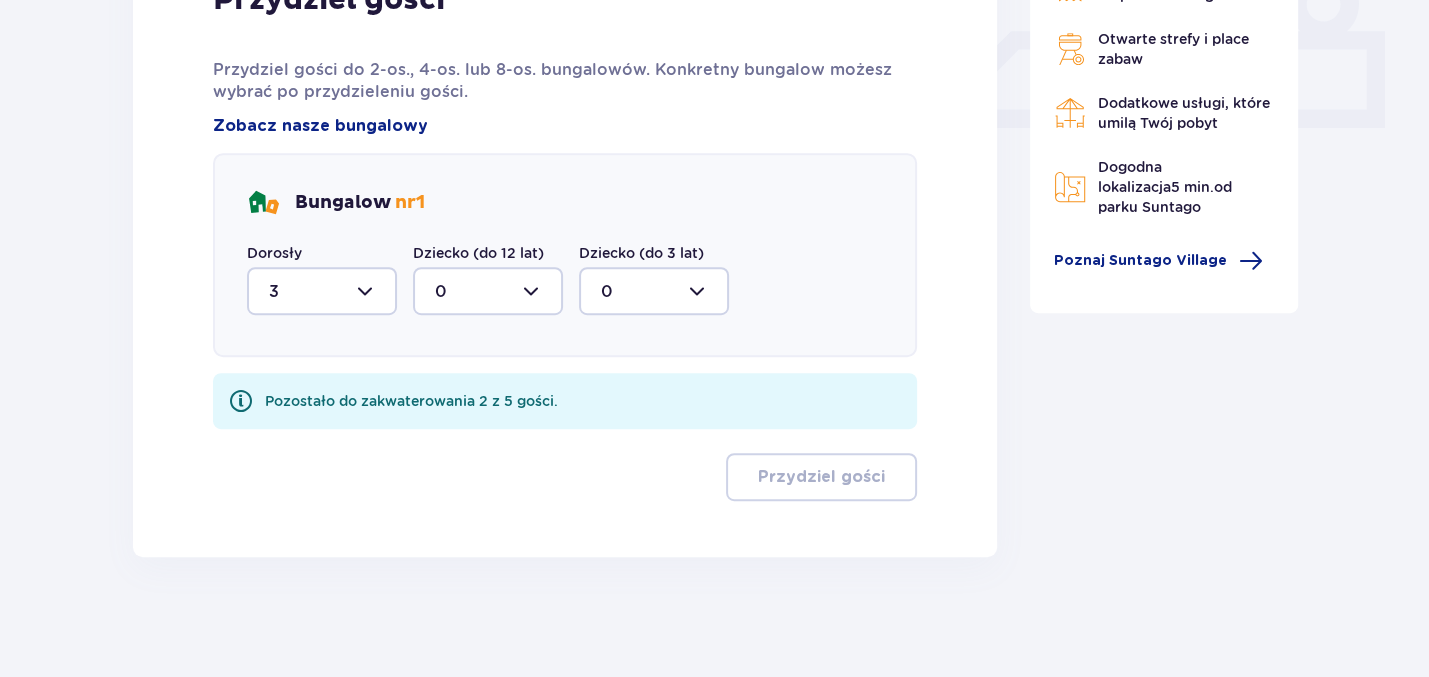 scroll, scrollTop: 903, scrollLeft: 0, axis: vertical 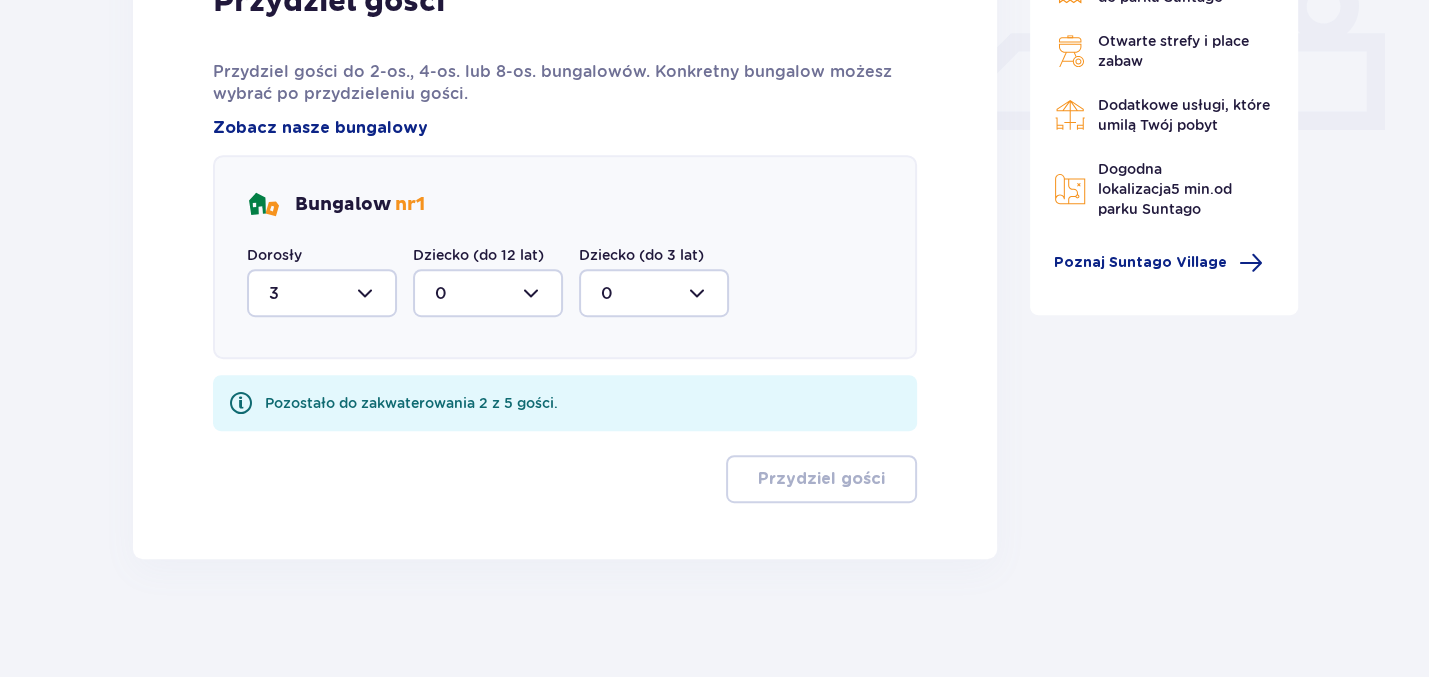 click at bounding box center (488, 293) 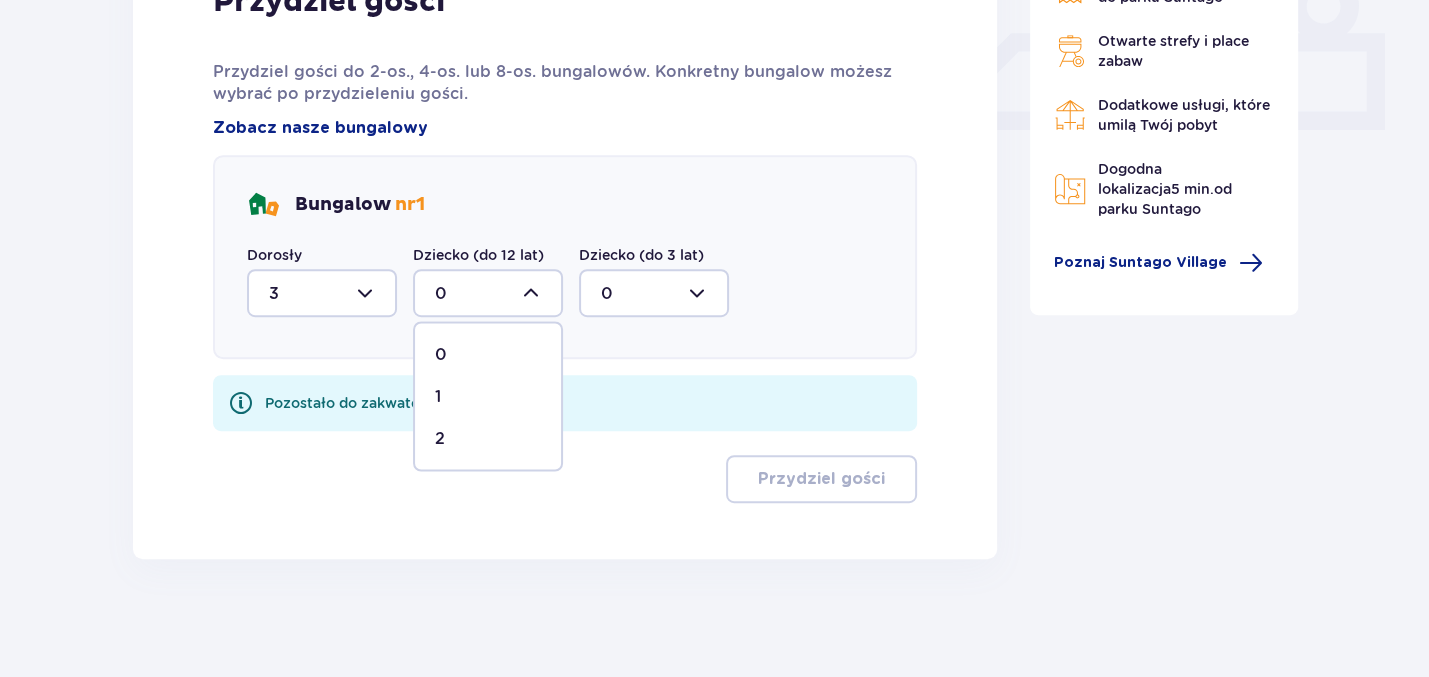 click on "2" at bounding box center (488, 438) 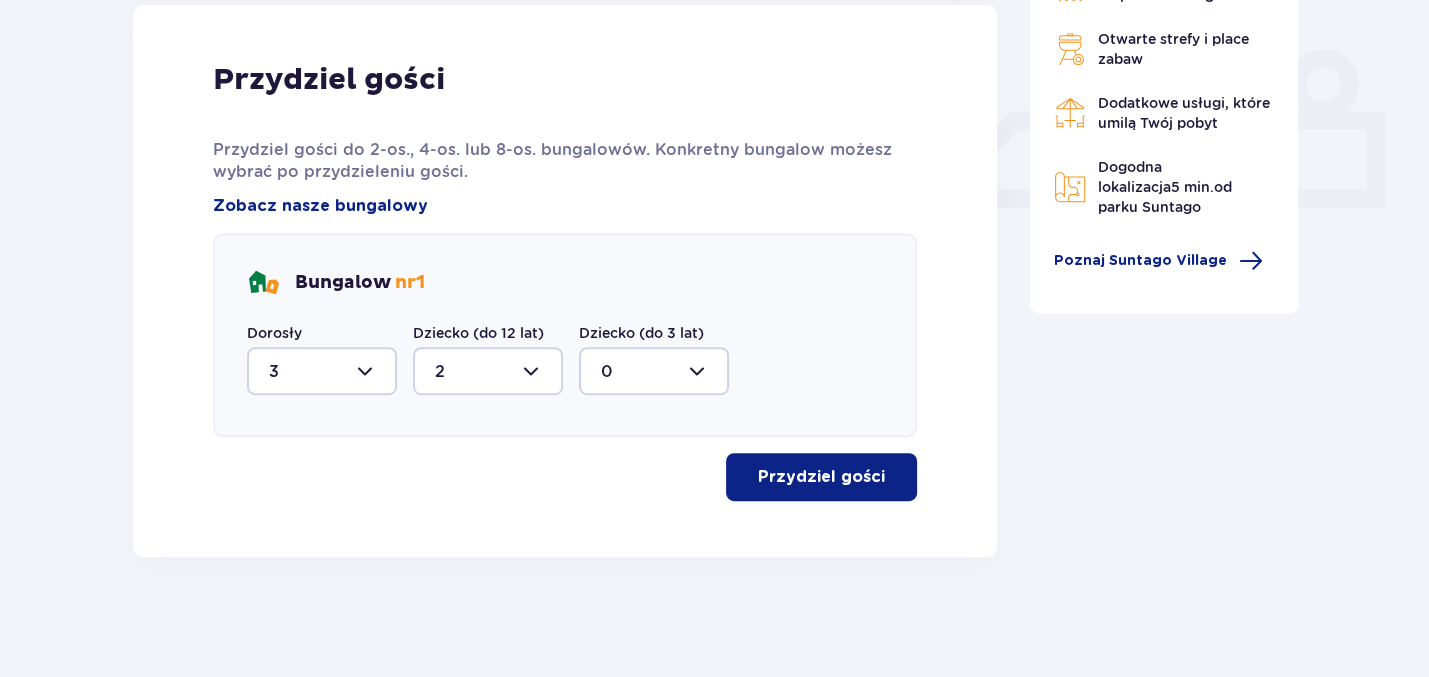 scroll, scrollTop: 823, scrollLeft: 0, axis: vertical 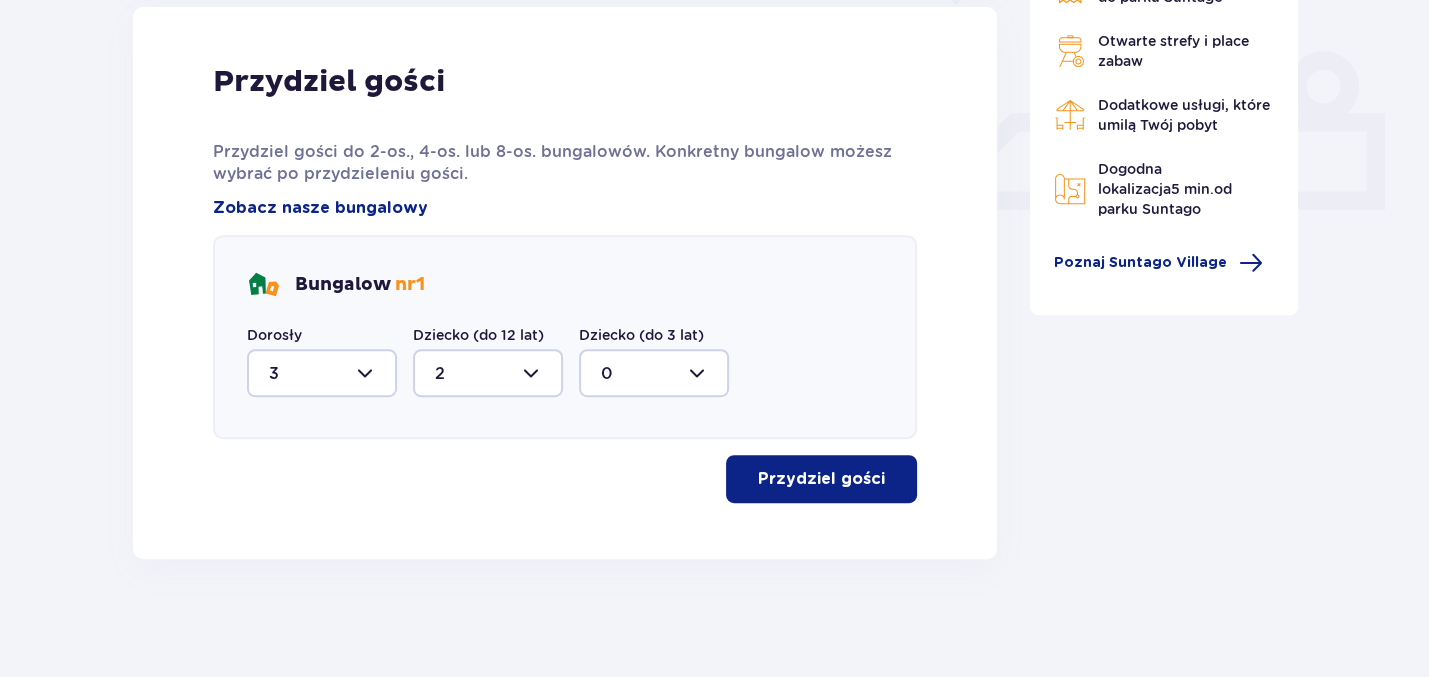 click on "Przydziel gości" at bounding box center (821, 479) 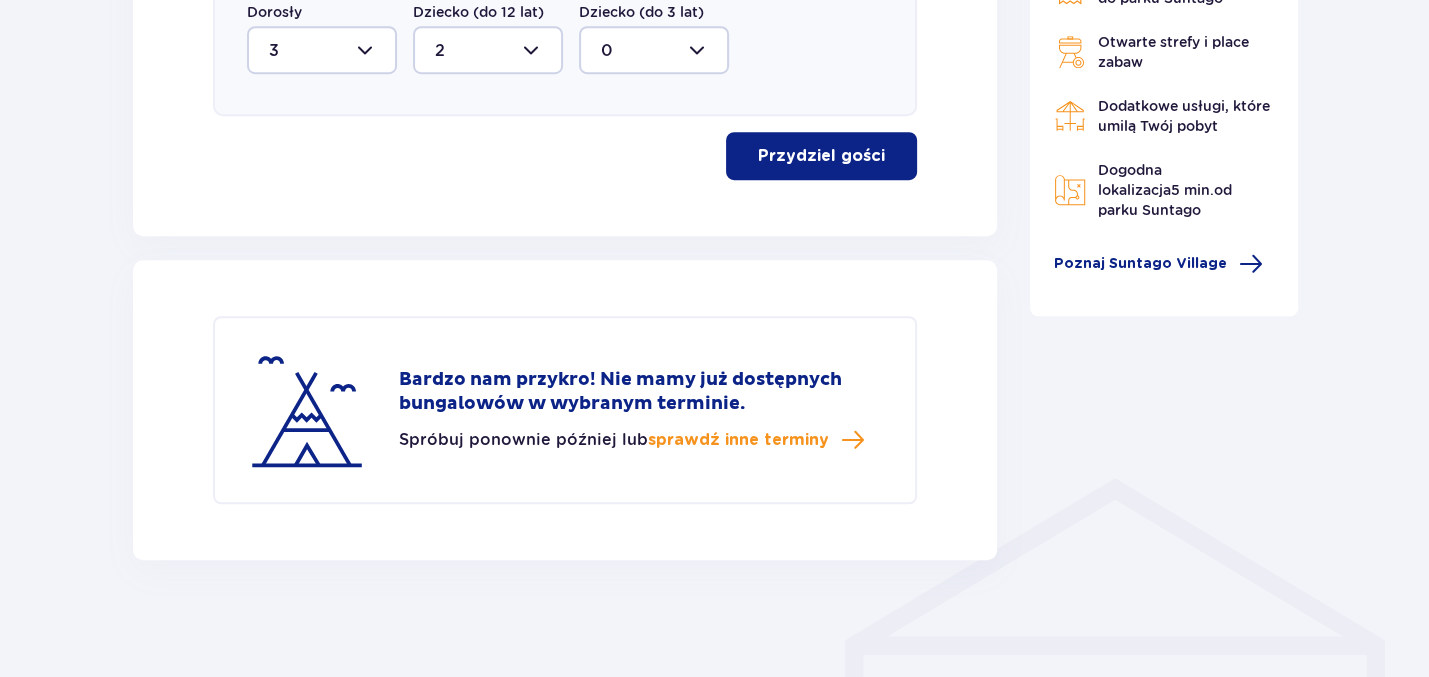 scroll, scrollTop: 1146, scrollLeft: 0, axis: vertical 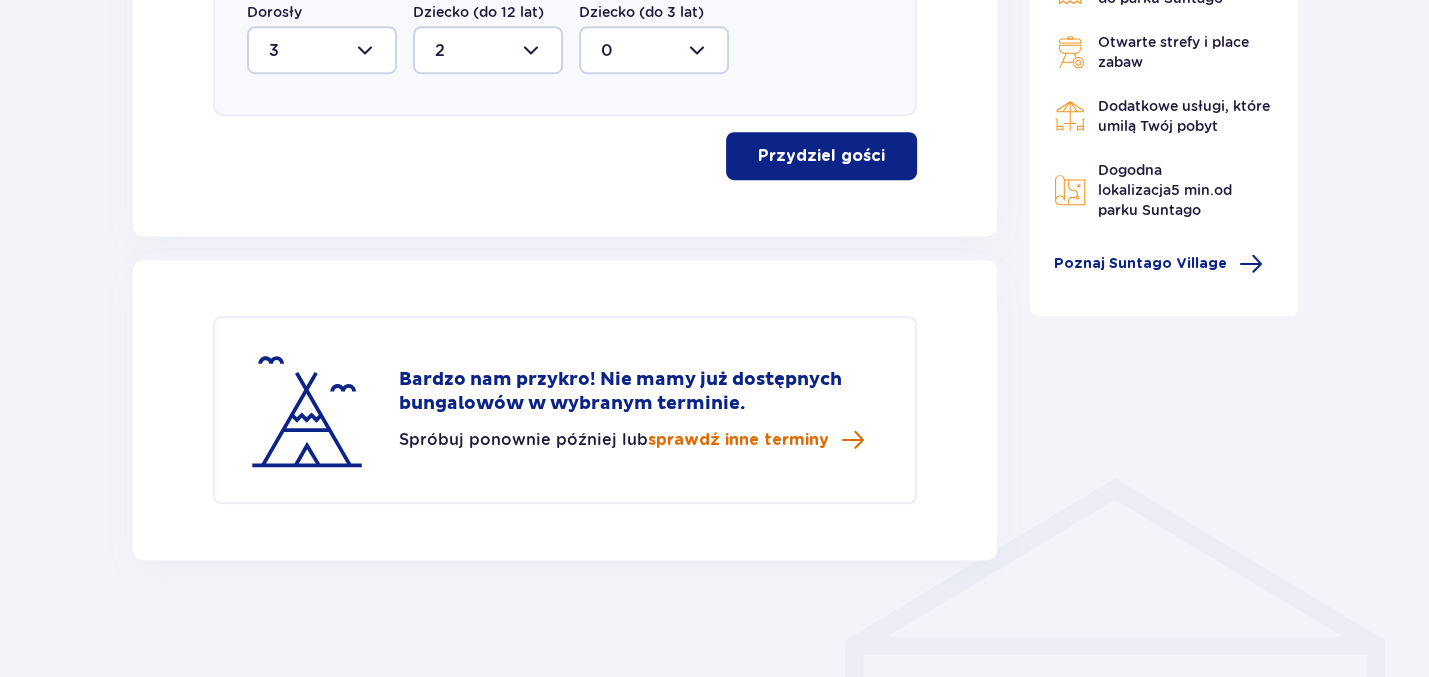 click on "sprawdź inne terminy" at bounding box center [738, 440] 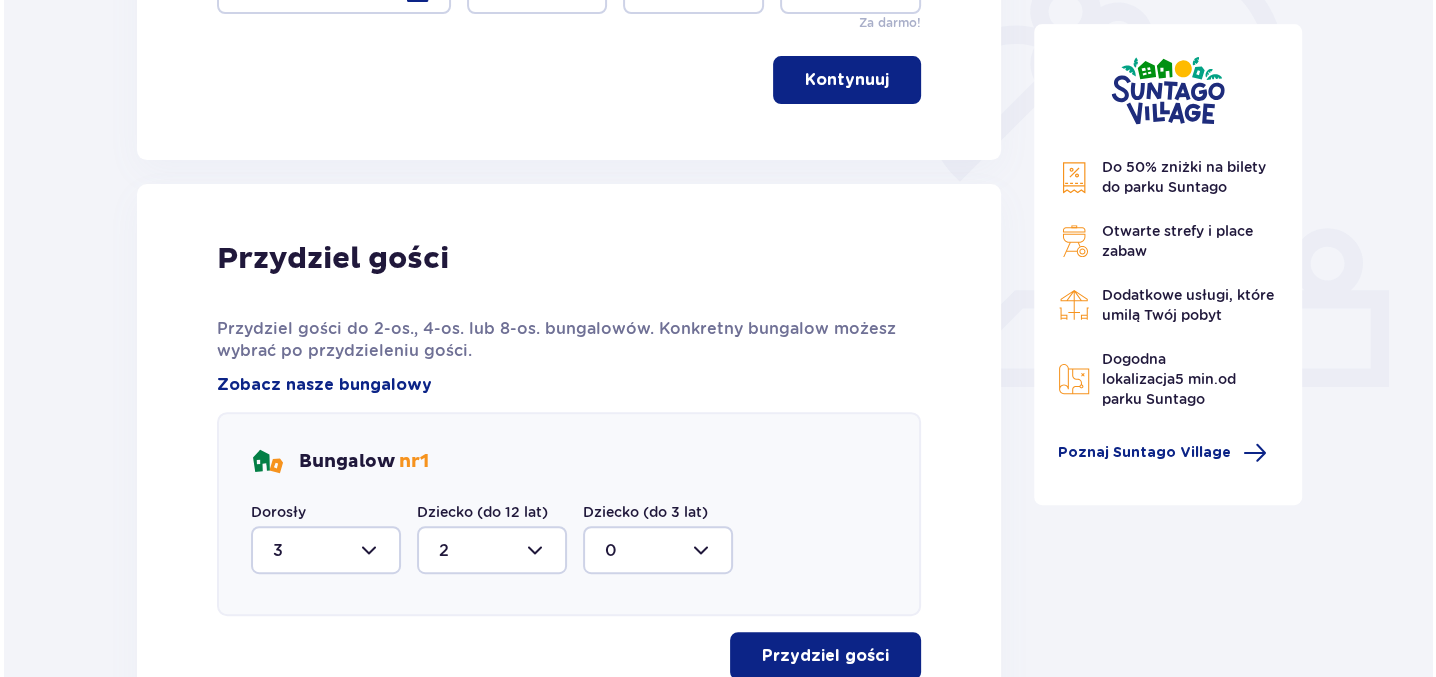 scroll, scrollTop: 447, scrollLeft: 0, axis: vertical 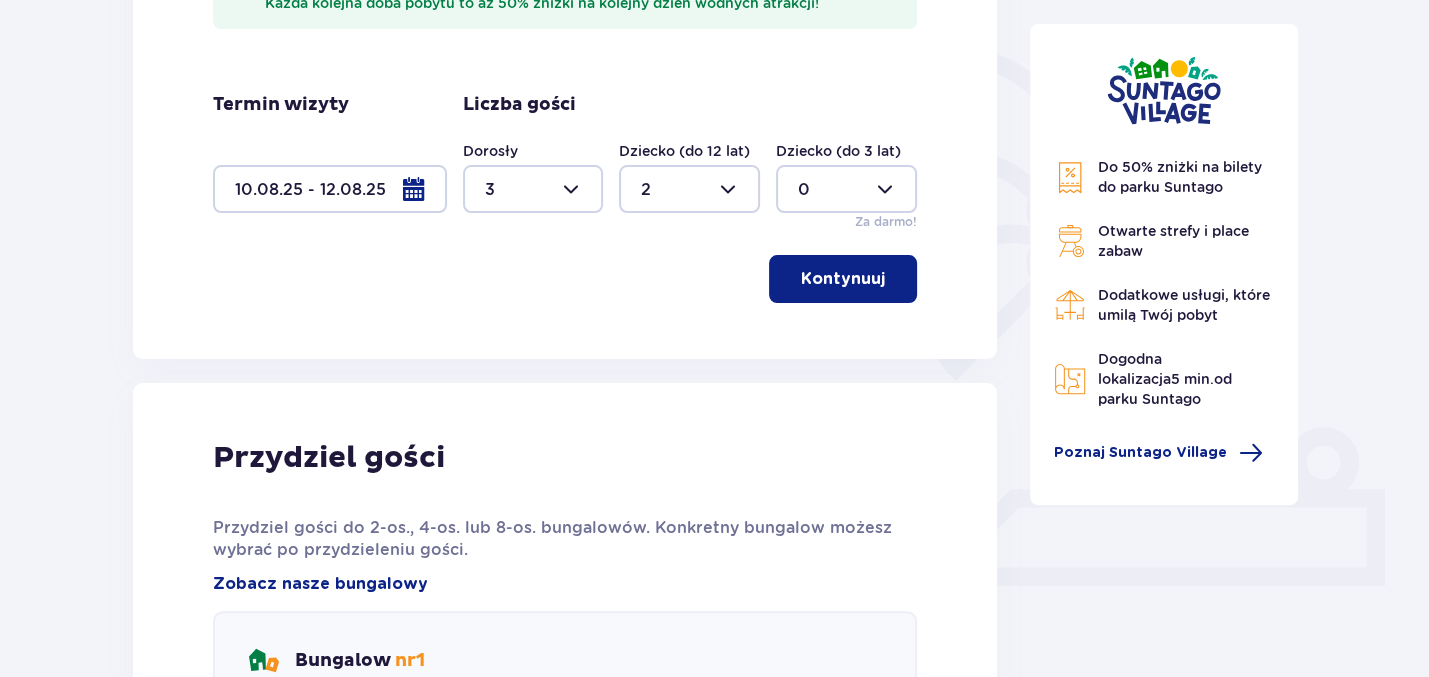 click at bounding box center [330, 189] 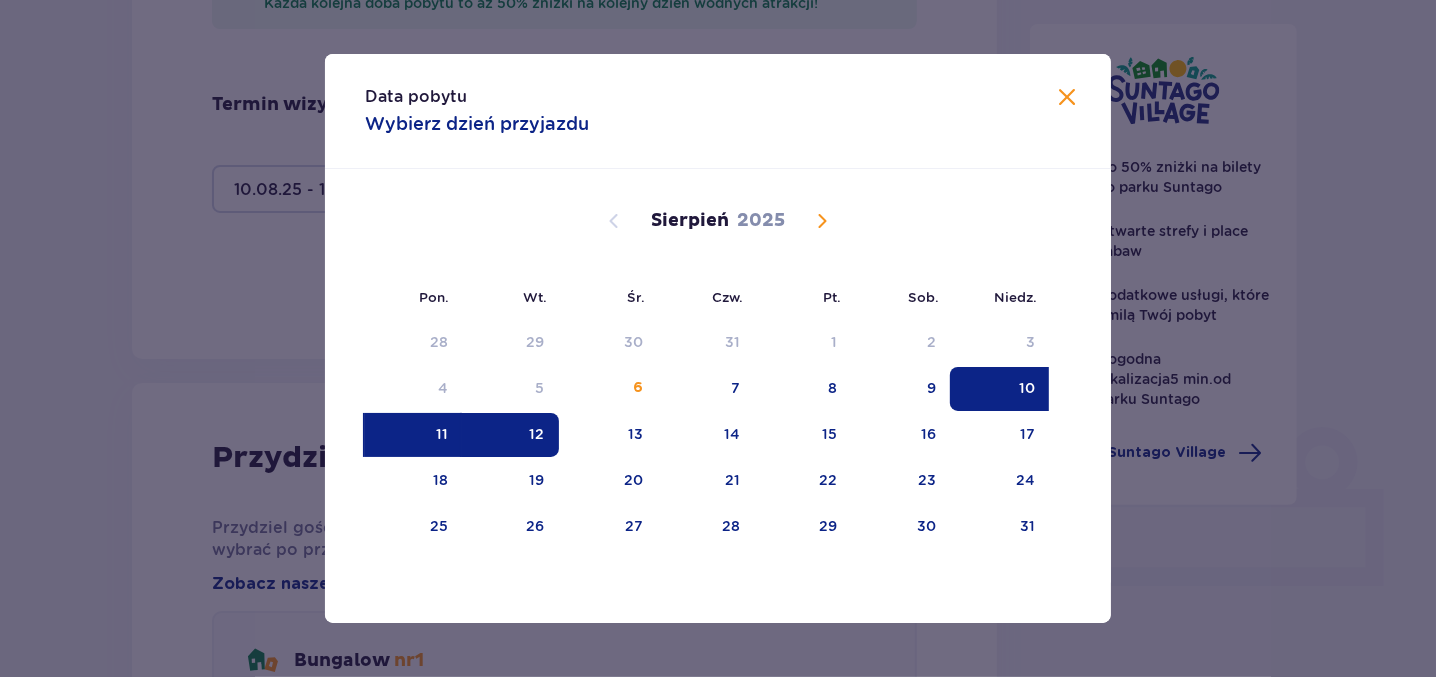 click on "11" at bounding box center [413, 435] 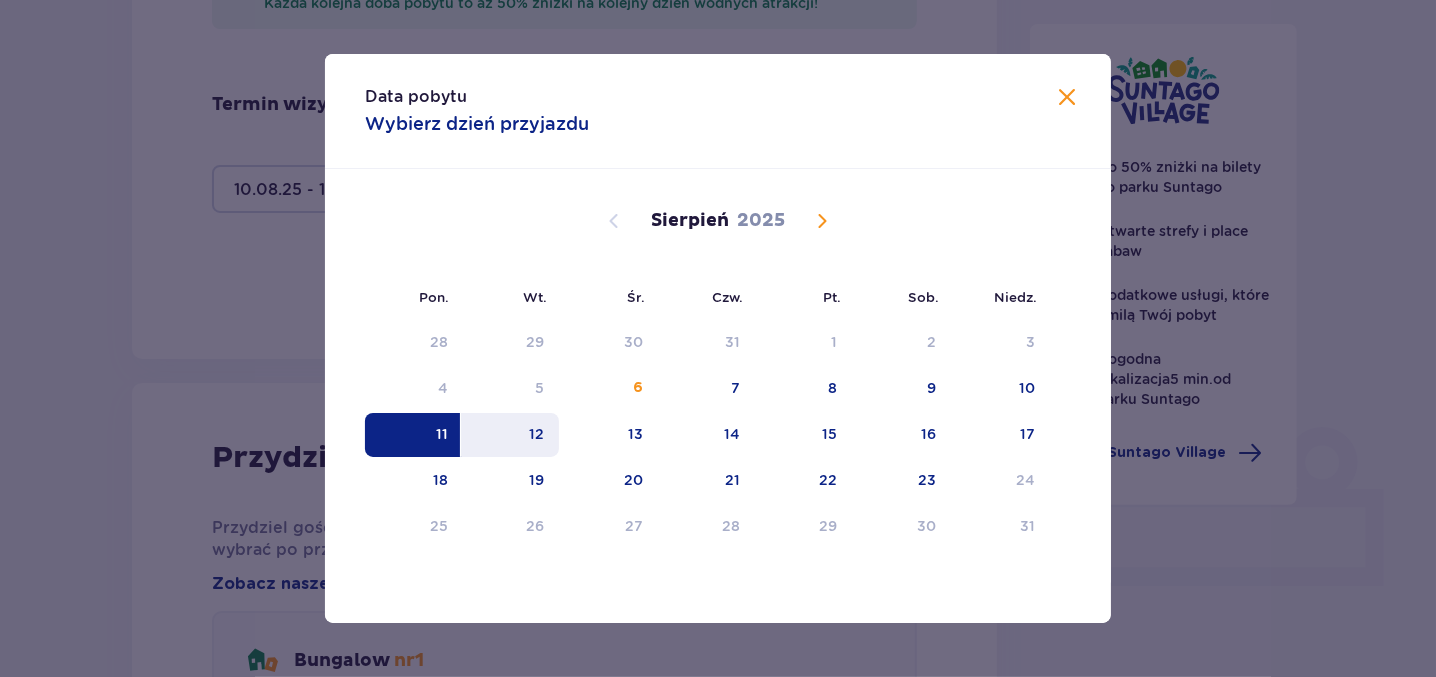 click on "12" at bounding box center (537, 434) 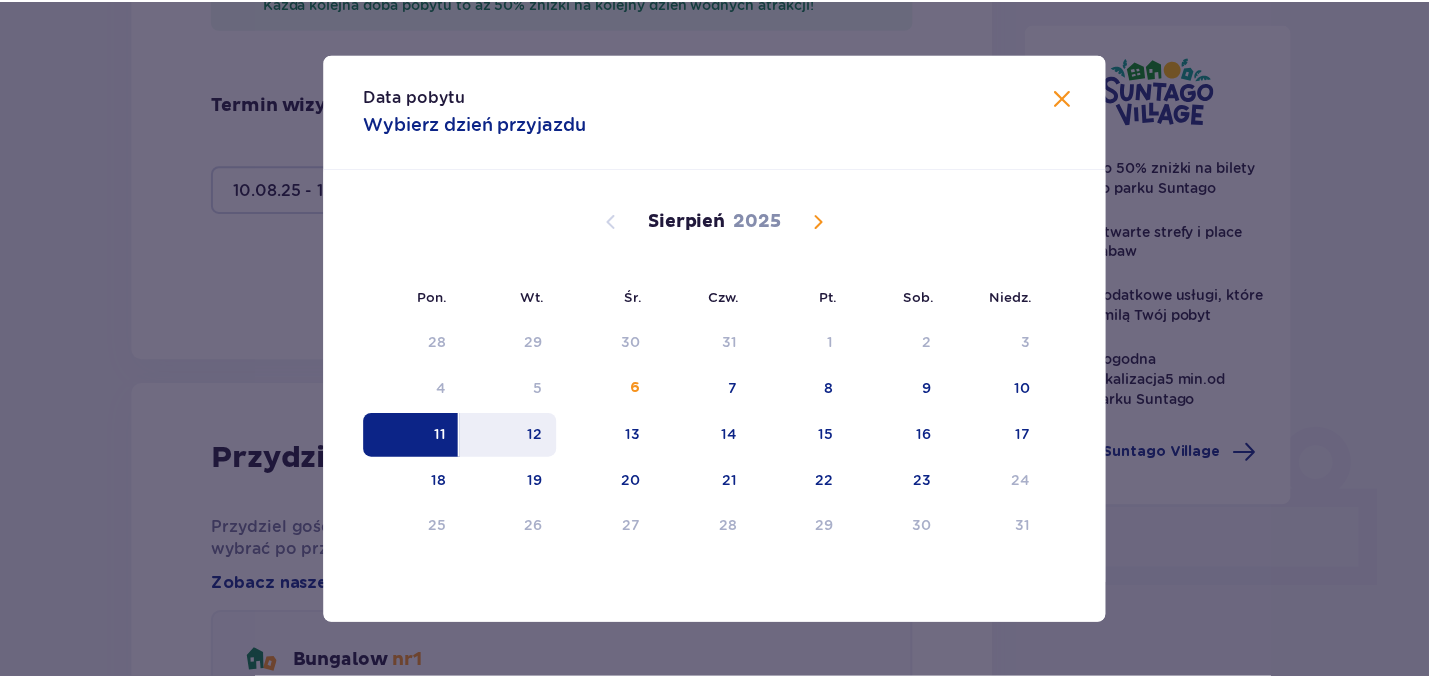 scroll, scrollTop: 434, scrollLeft: 0, axis: vertical 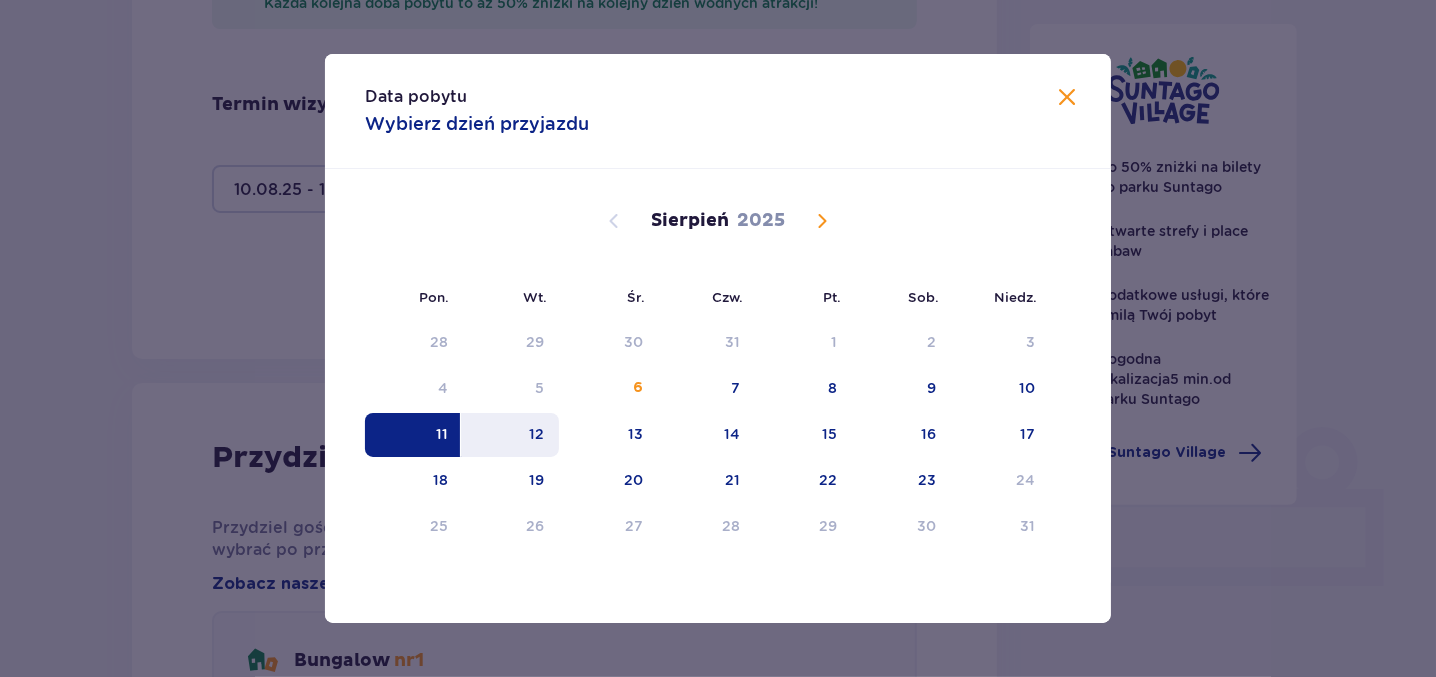 type on "11.08.25 - 12.08.25" 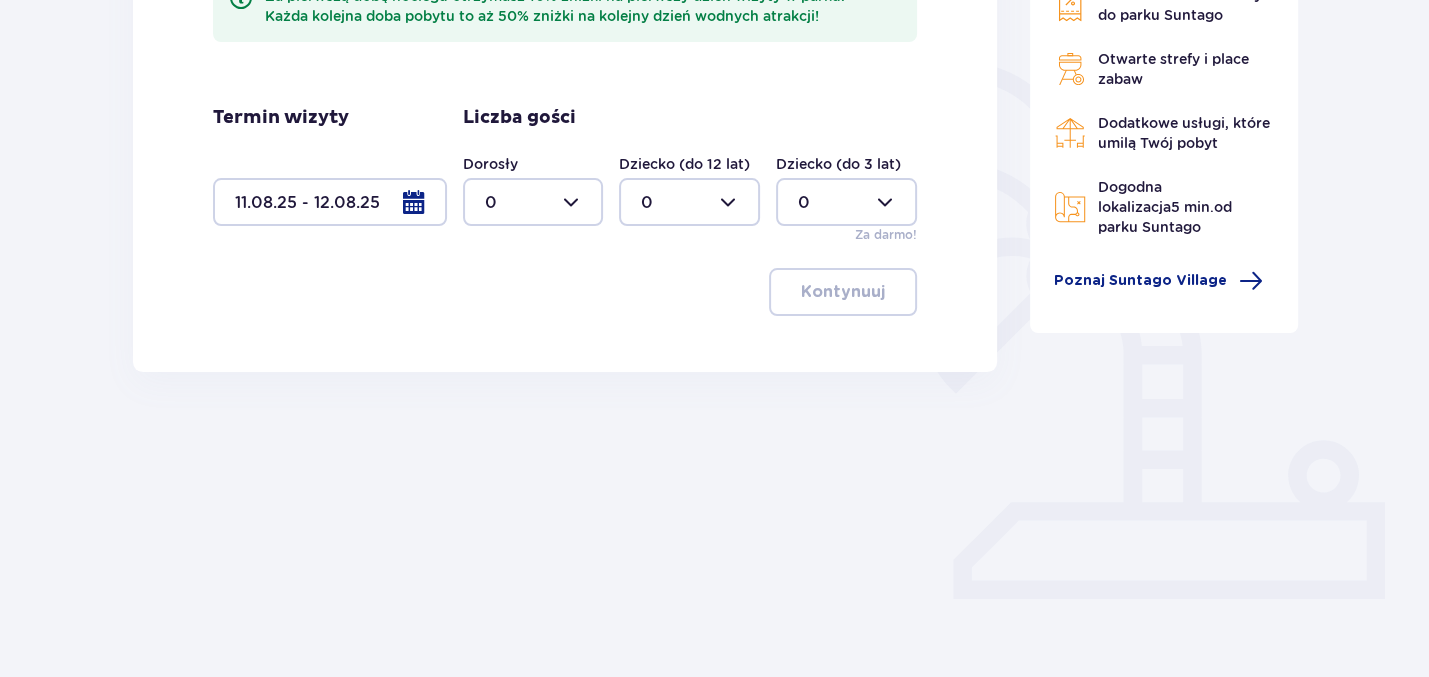 click at bounding box center [533, 202] 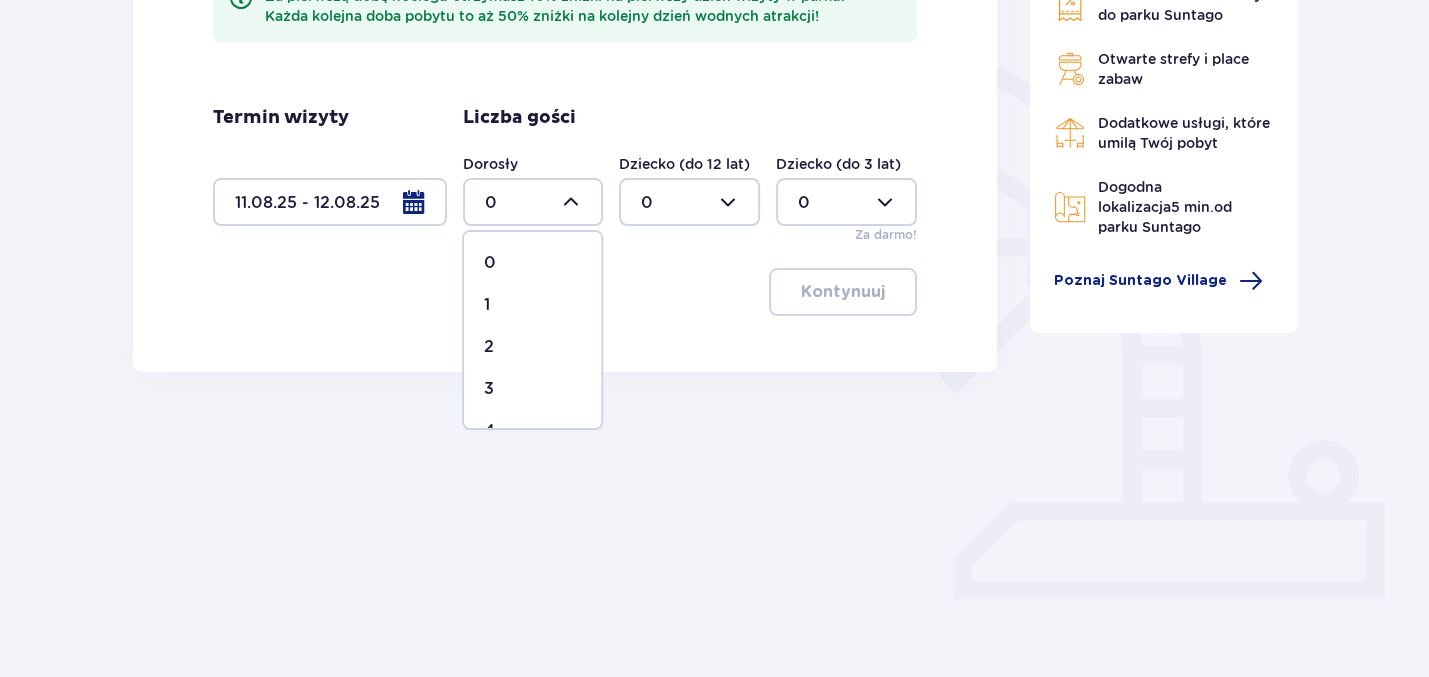 click on "2" at bounding box center (532, 347) 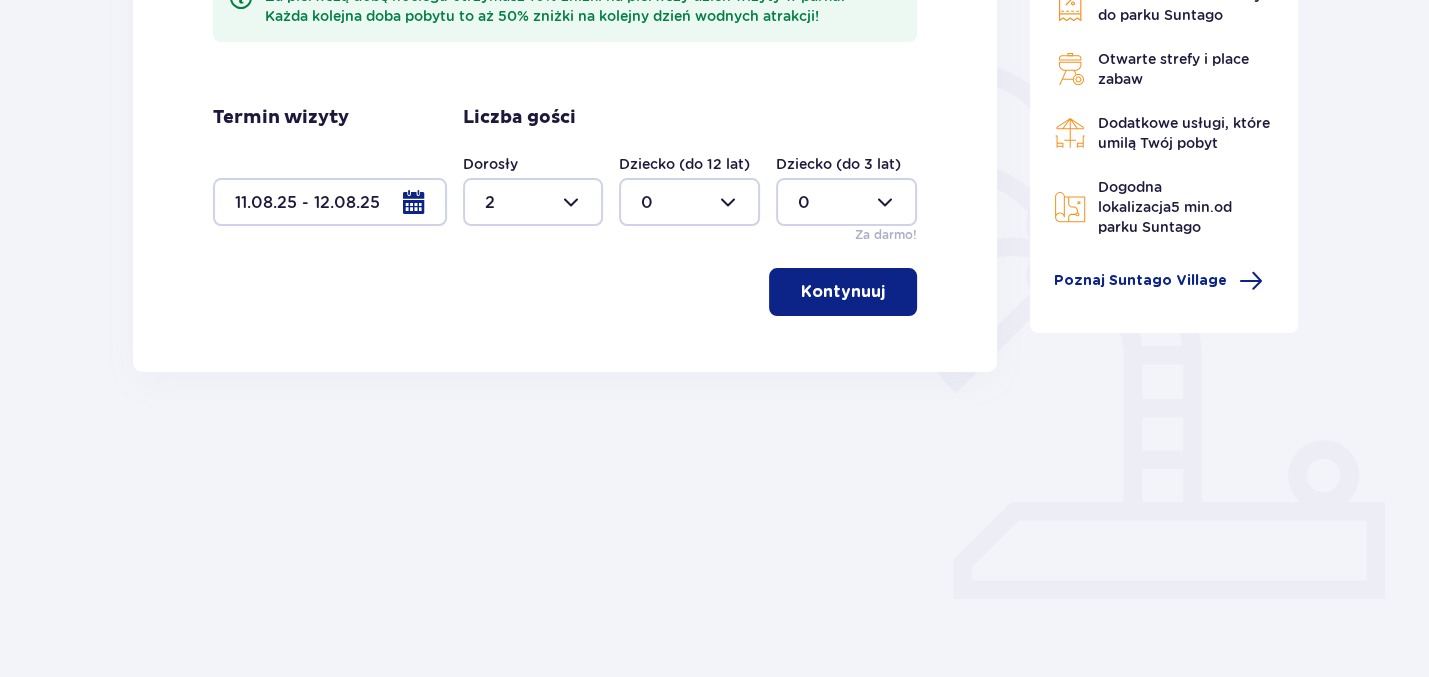 click at bounding box center (689, 202) 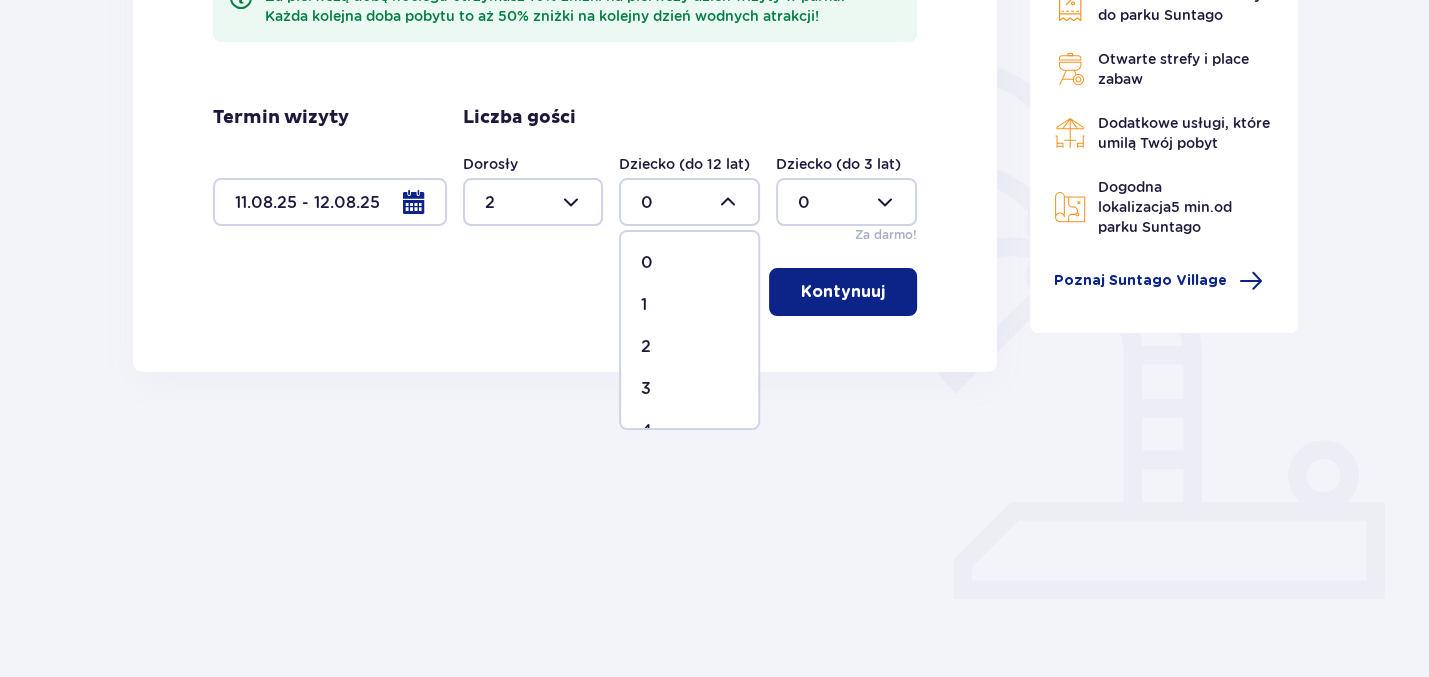 click on "1" at bounding box center [689, 305] 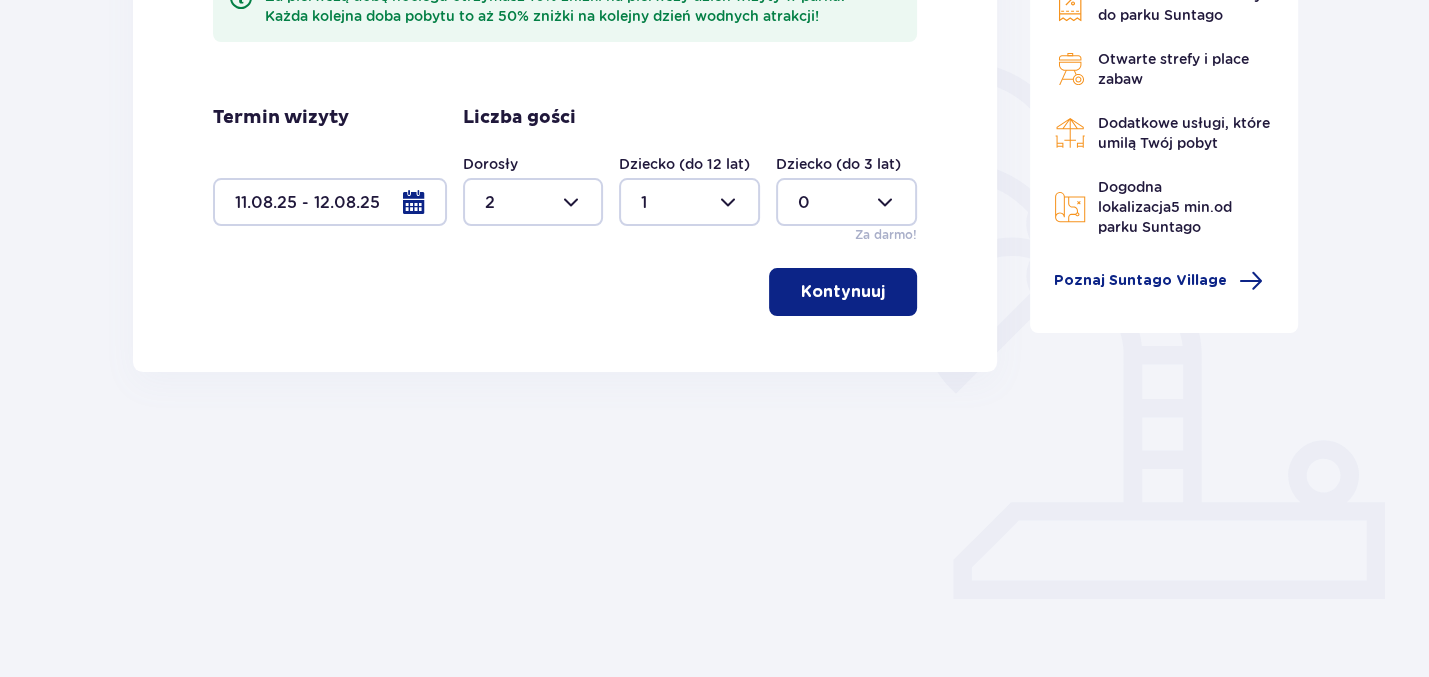 click at bounding box center [689, 202] 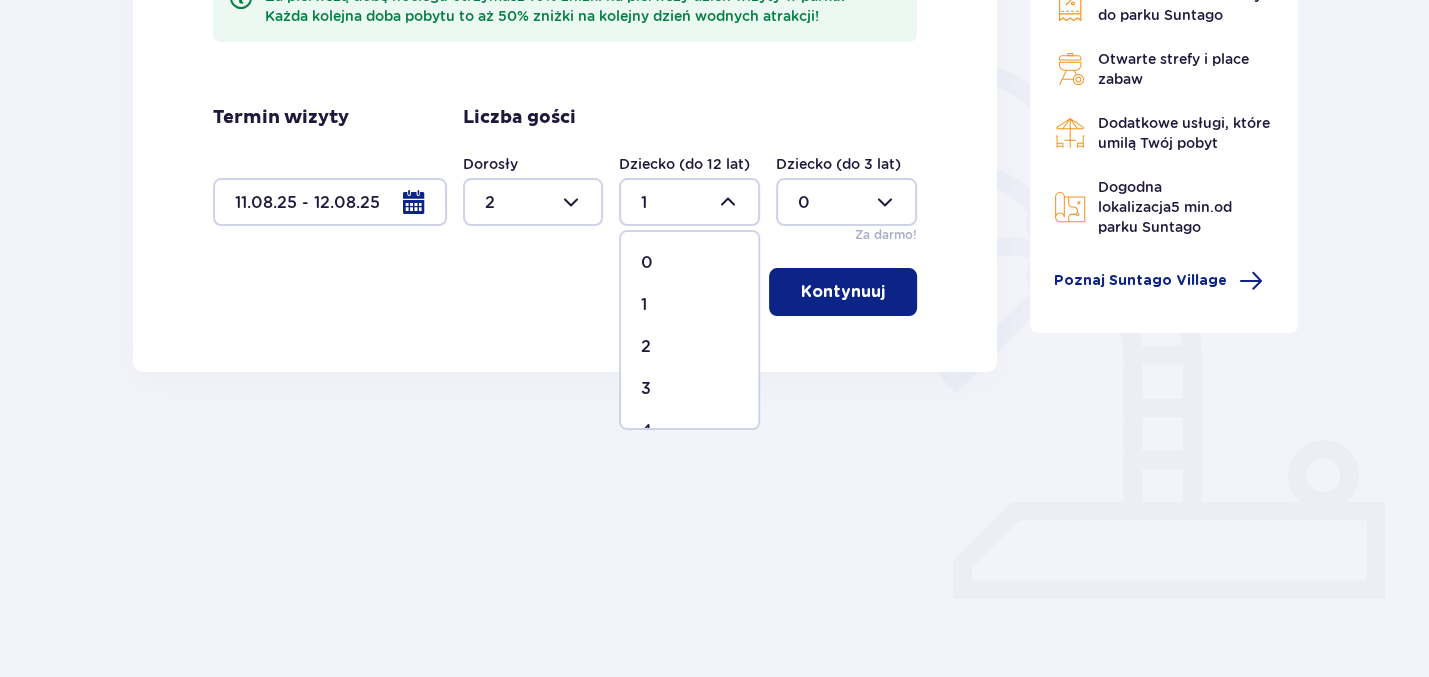 click on "2" at bounding box center [689, 347] 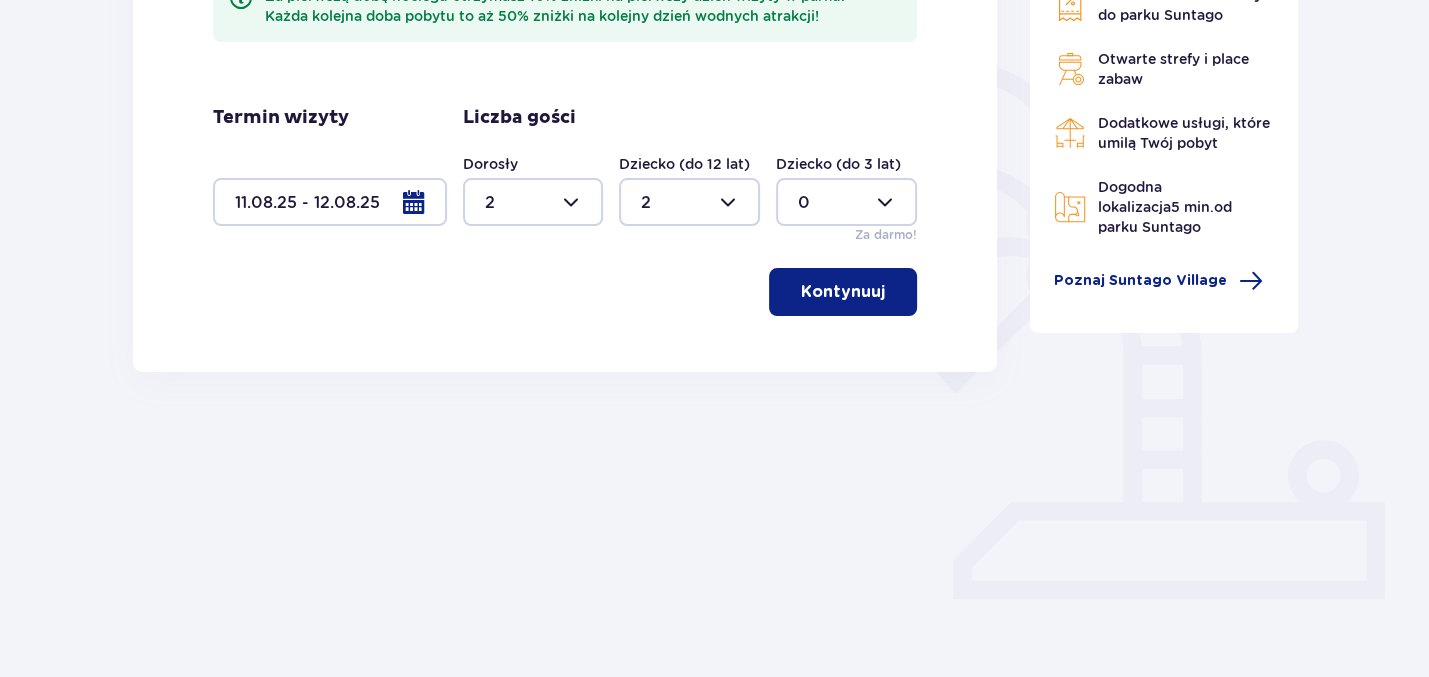 click on "Kontynuuj" at bounding box center (843, 292) 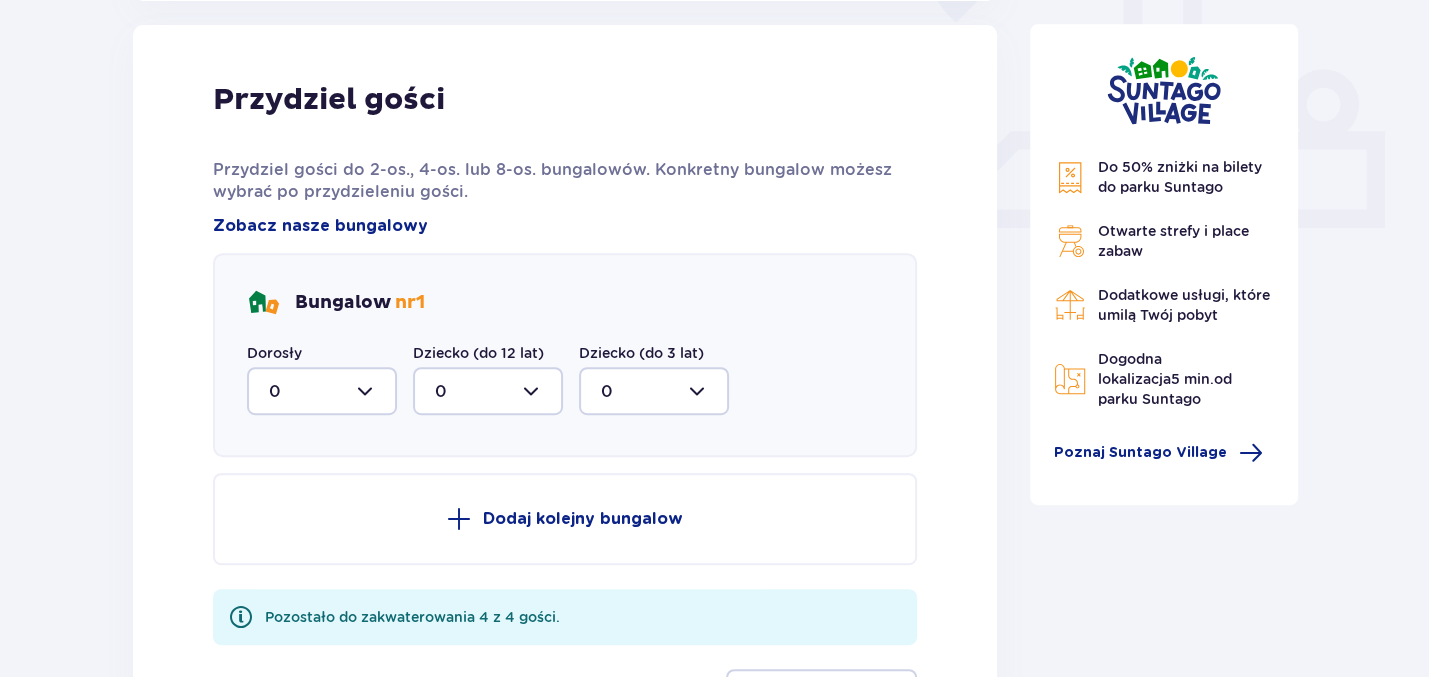 scroll, scrollTop: 1005, scrollLeft: 0, axis: vertical 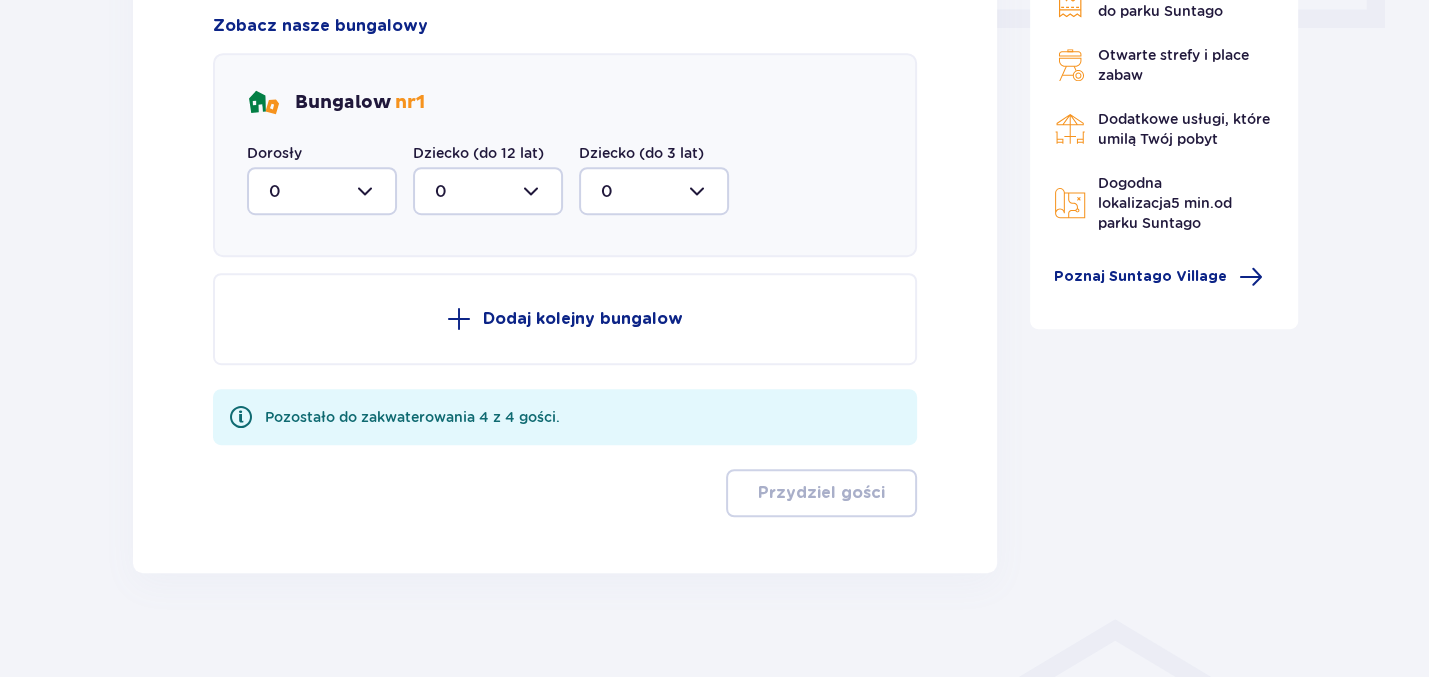 click at bounding box center (322, 191) 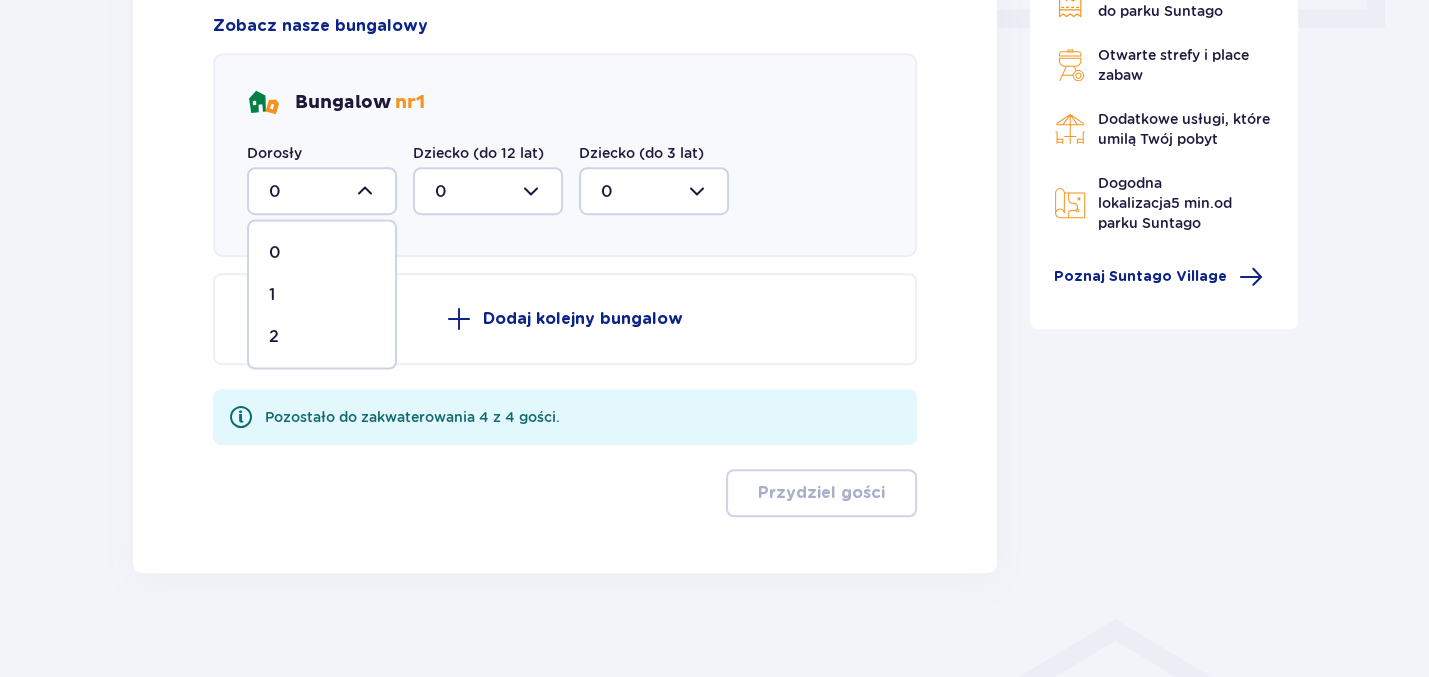 click on "2" at bounding box center [322, 336] 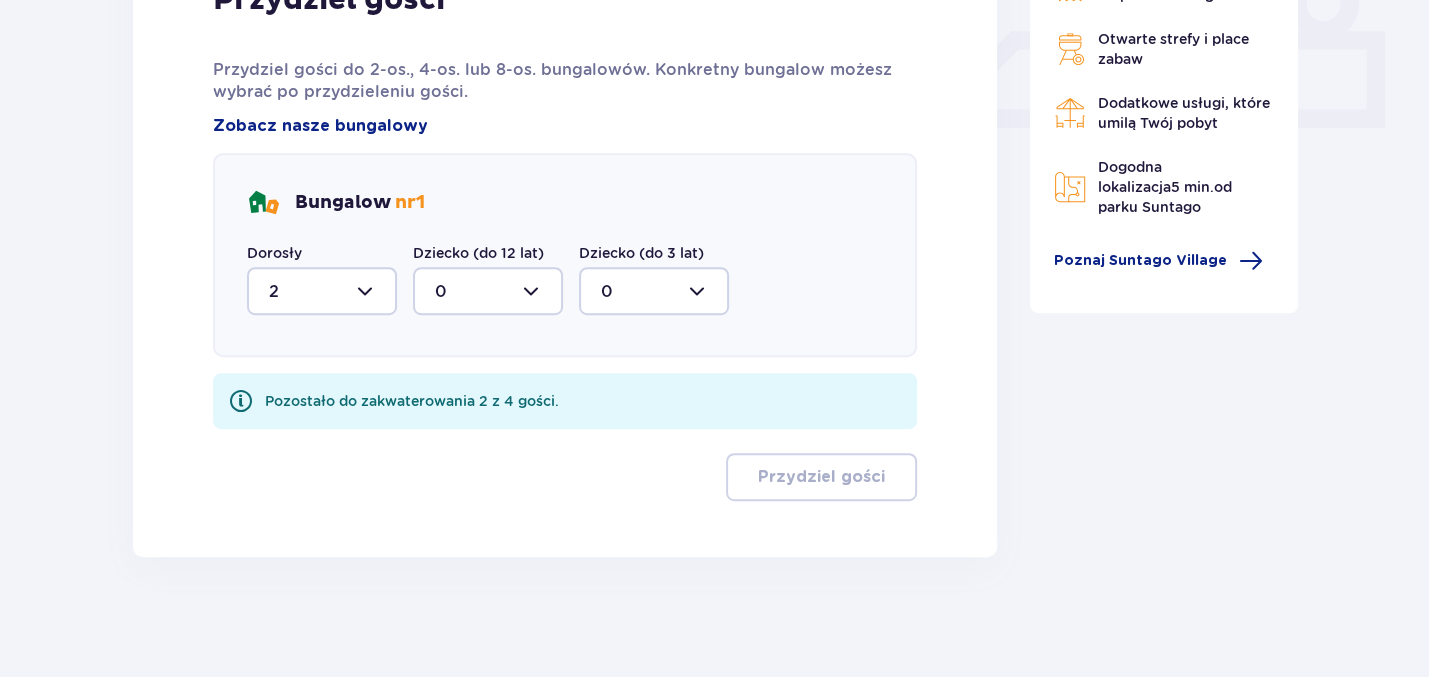 scroll, scrollTop: 903, scrollLeft: 0, axis: vertical 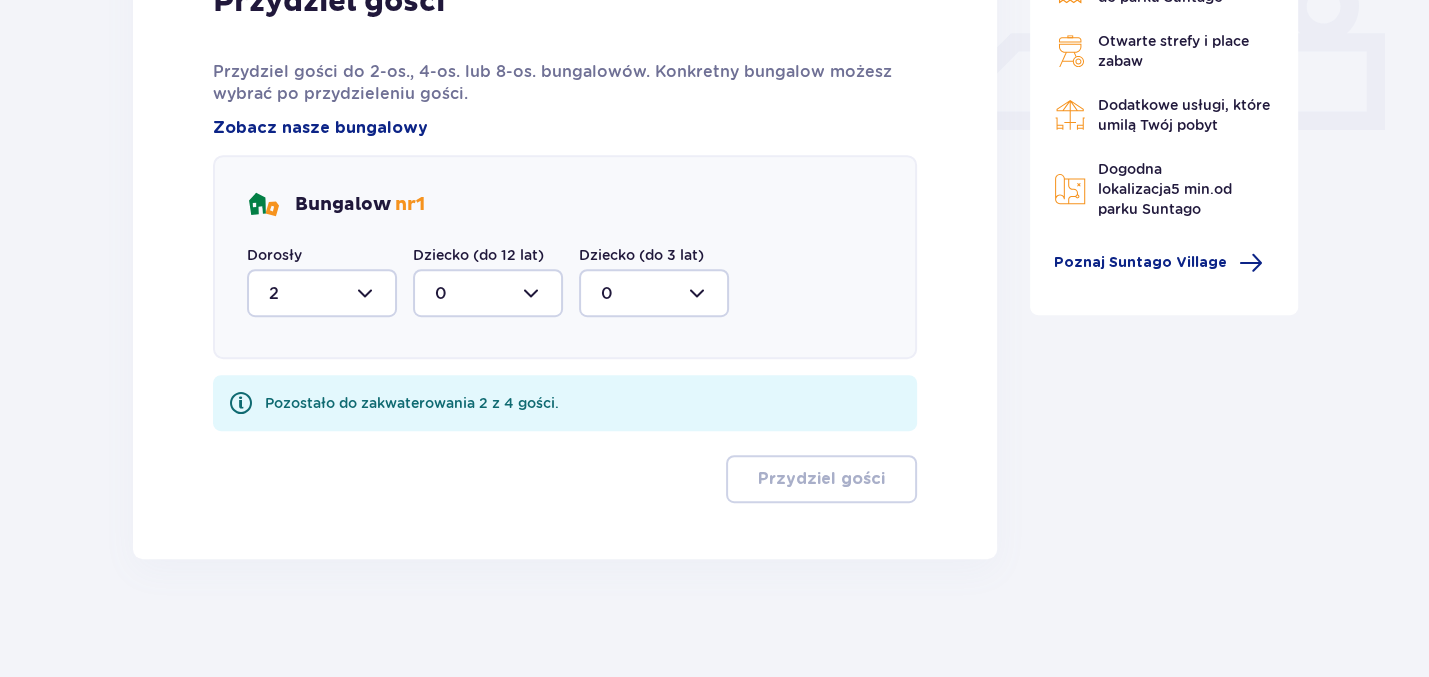 click at bounding box center [322, 293] 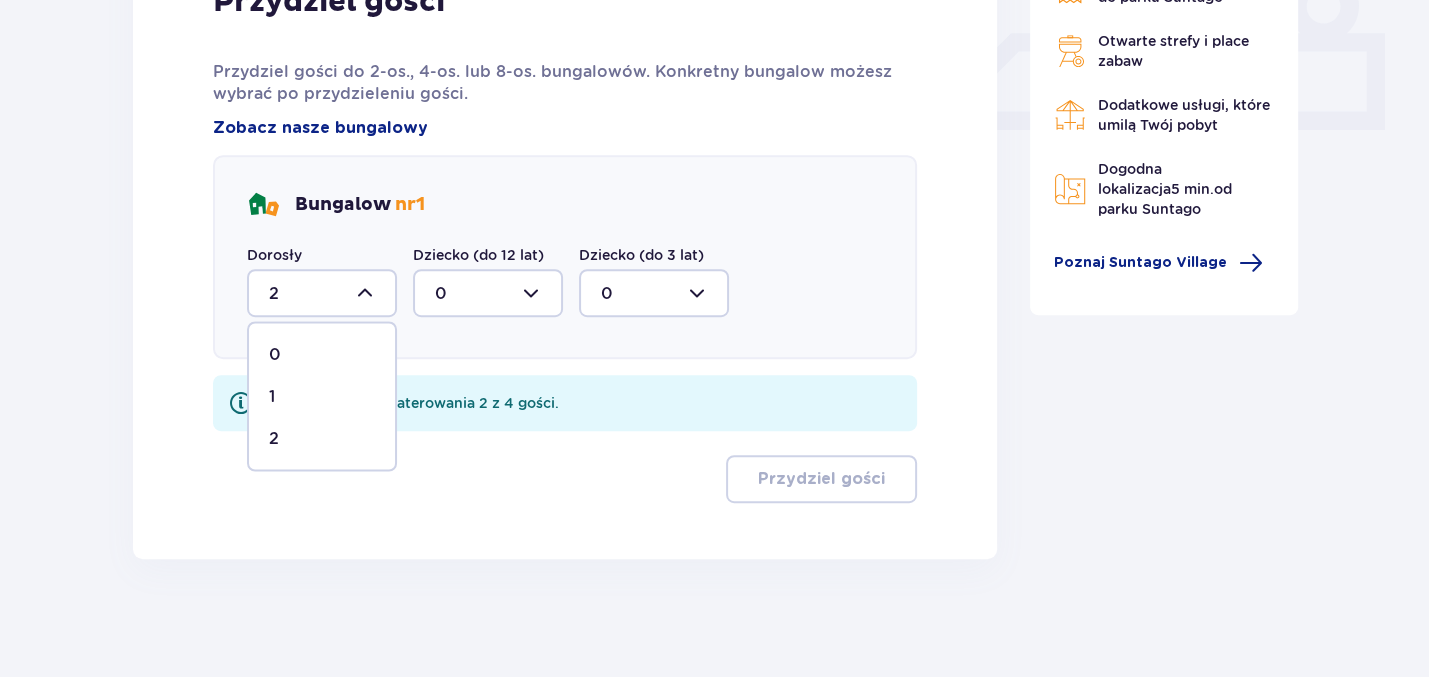 scroll, scrollTop: 604, scrollLeft: 0, axis: vertical 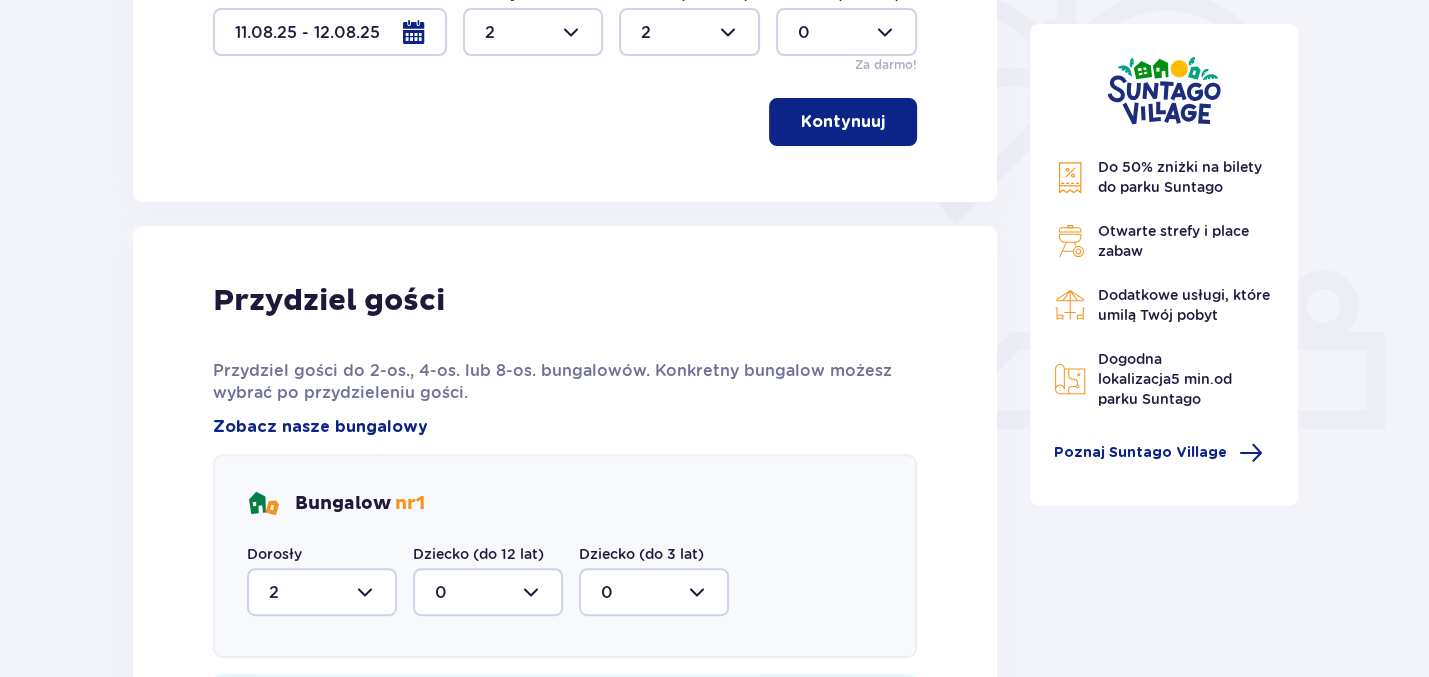 click at bounding box center [533, 32] 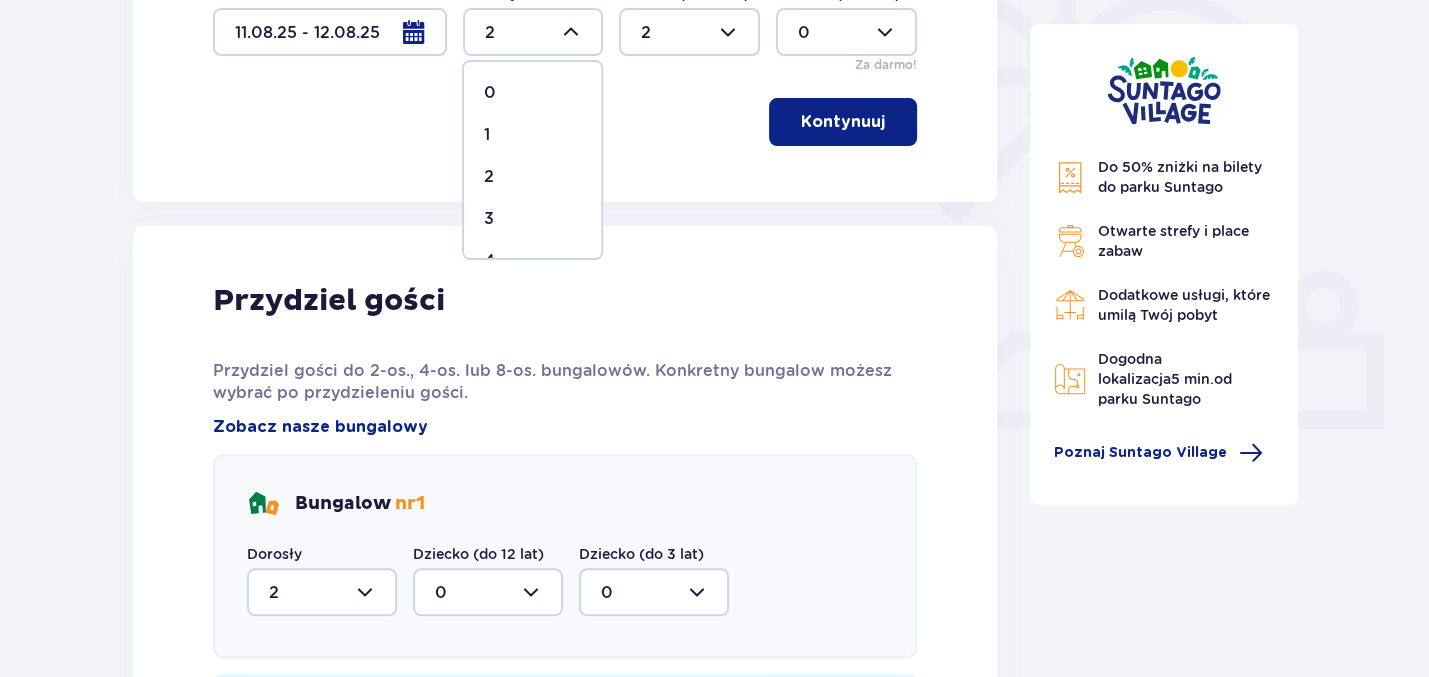 click on "3" at bounding box center (532, 219) 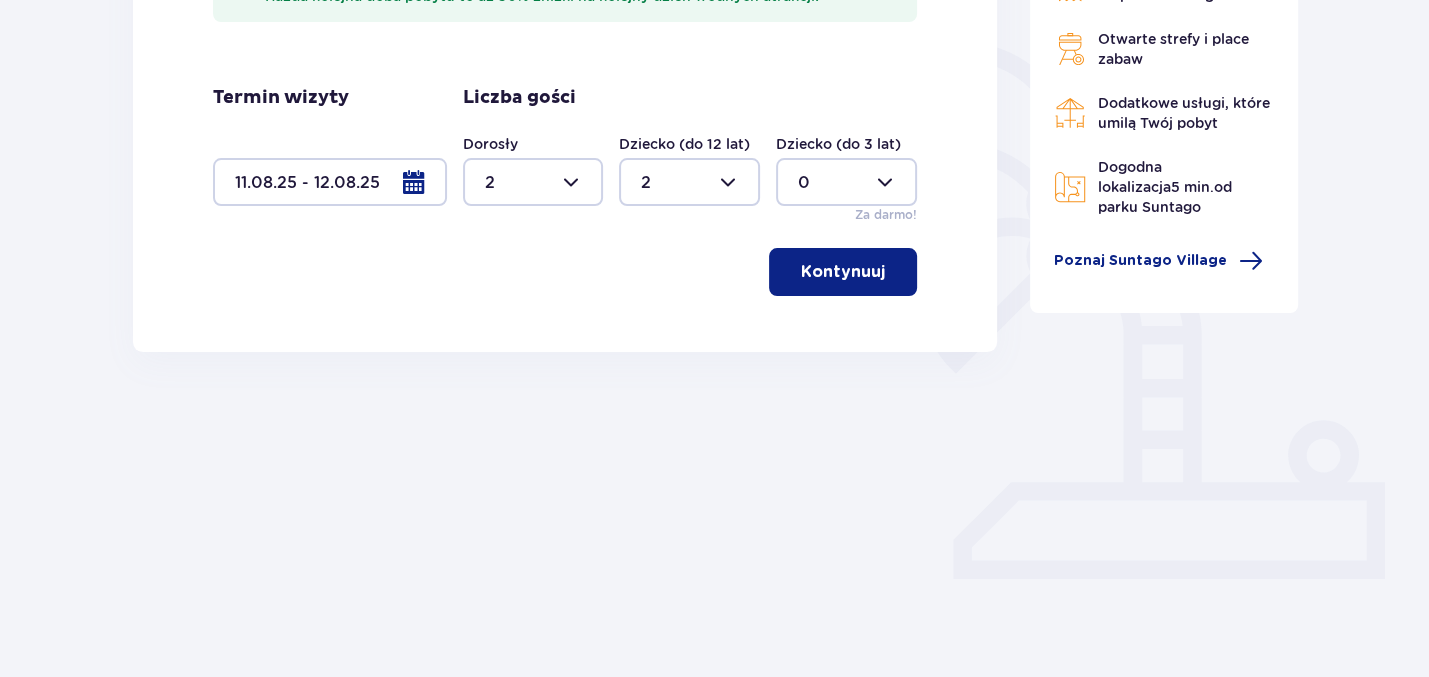 type on "3" 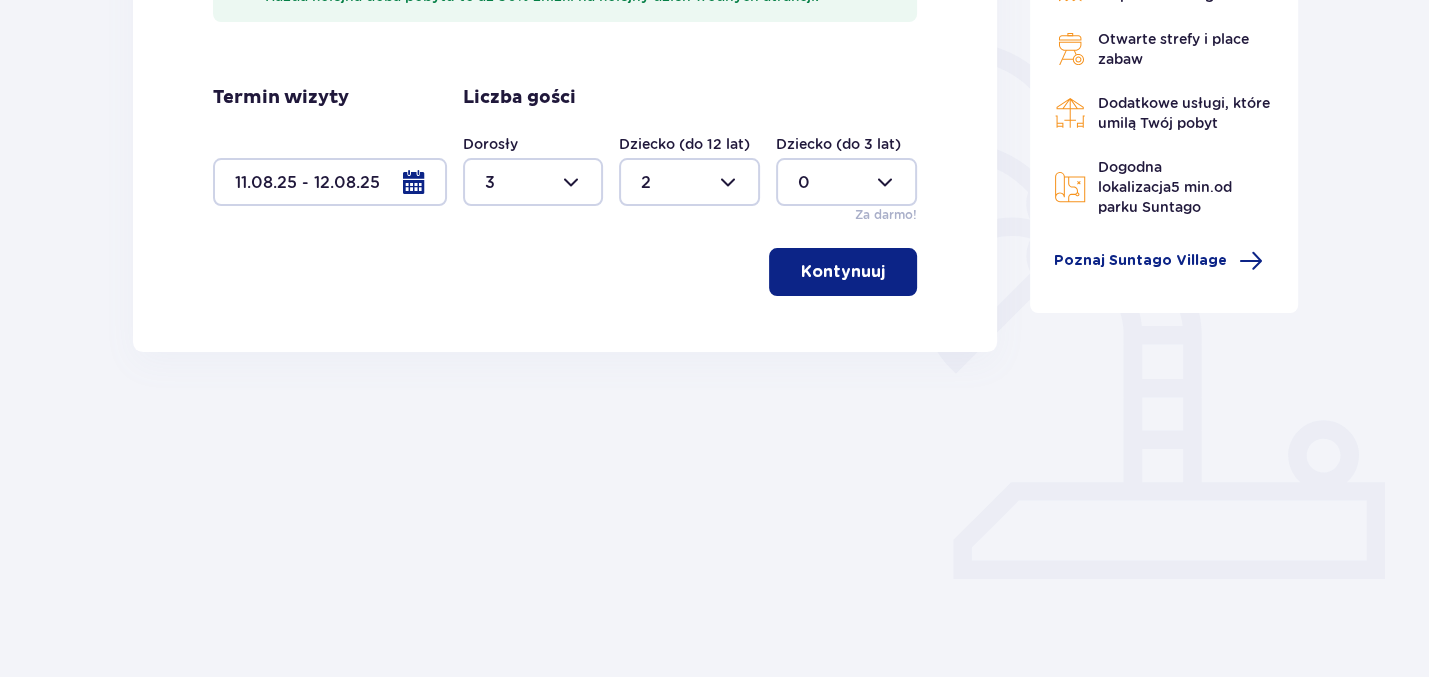 scroll, scrollTop: 434, scrollLeft: 0, axis: vertical 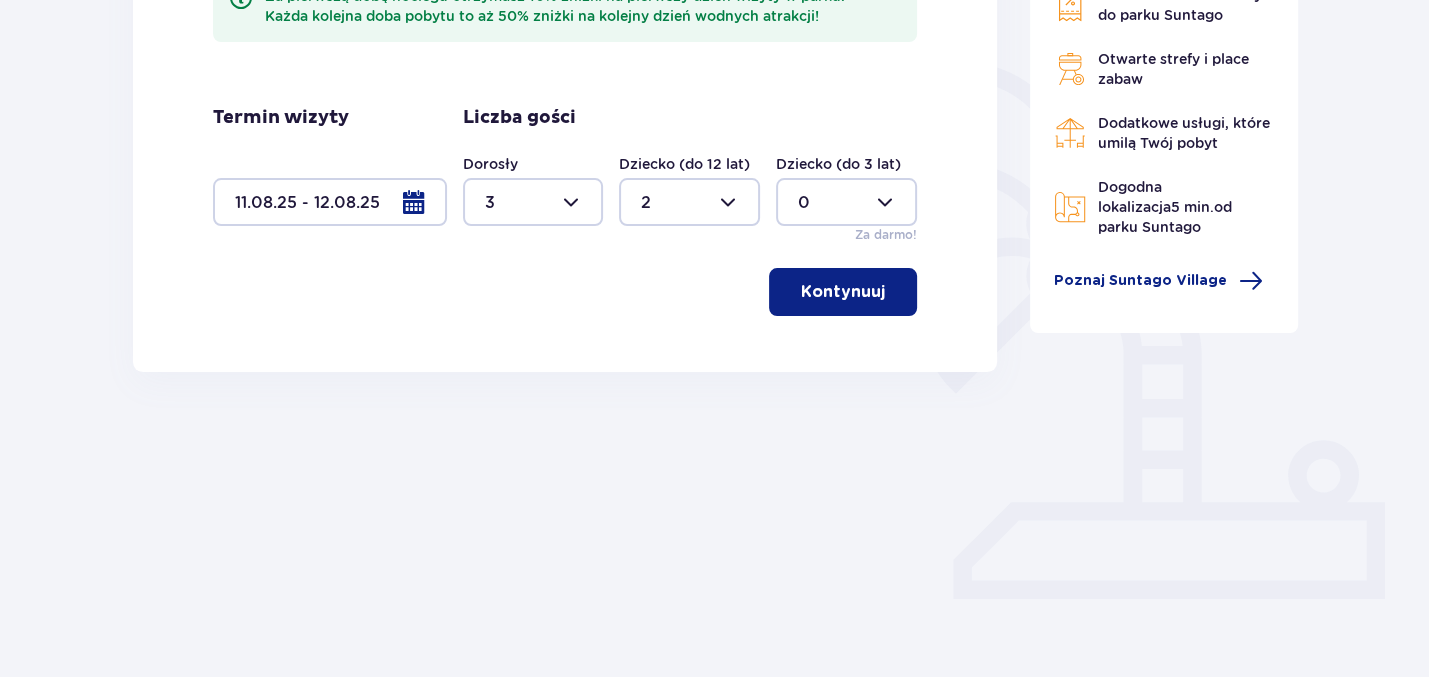 click on "Kontynuuj" at bounding box center (843, 292) 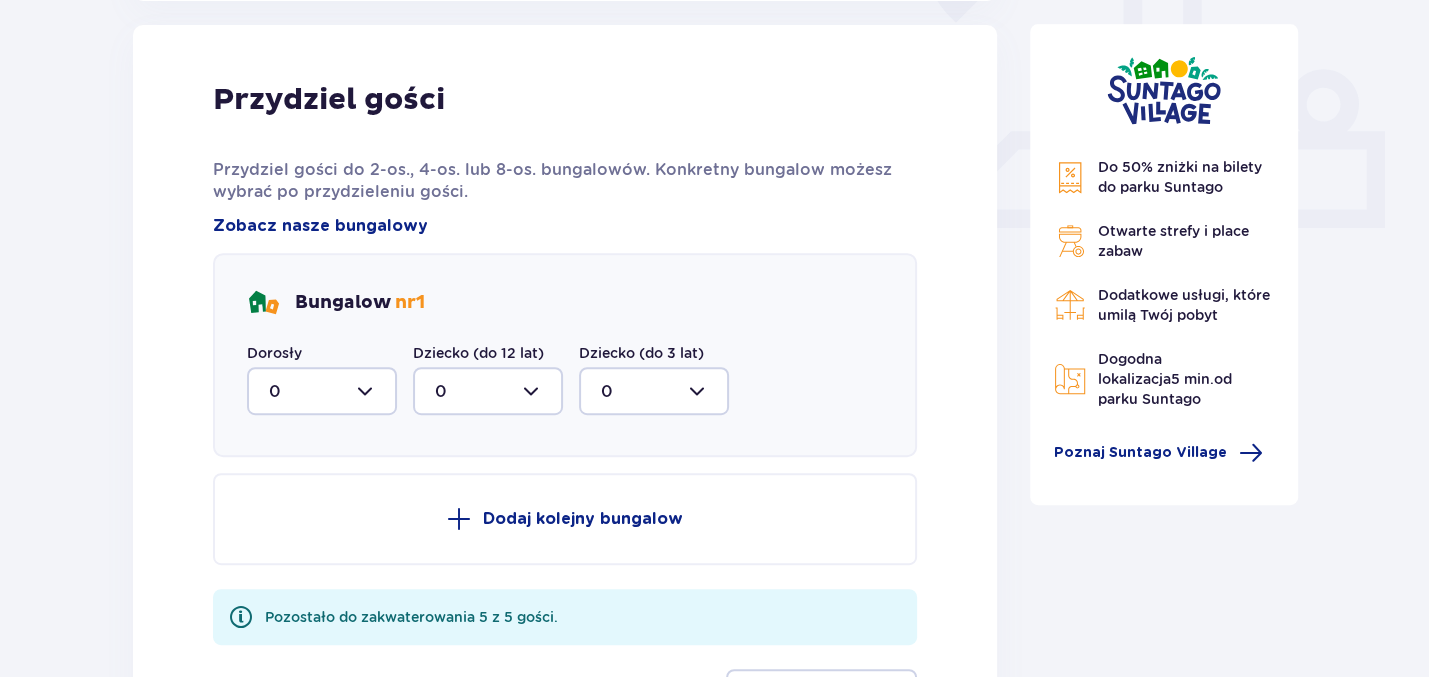 scroll, scrollTop: 906, scrollLeft: 0, axis: vertical 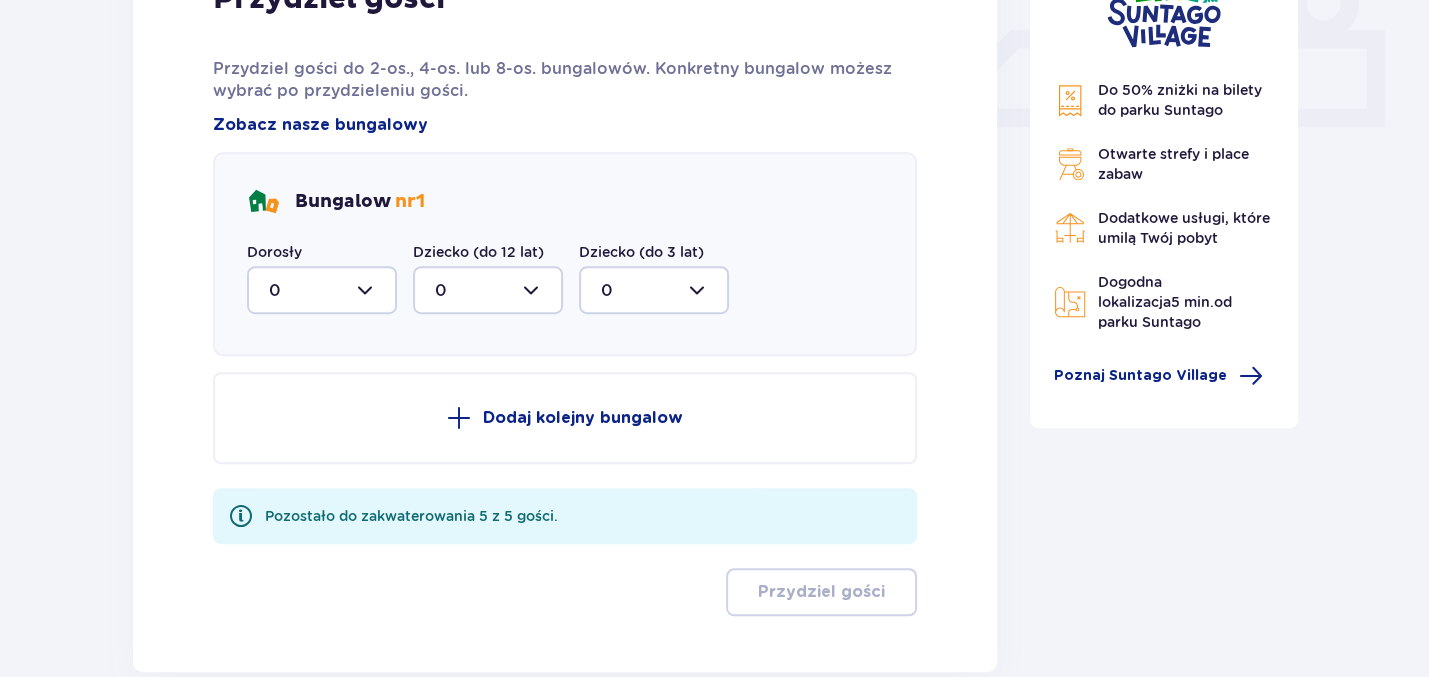 click at bounding box center (322, 290) 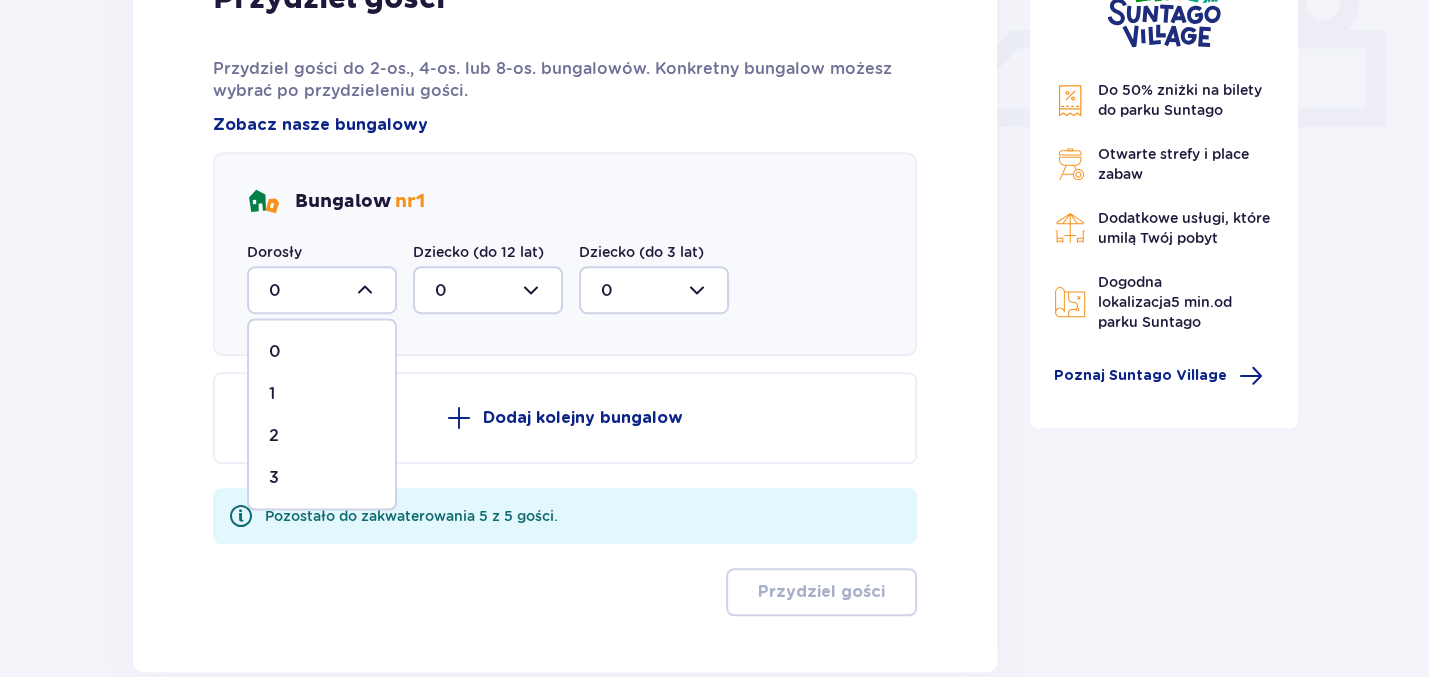 click on "3" at bounding box center (322, 477) 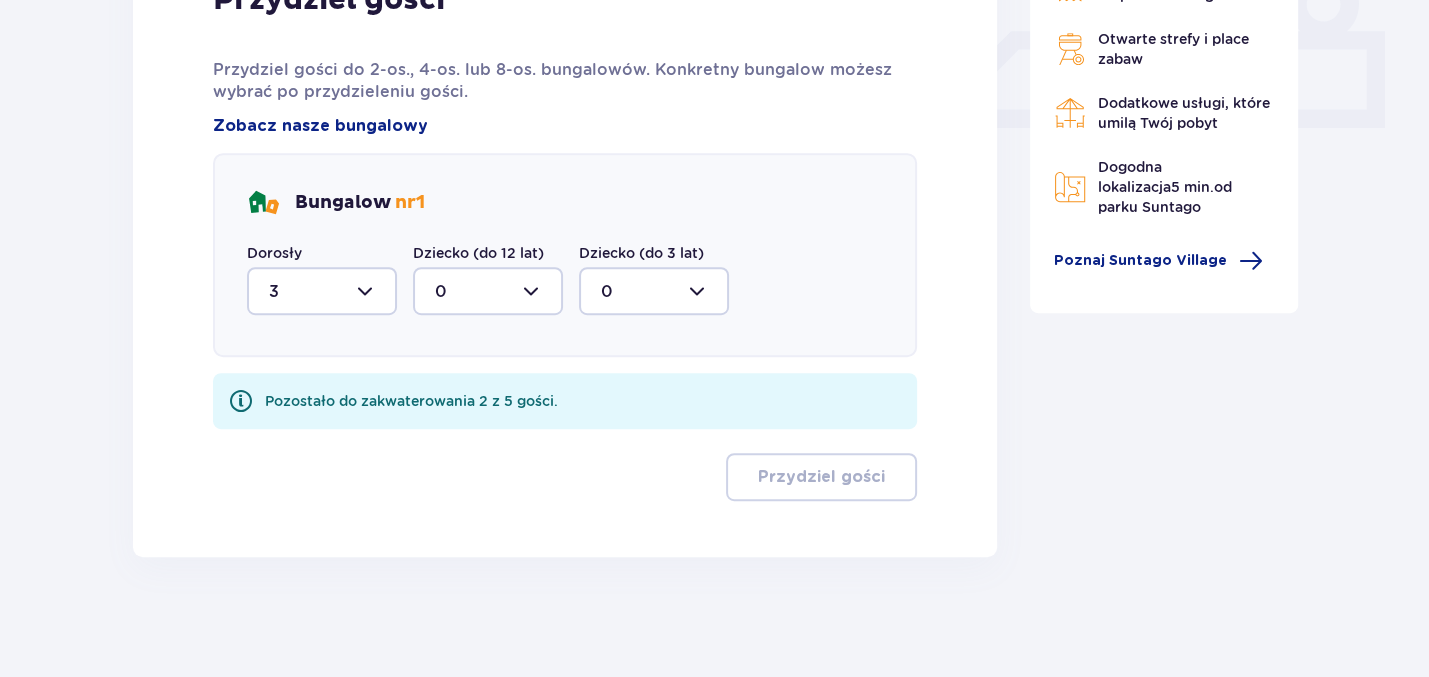 scroll, scrollTop: 903, scrollLeft: 0, axis: vertical 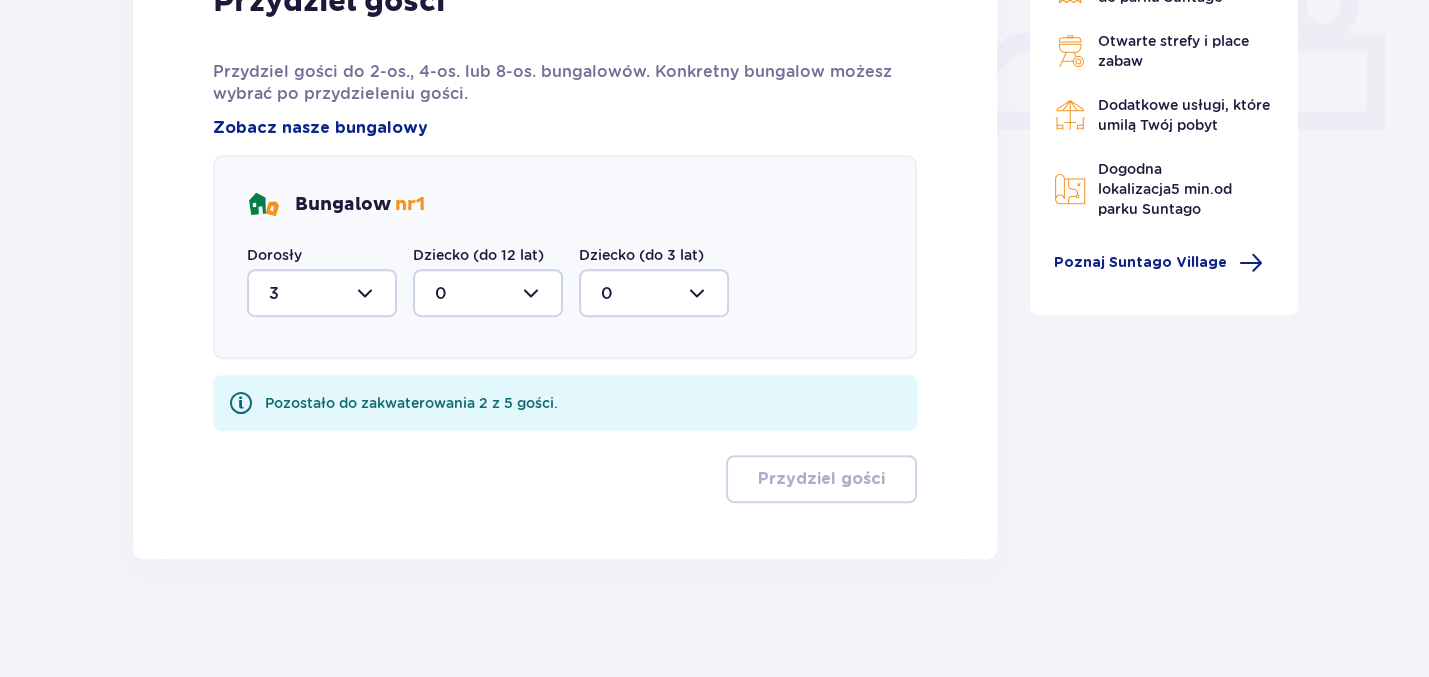 click at bounding box center (488, 293) 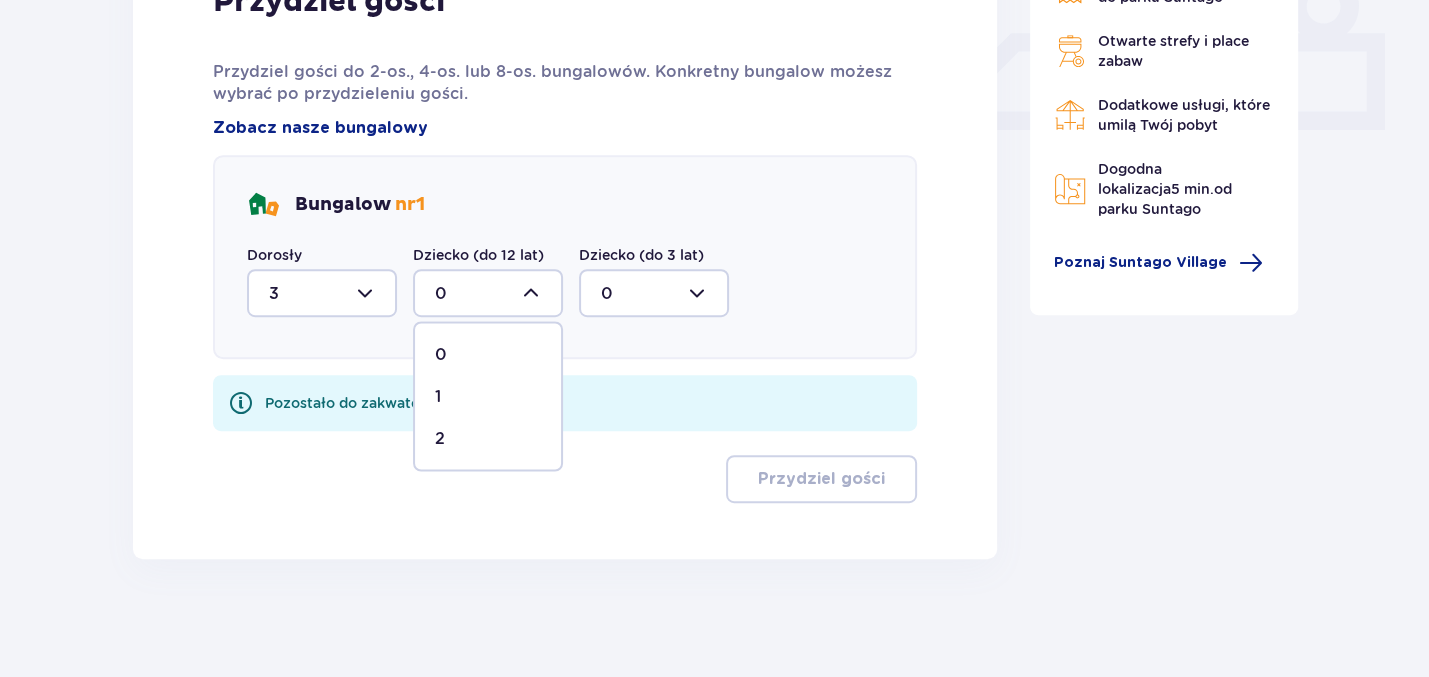 click on "2" at bounding box center (488, 438) 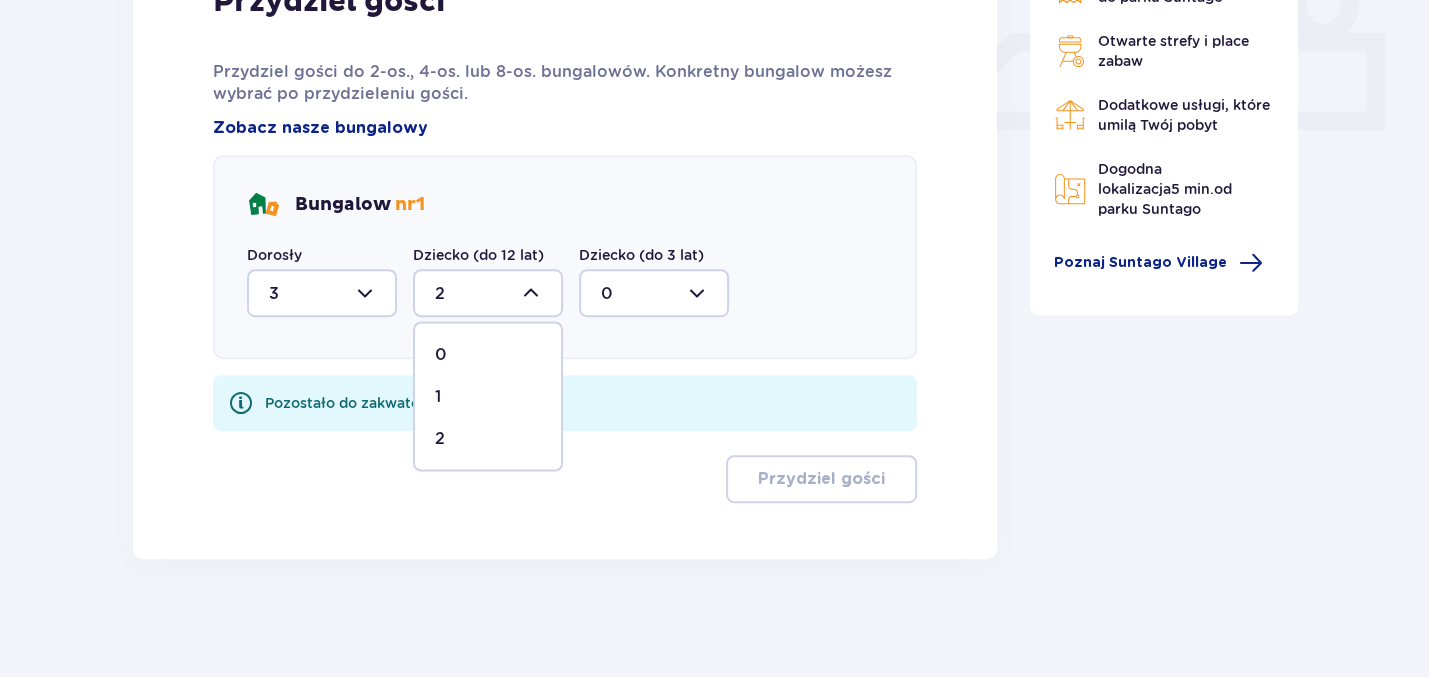 scroll, scrollTop: 823, scrollLeft: 0, axis: vertical 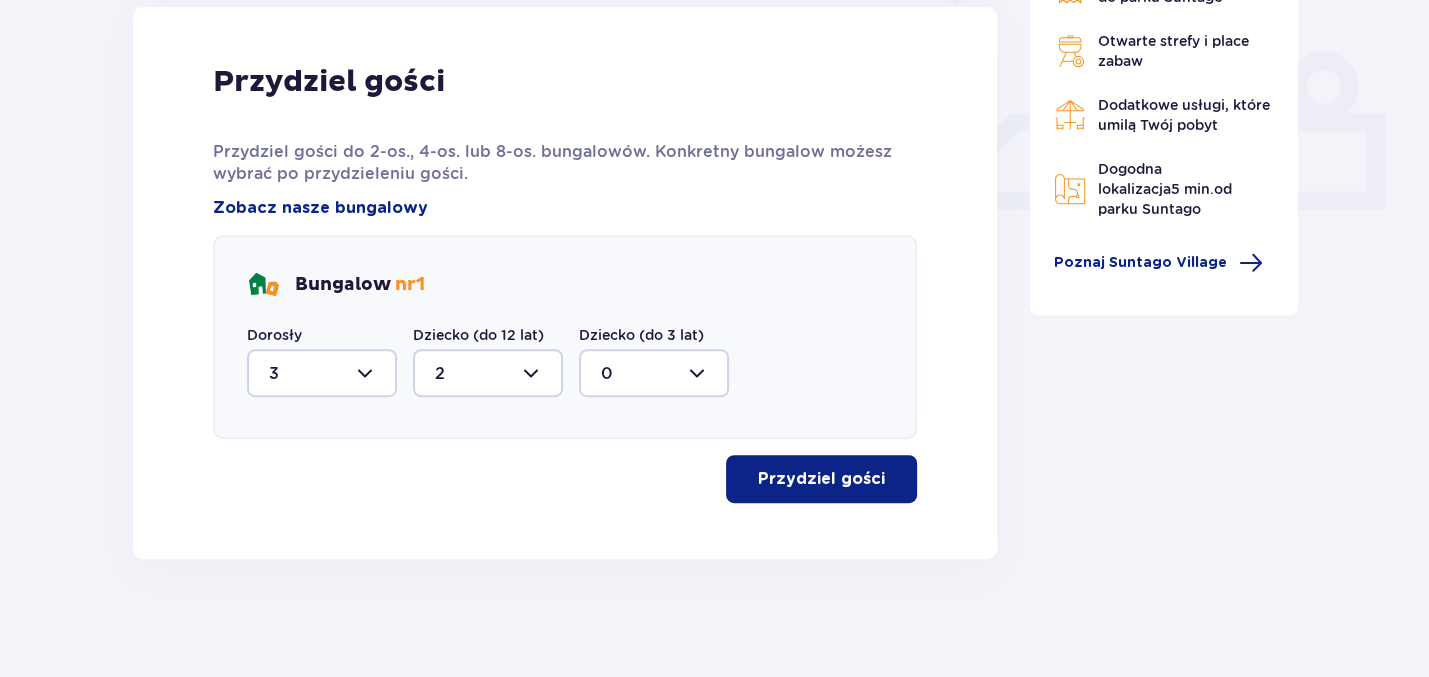 click on "Przydziel gości" at bounding box center [821, 479] 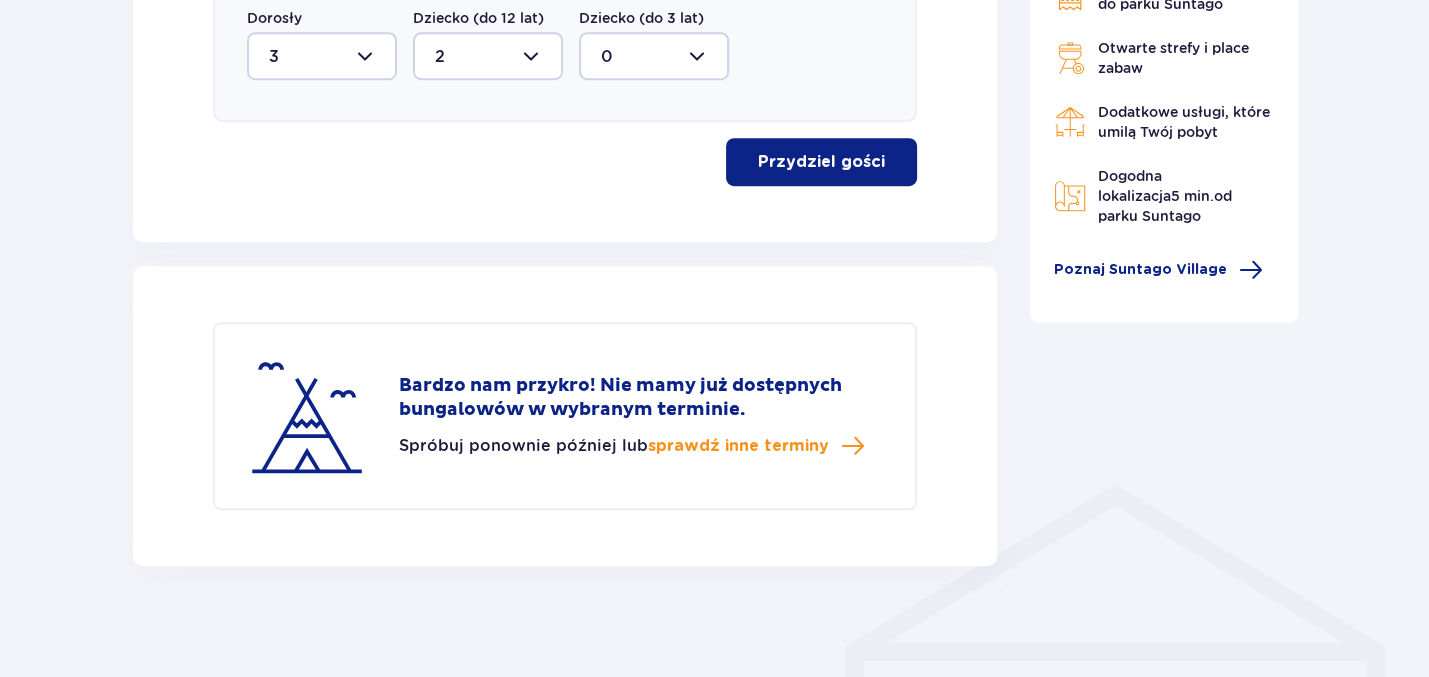 scroll, scrollTop: 1146, scrollLeft: 0, axis: vertical 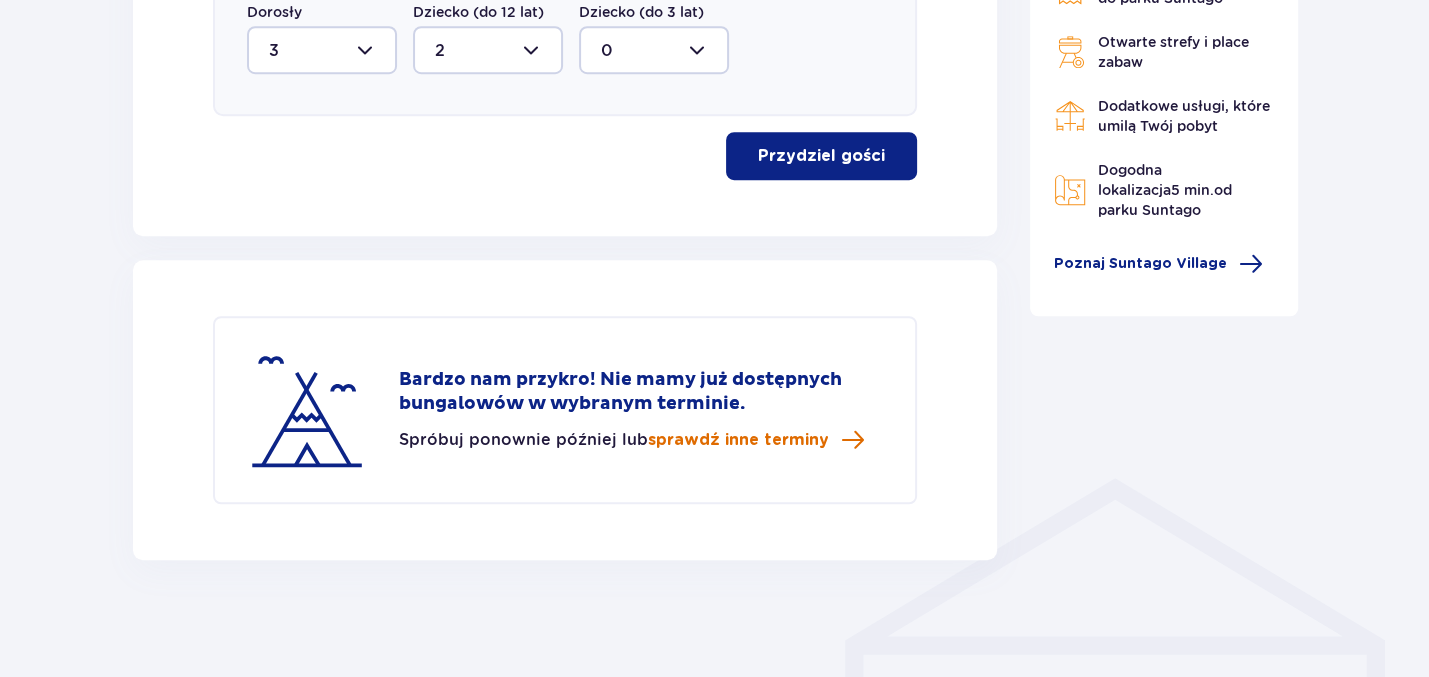 click on "sprawdź inne terminy" at bounding box center (738, 440) 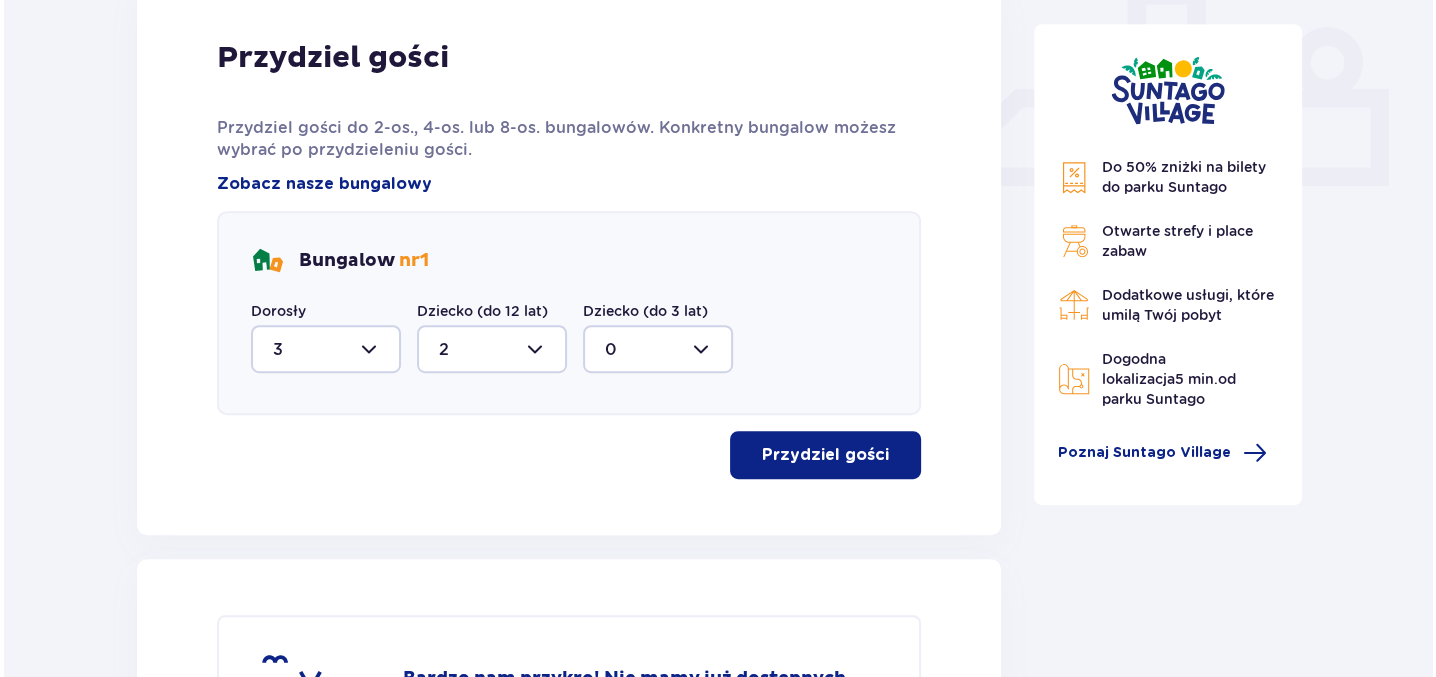 scroll, scrollTop: 547, scrollLeft: 0, axis: vertical 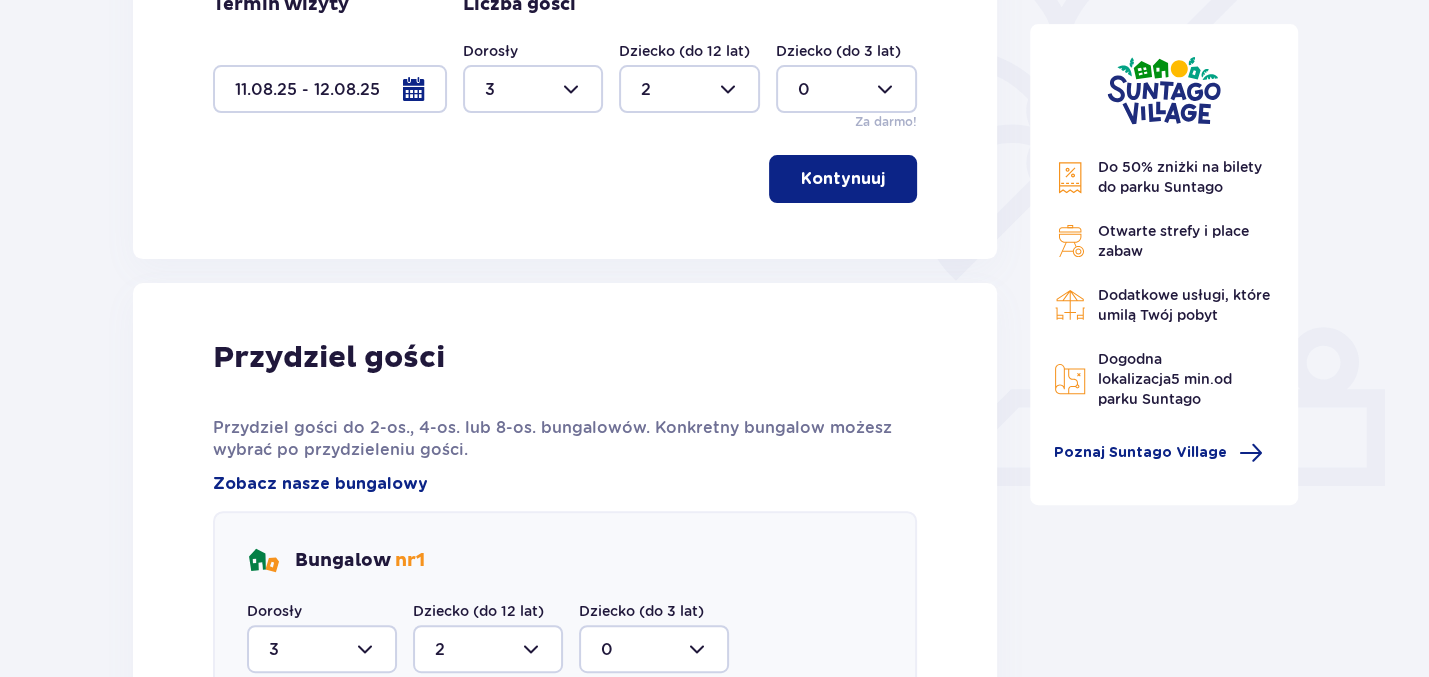 click at bounding box center [330, 89] 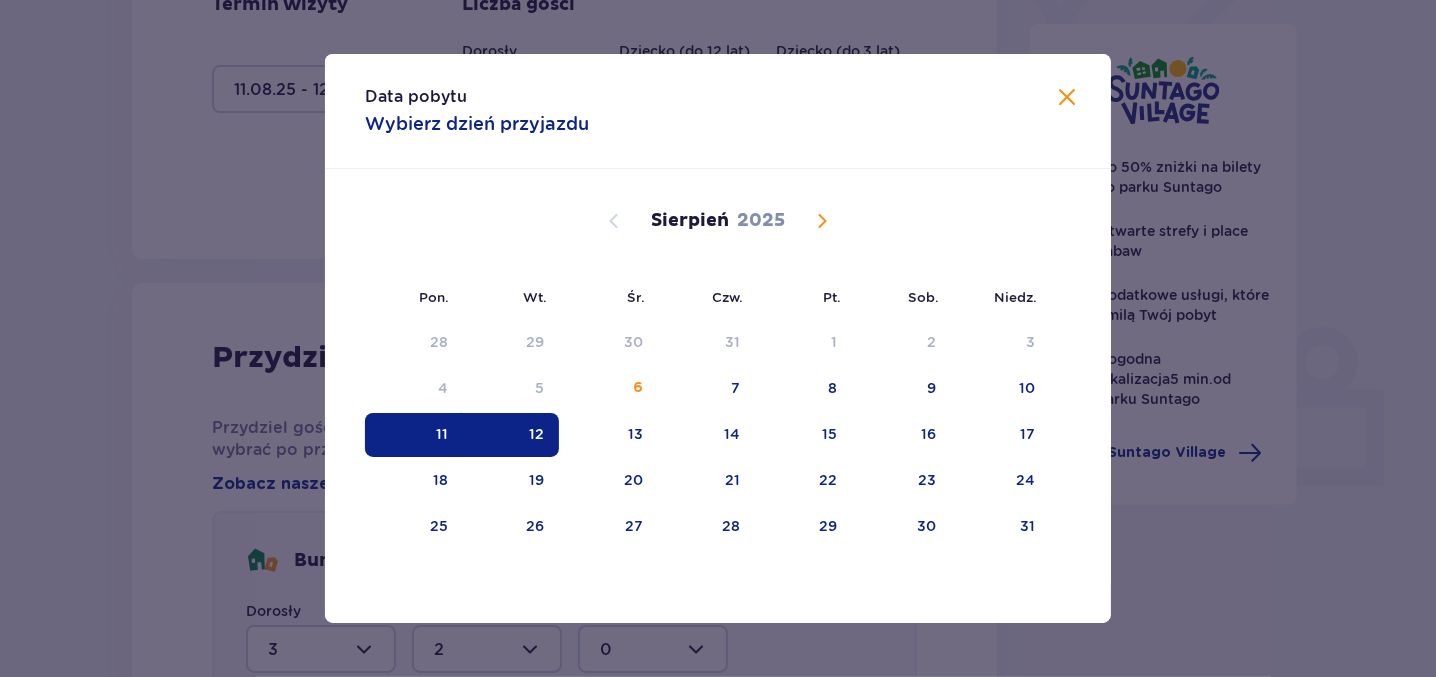 click on "12" at bounding box center (537, 434) 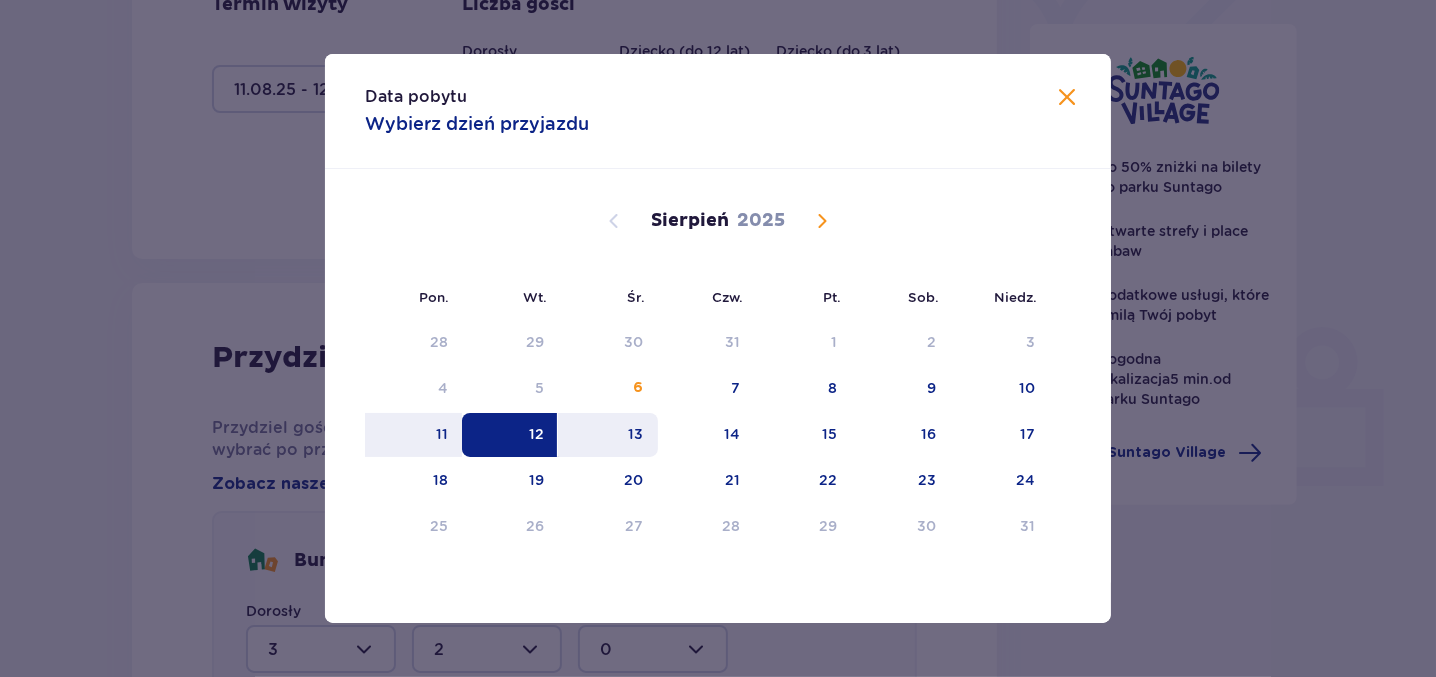click on "13" at bounding box center (636, 434) 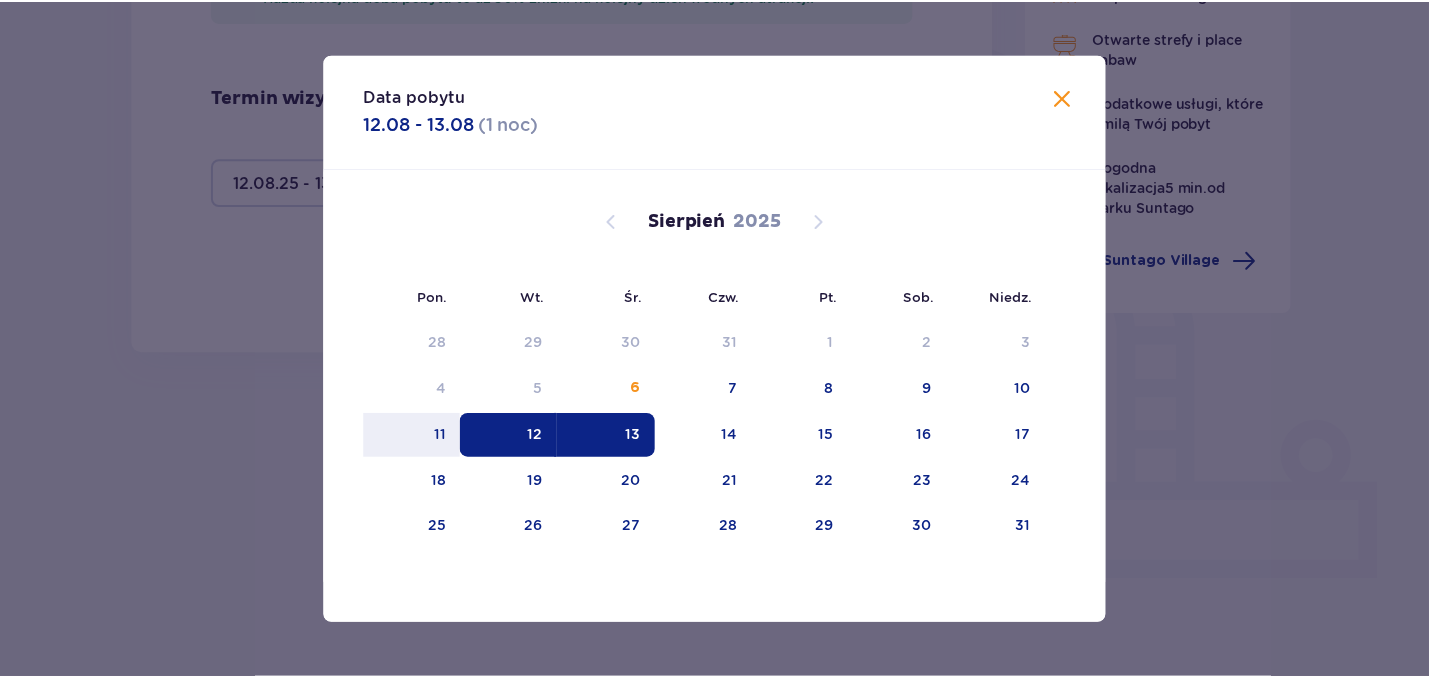 scroll, scrollTop: 434, scrollLeft: 0, axis: vertical 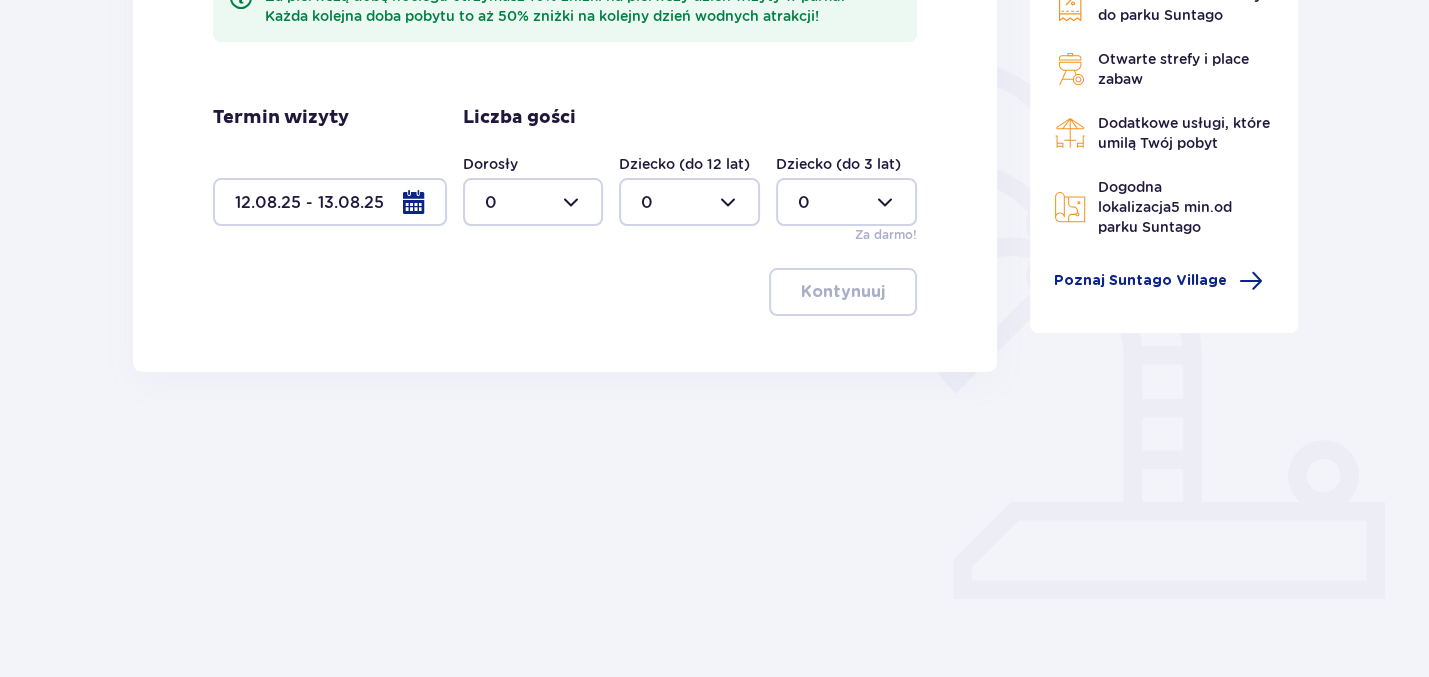 click at bounding box center (330, 202) 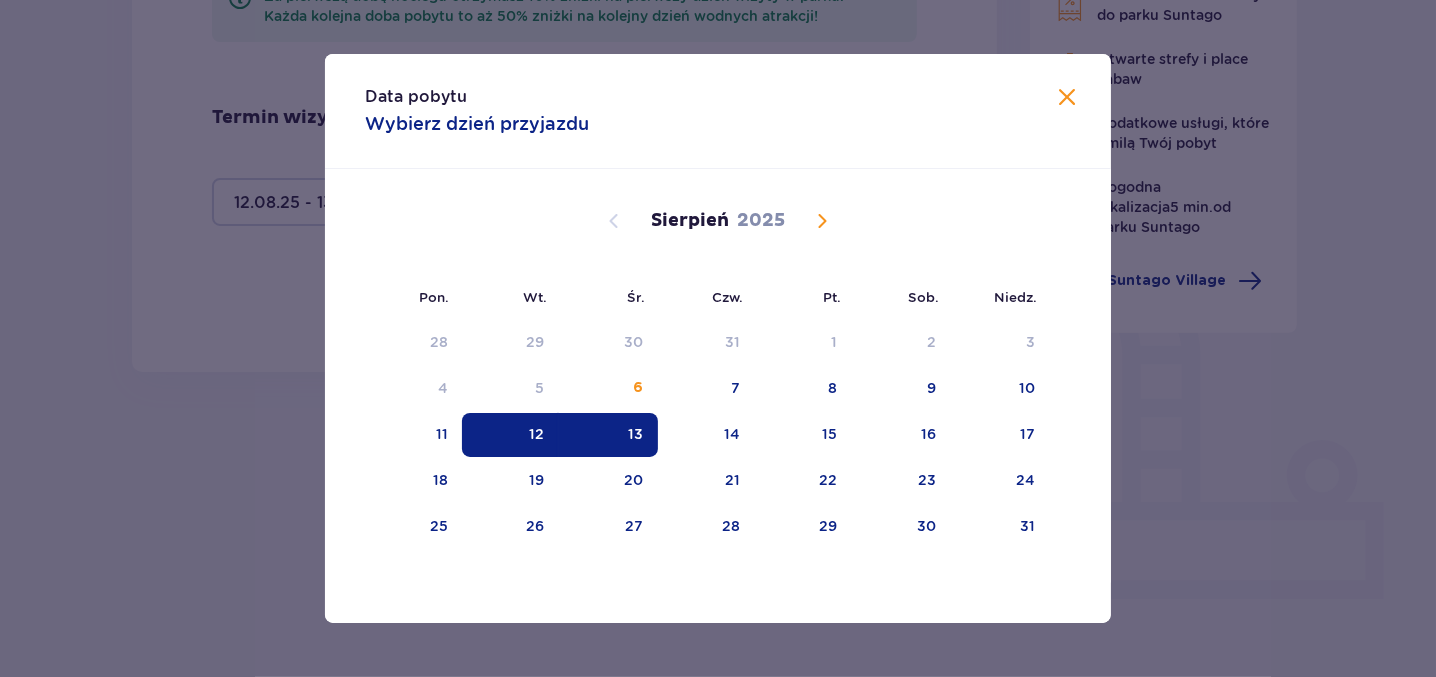 click on "13" at bounding box center (608, 435) 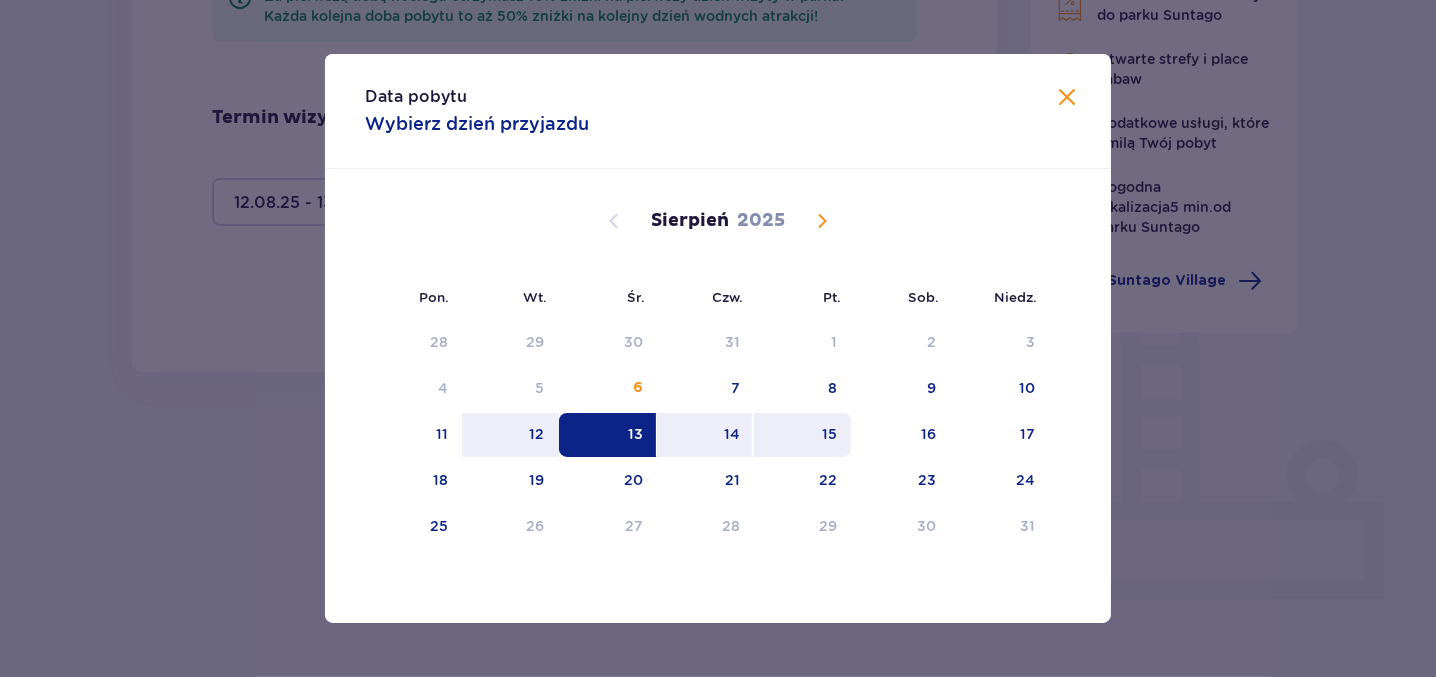 click on "15" at bounding box center [829, 434] 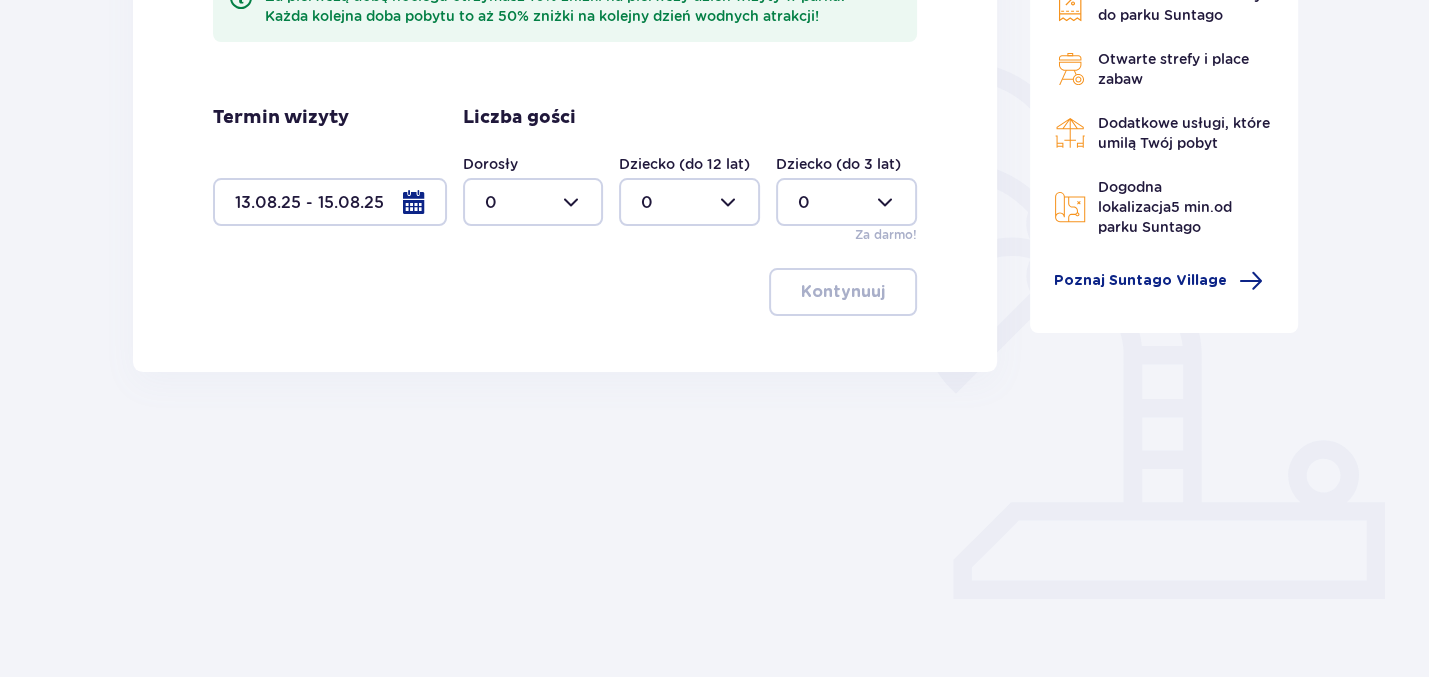 click at bounding box center (533, 202) 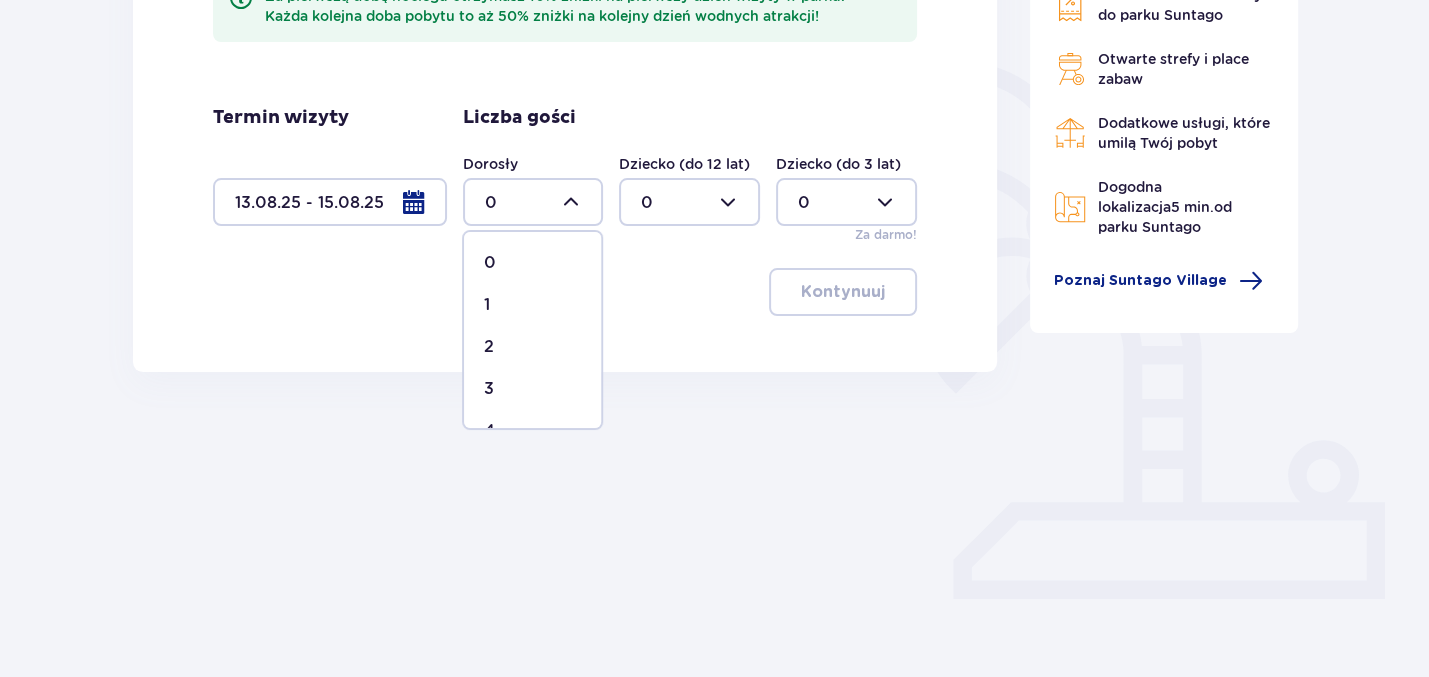 click on "3" at bounding box center [532, 389] 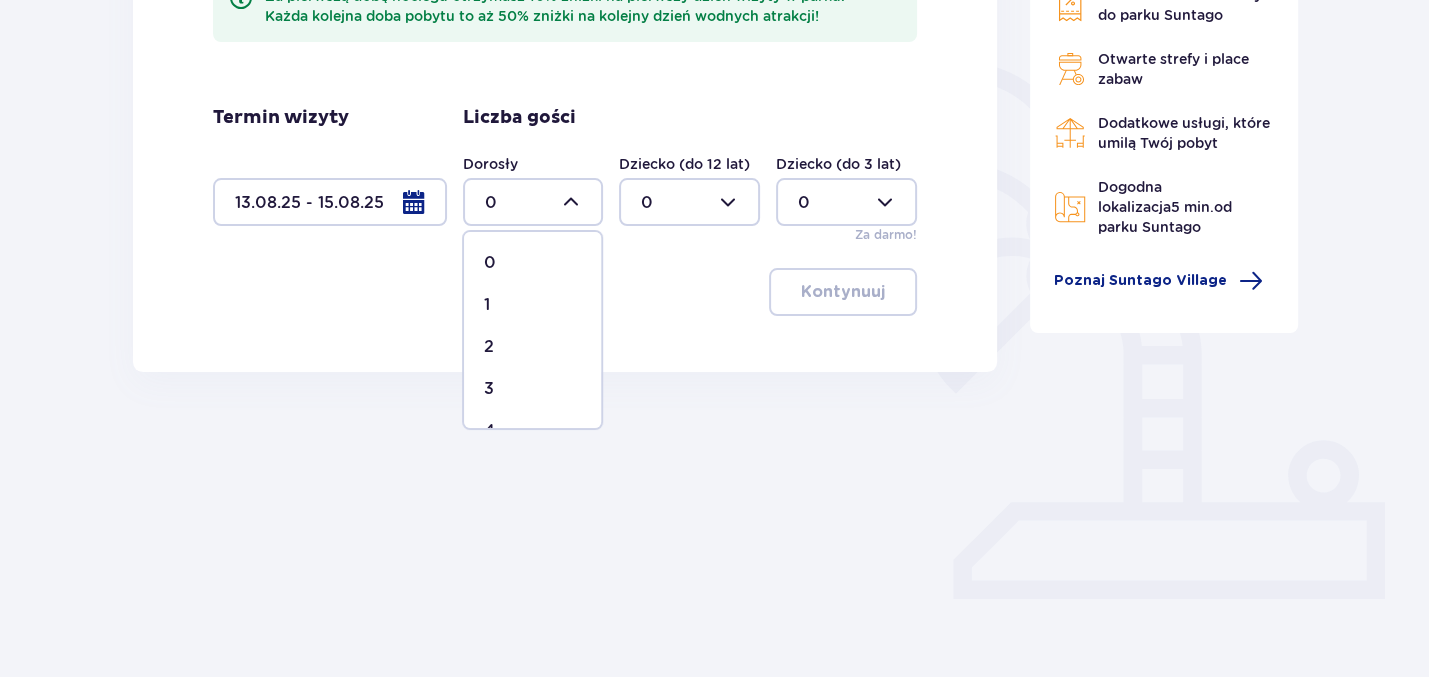 type on "3" 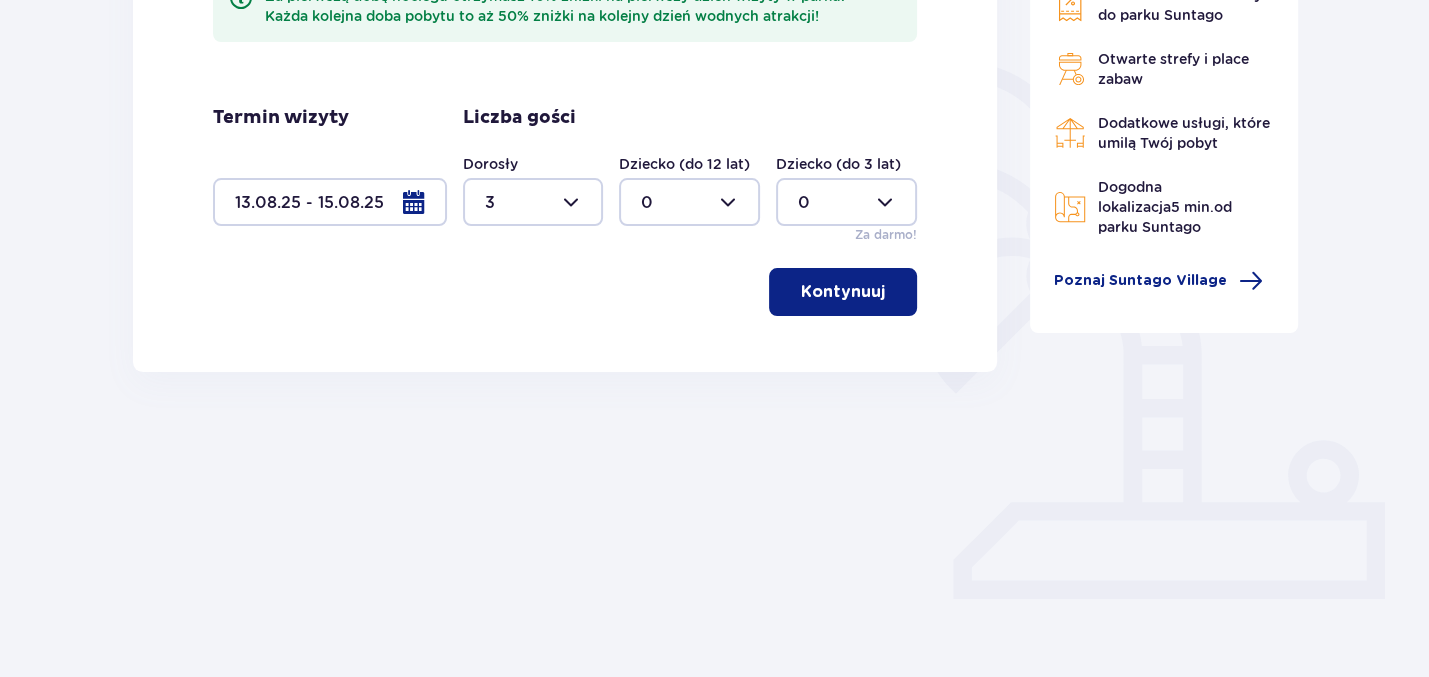 click at bounding box center (689, 202) 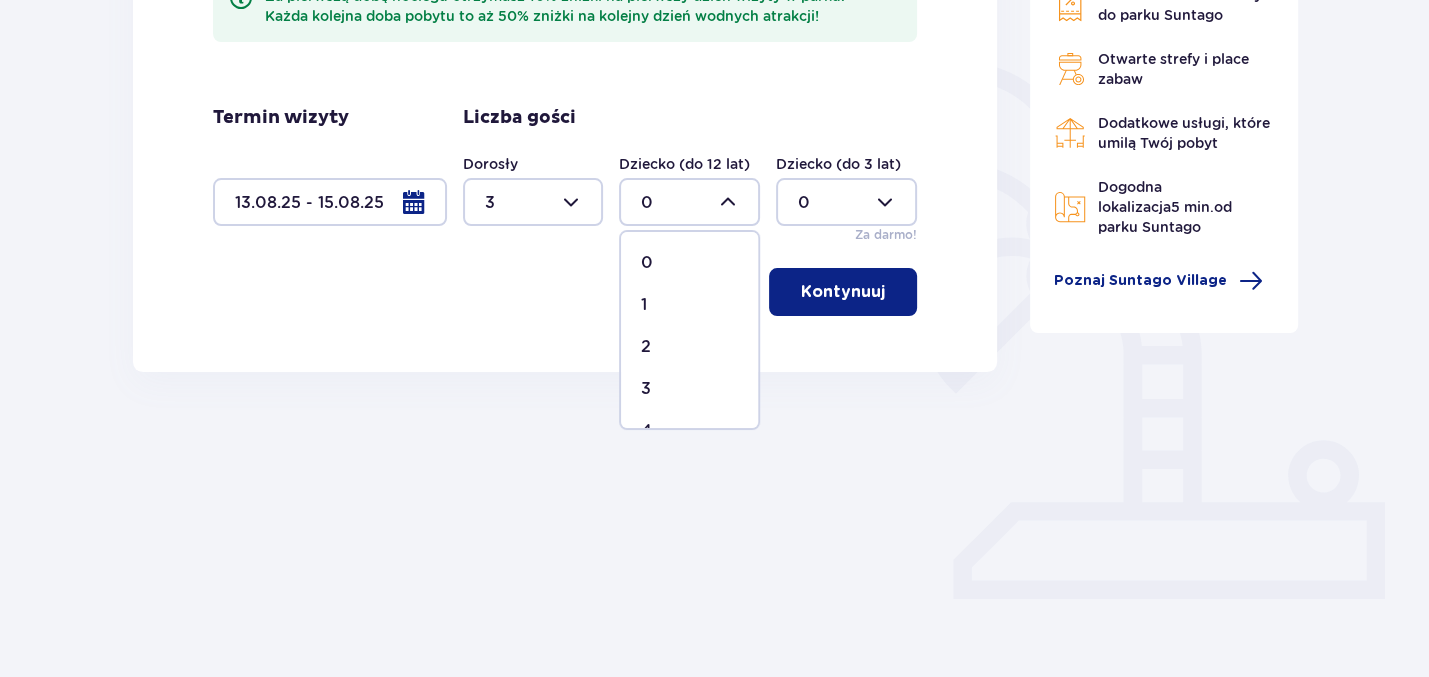click on "2" at bounding box center (689, 347) 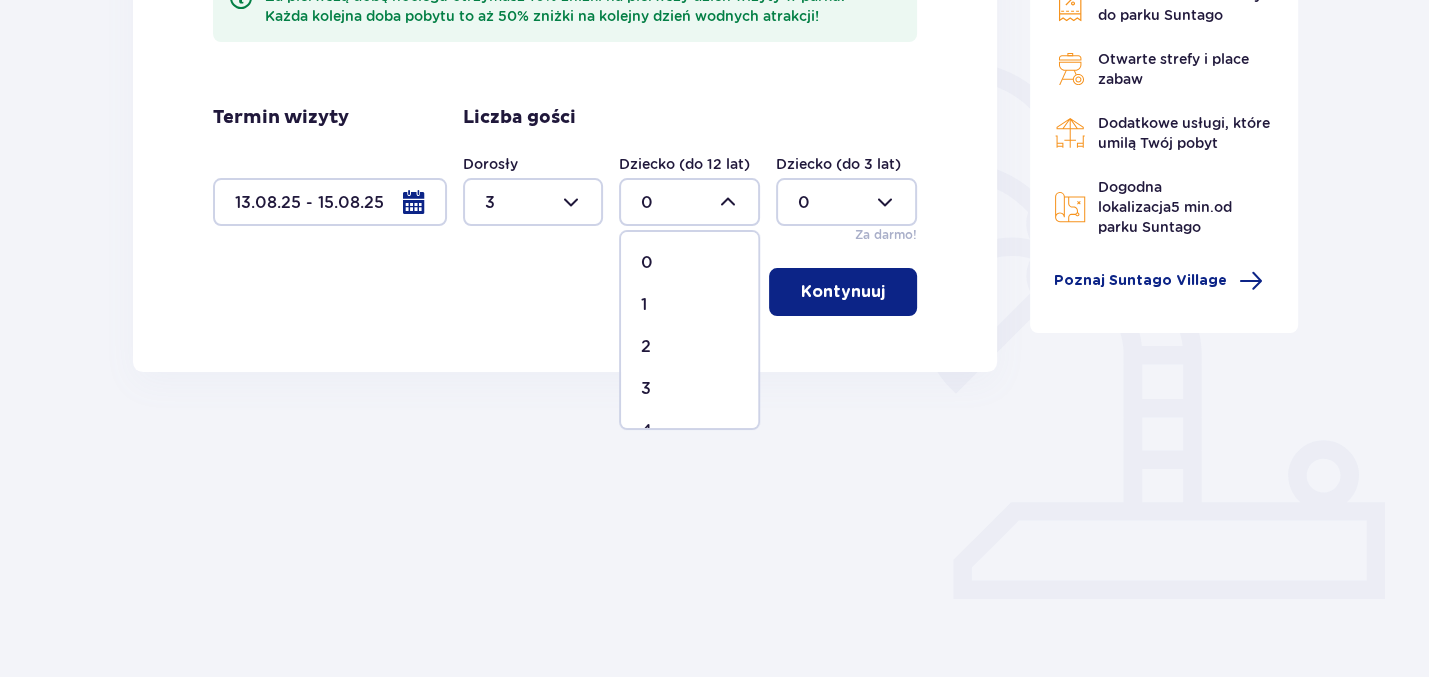 type on "2" 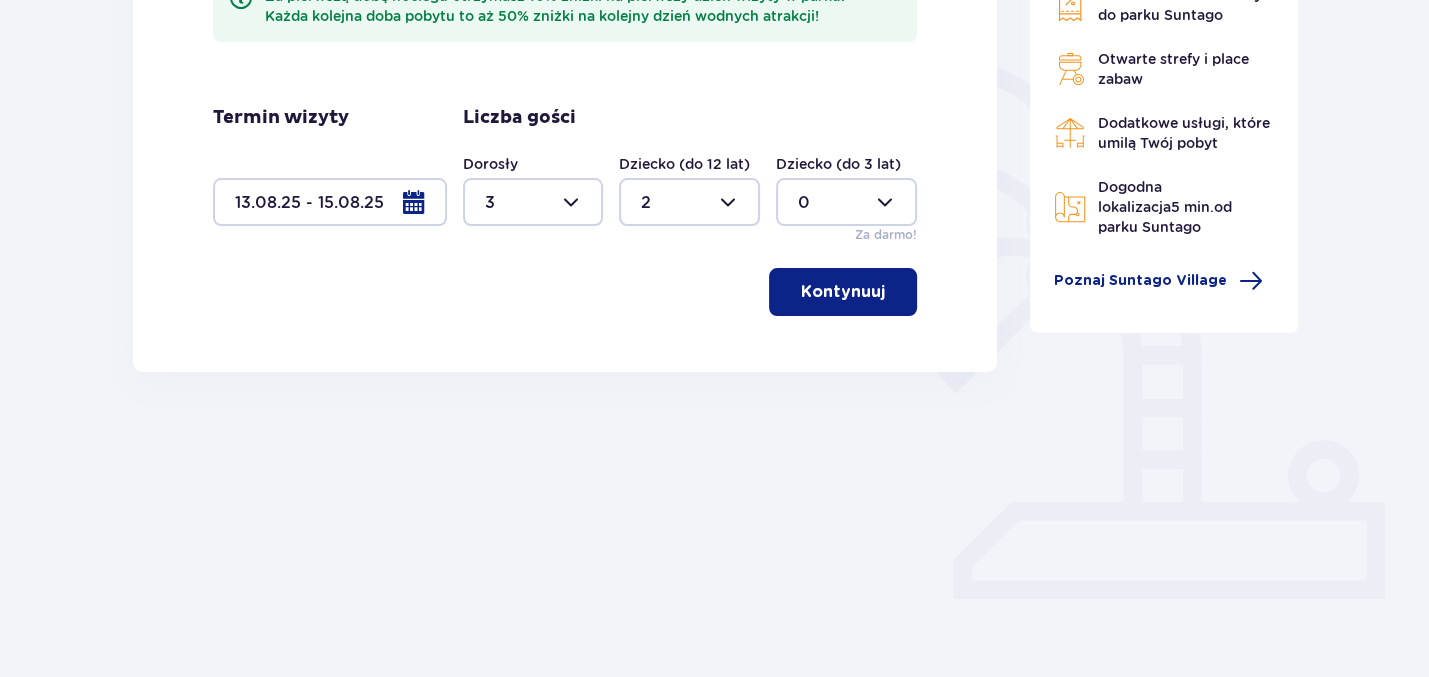 click on "Kontynuuj" at bounding box center [843, 292] 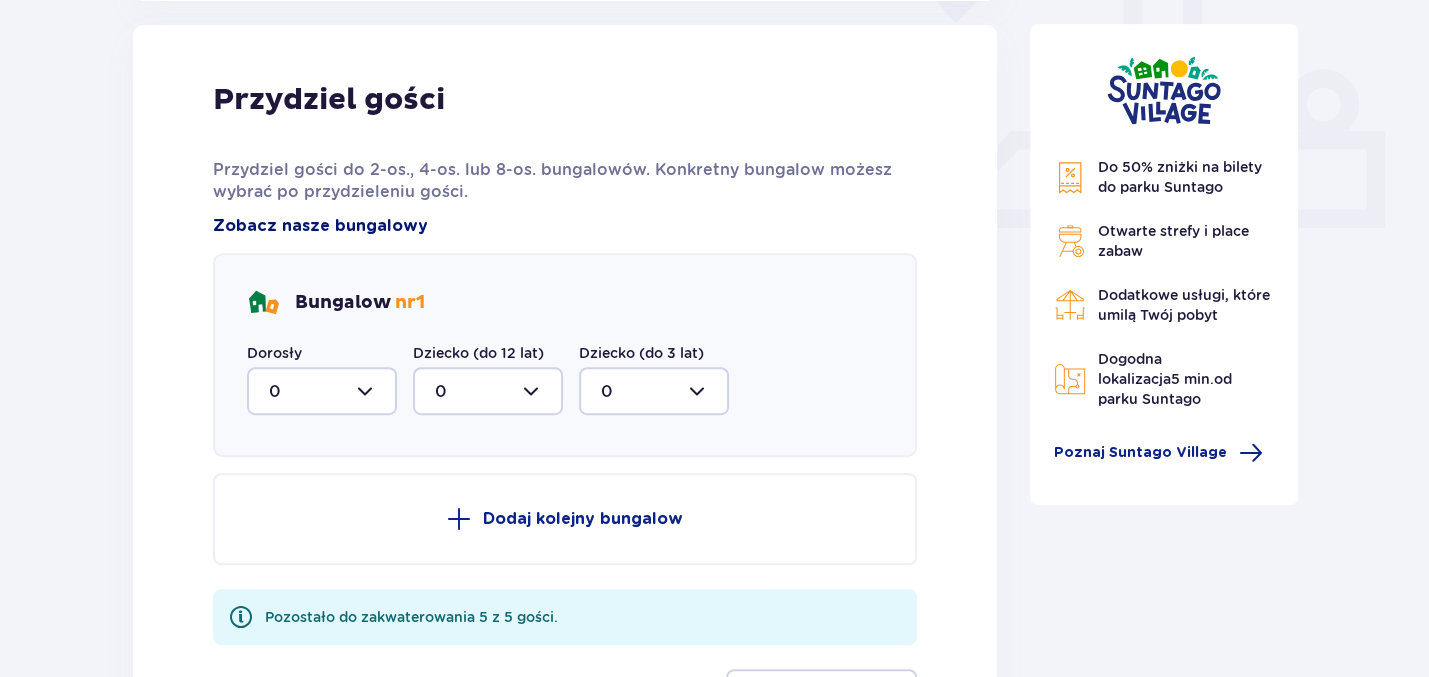scroll, scrollTop: 1005, scrollLeft: 0, axis: vertical 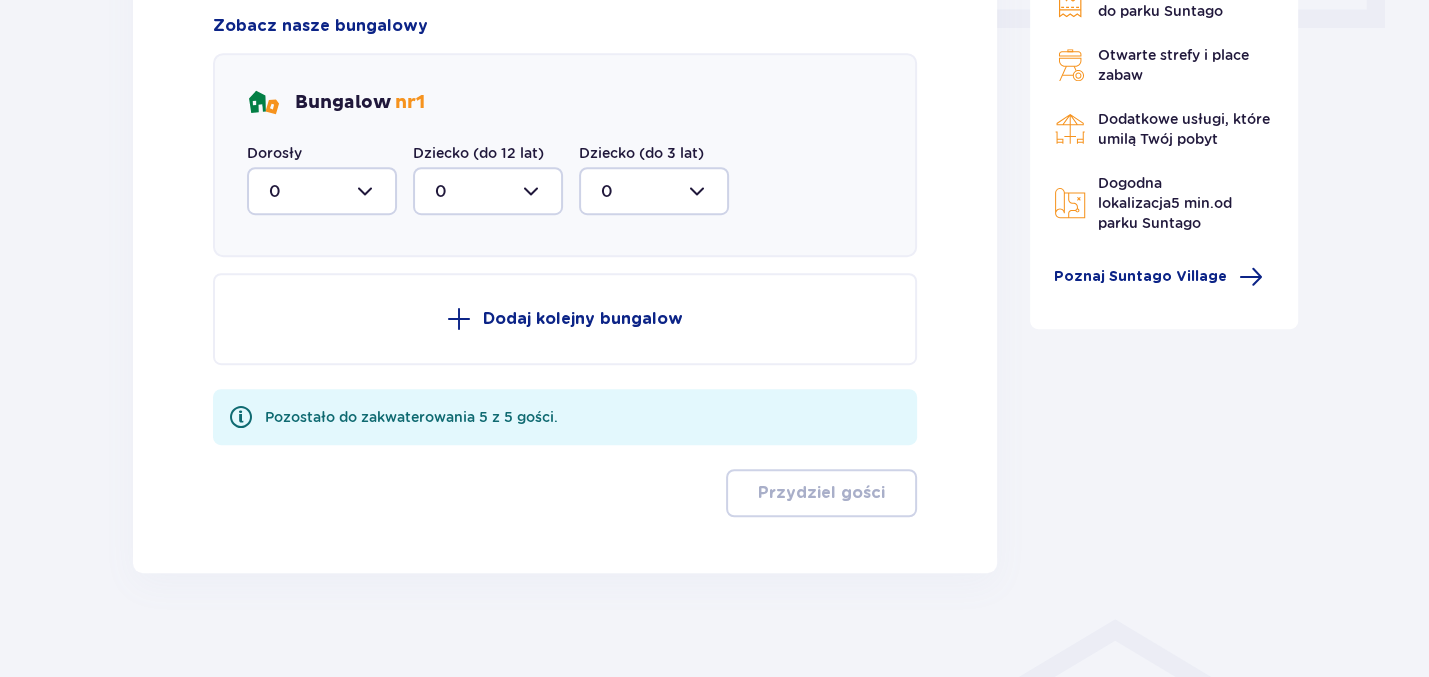 click at bounding box center [322, 191] 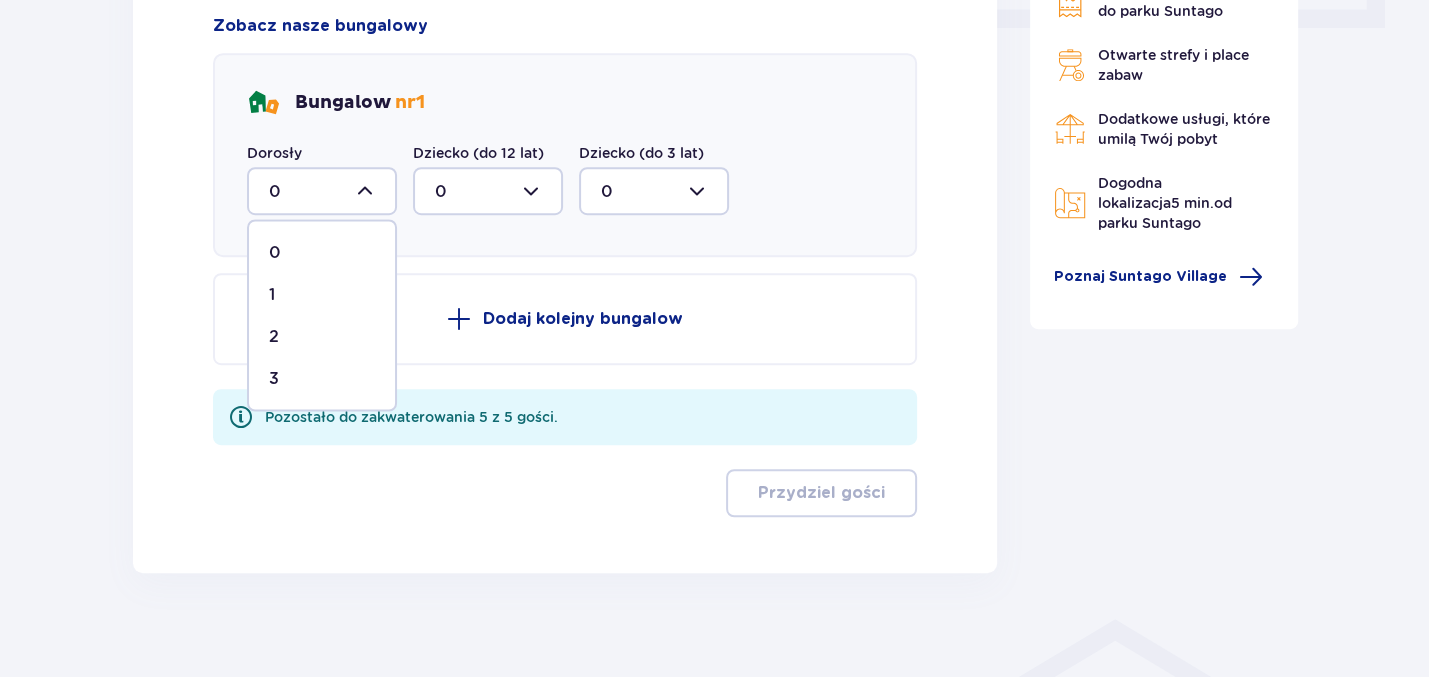 drag, startPoint x: 281, startPoint y: 374, endPoint x: 346, endPoint y: 339, distance: 73.82411 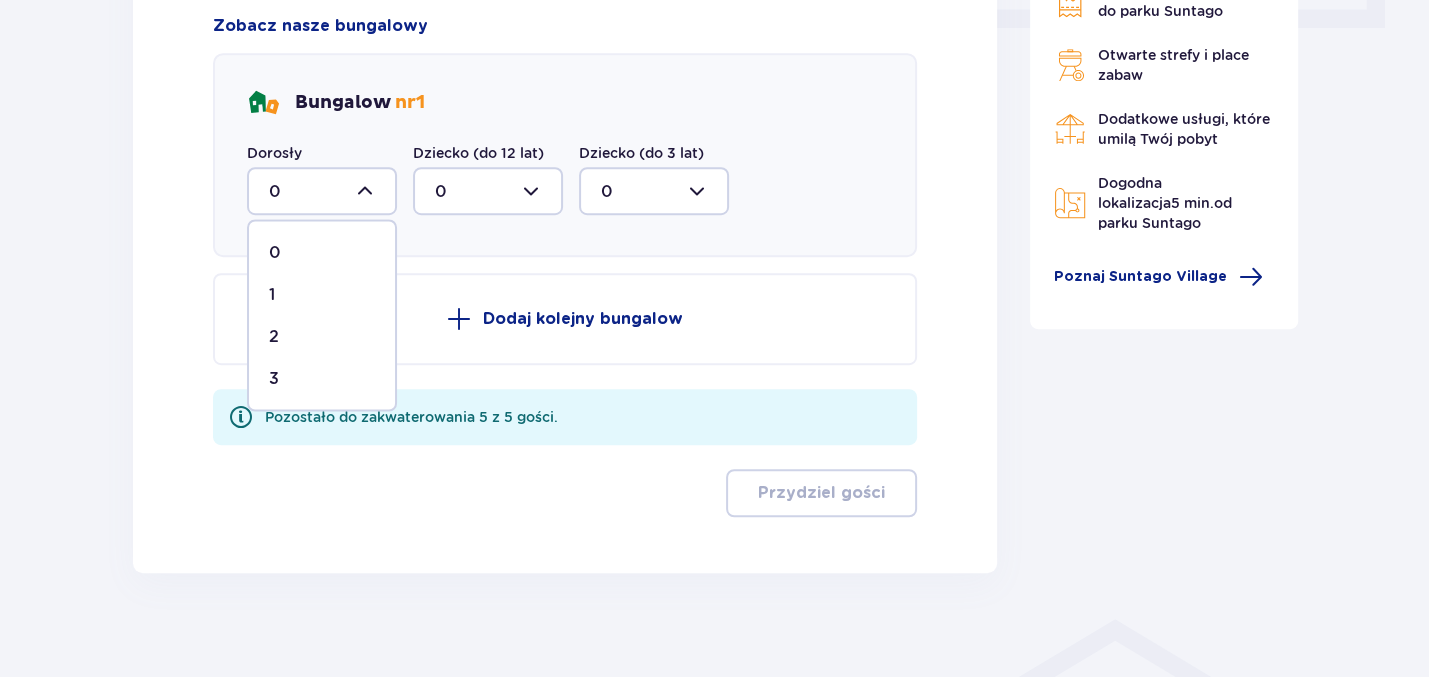 click on "3" at bounding box center (322, 378) 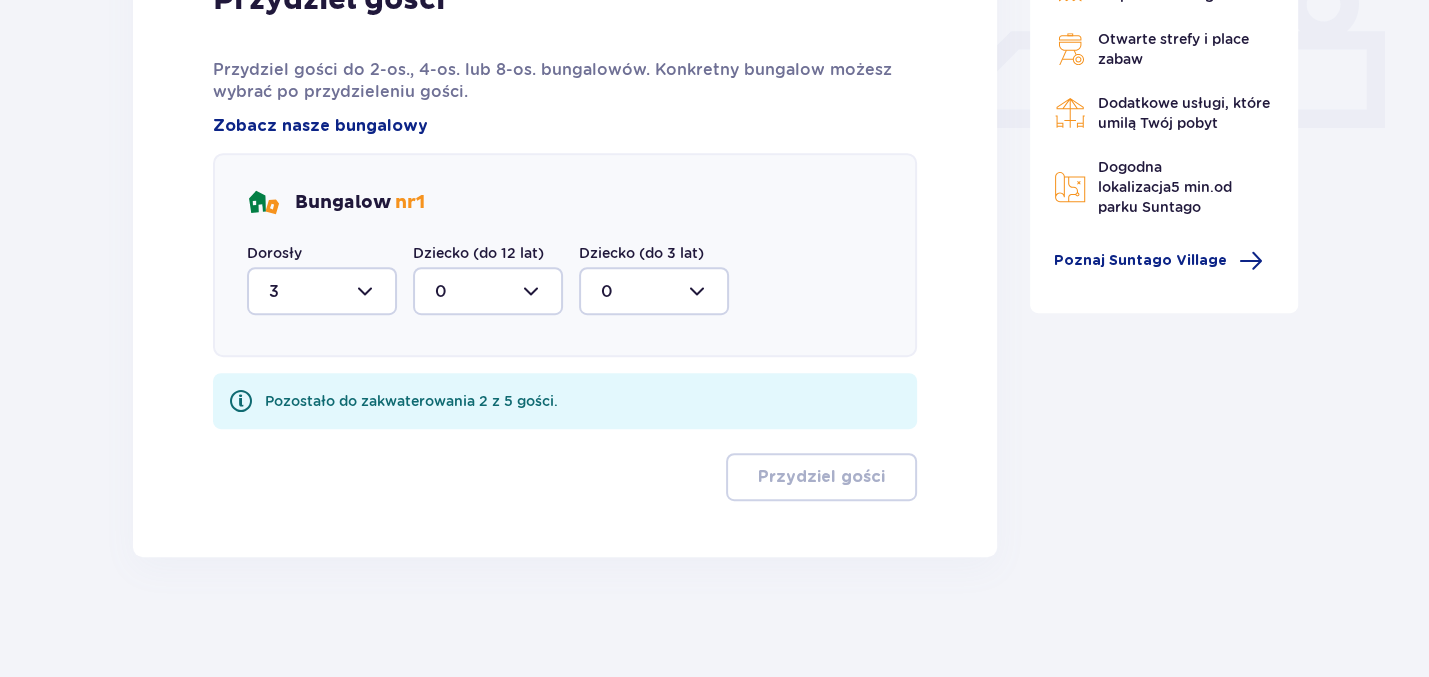 scroll, scrollTop: 903, scrollLeft: 0, axis: vertical 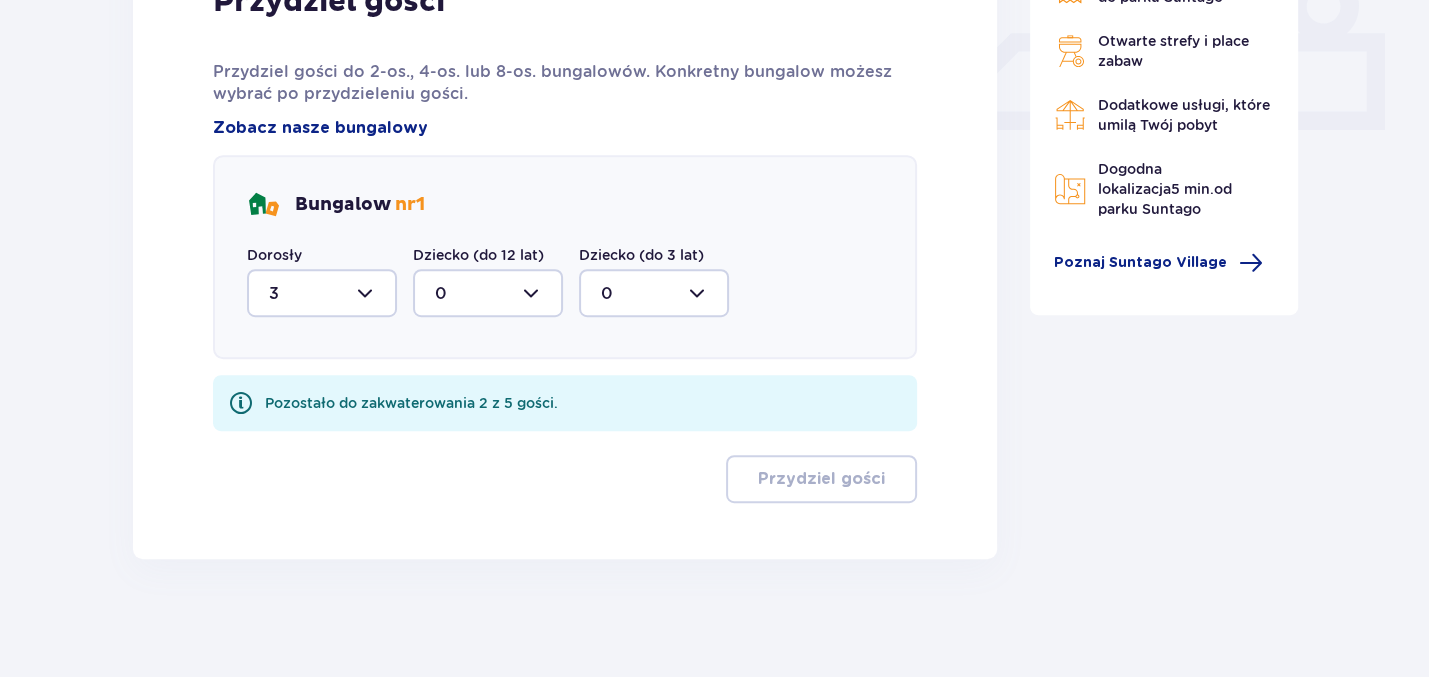 click at bounding box center (488, 293) 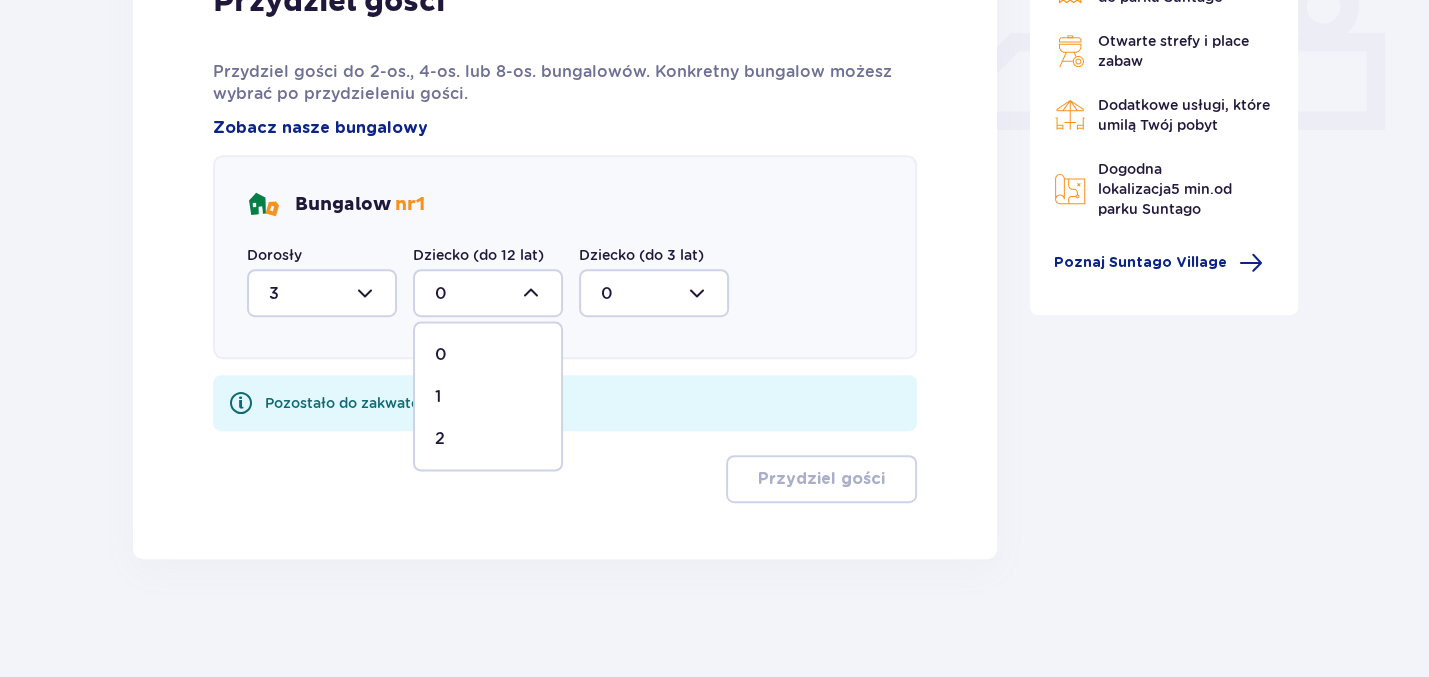click on "2" at bounding box center [488, 438] 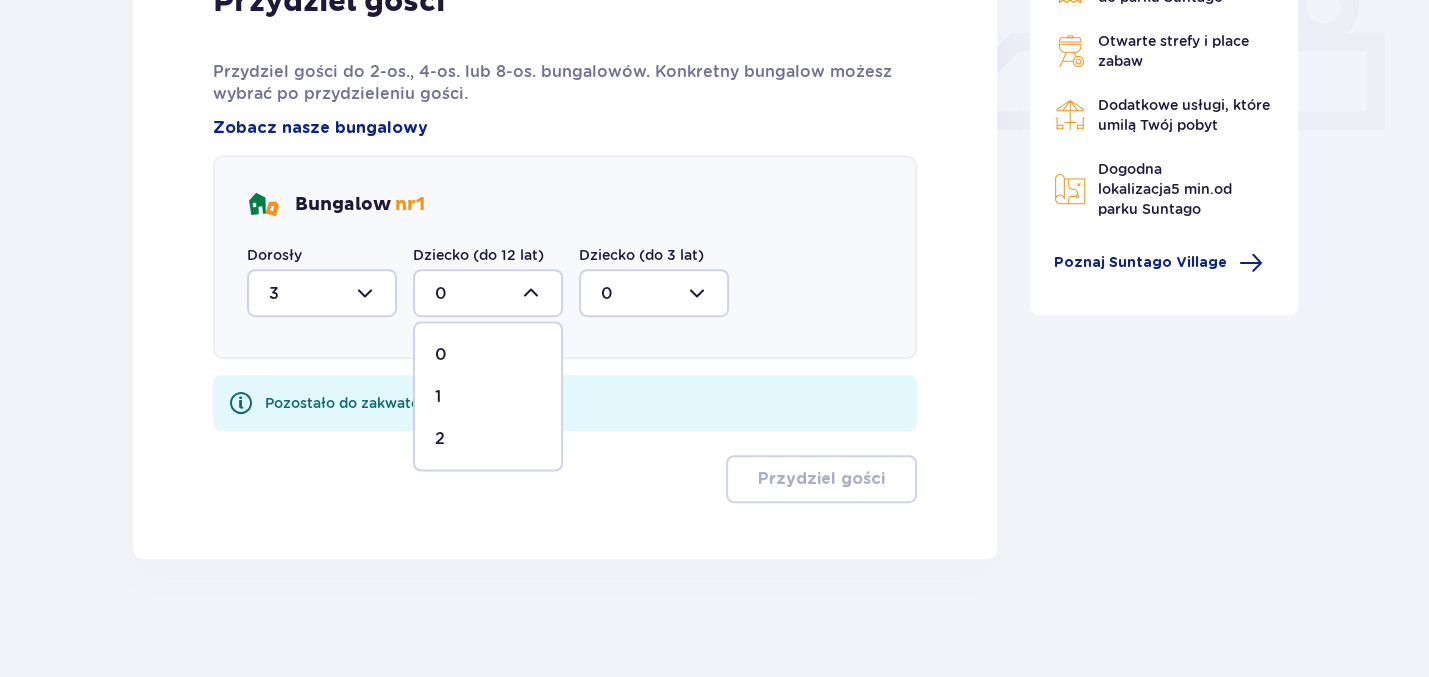 type on "2" 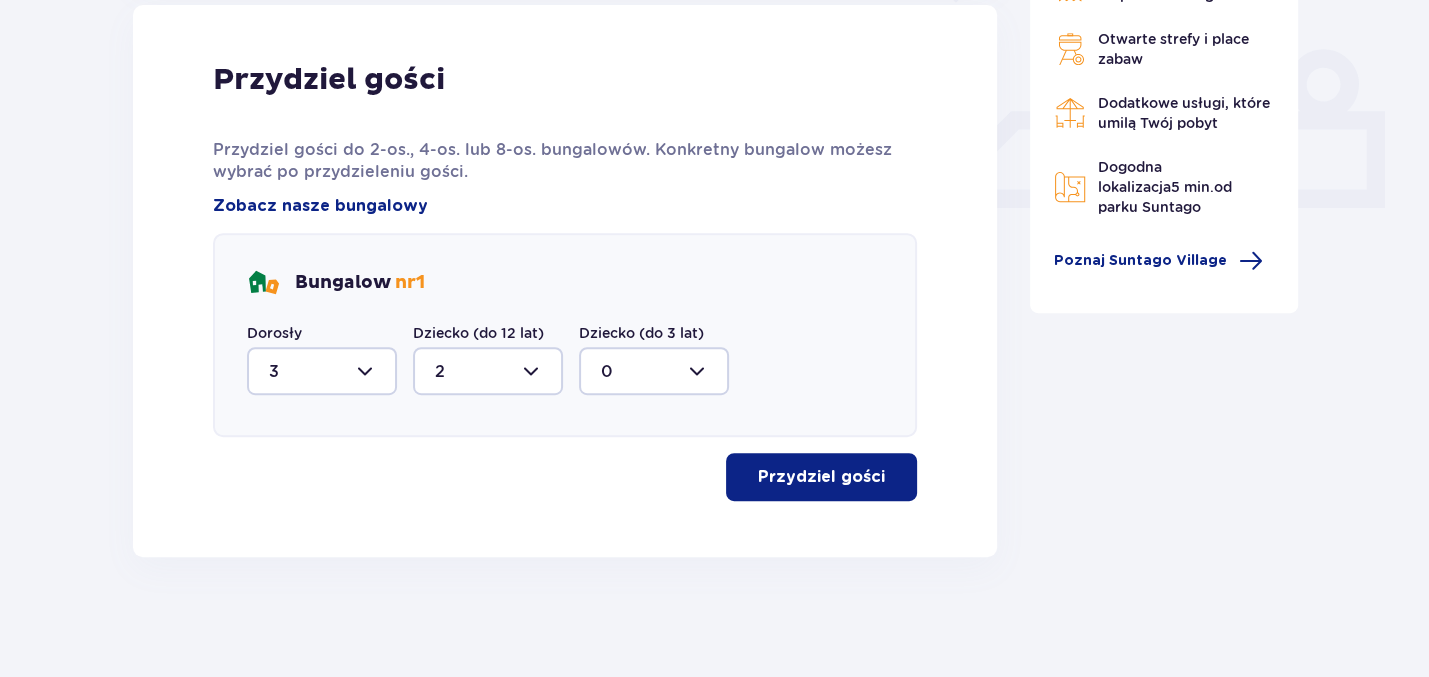 scroll, scrollTop: 823, scrollLeft: 0, axis: vertical 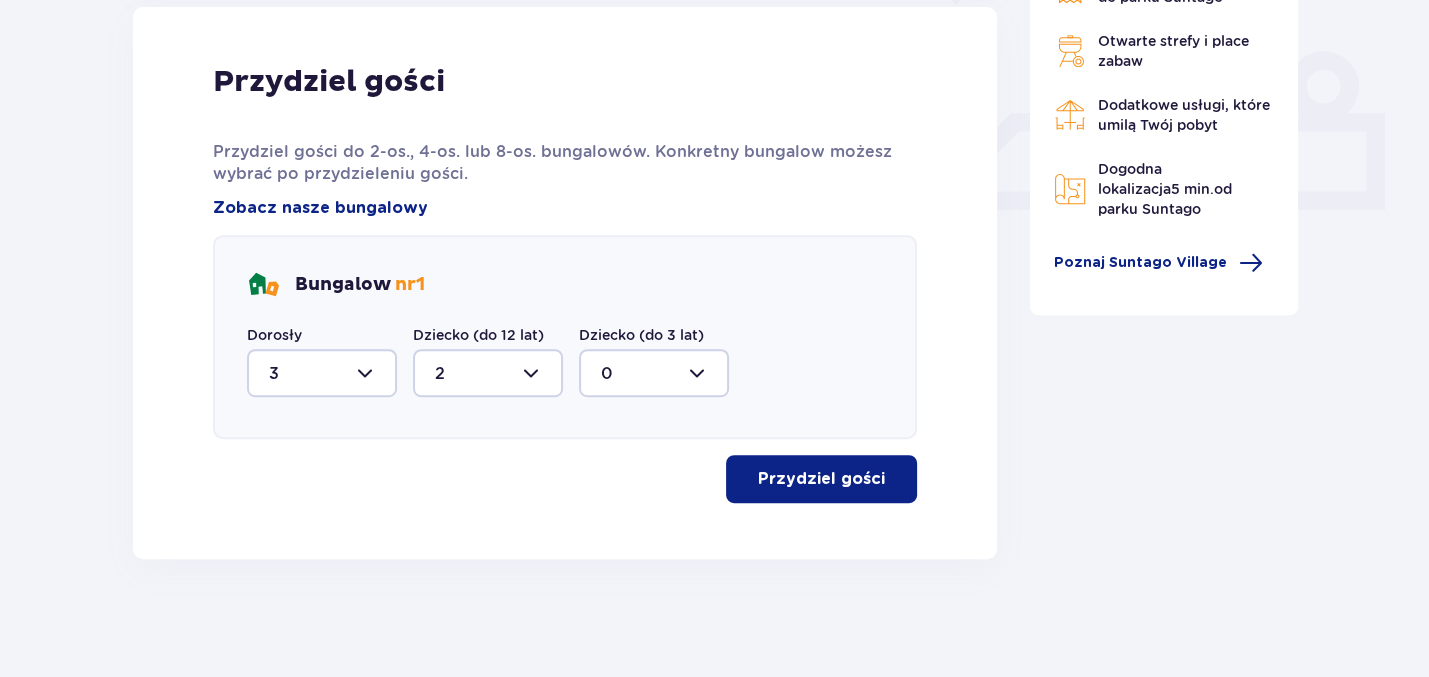 click on "Przydziel gości" at bounding box center [821, 479] 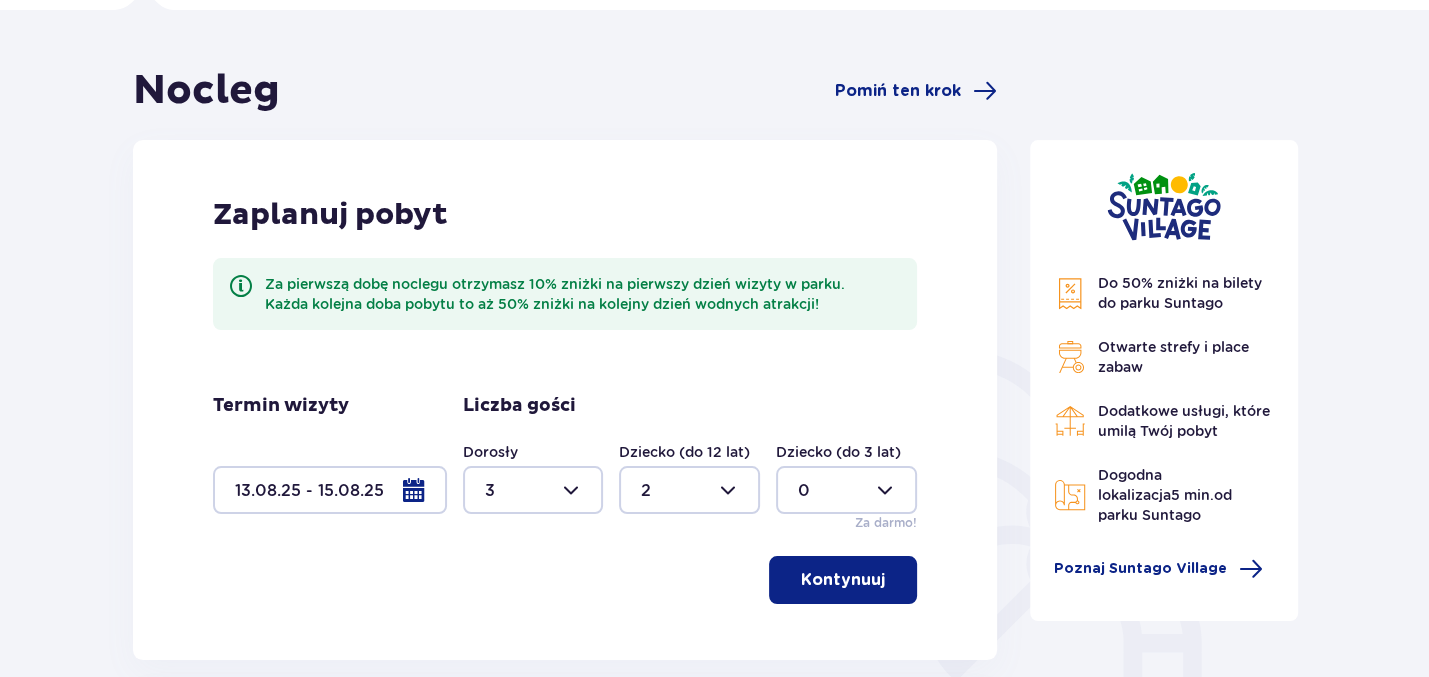 scroll, scrollTop: 0, scrollLeft: 0, axis: both 